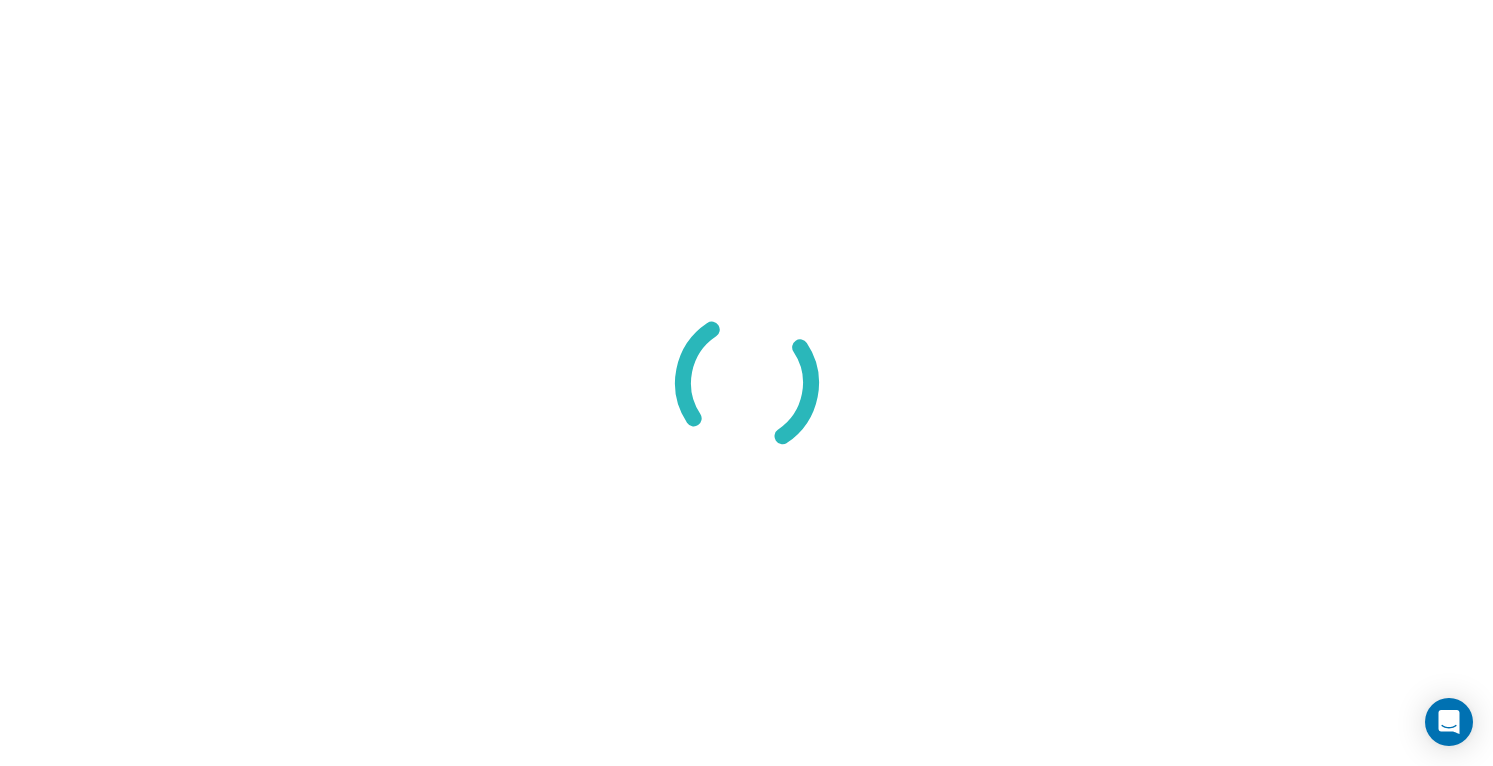 scroll, scrollTop: 0, scrollLeft: 0, axis: both 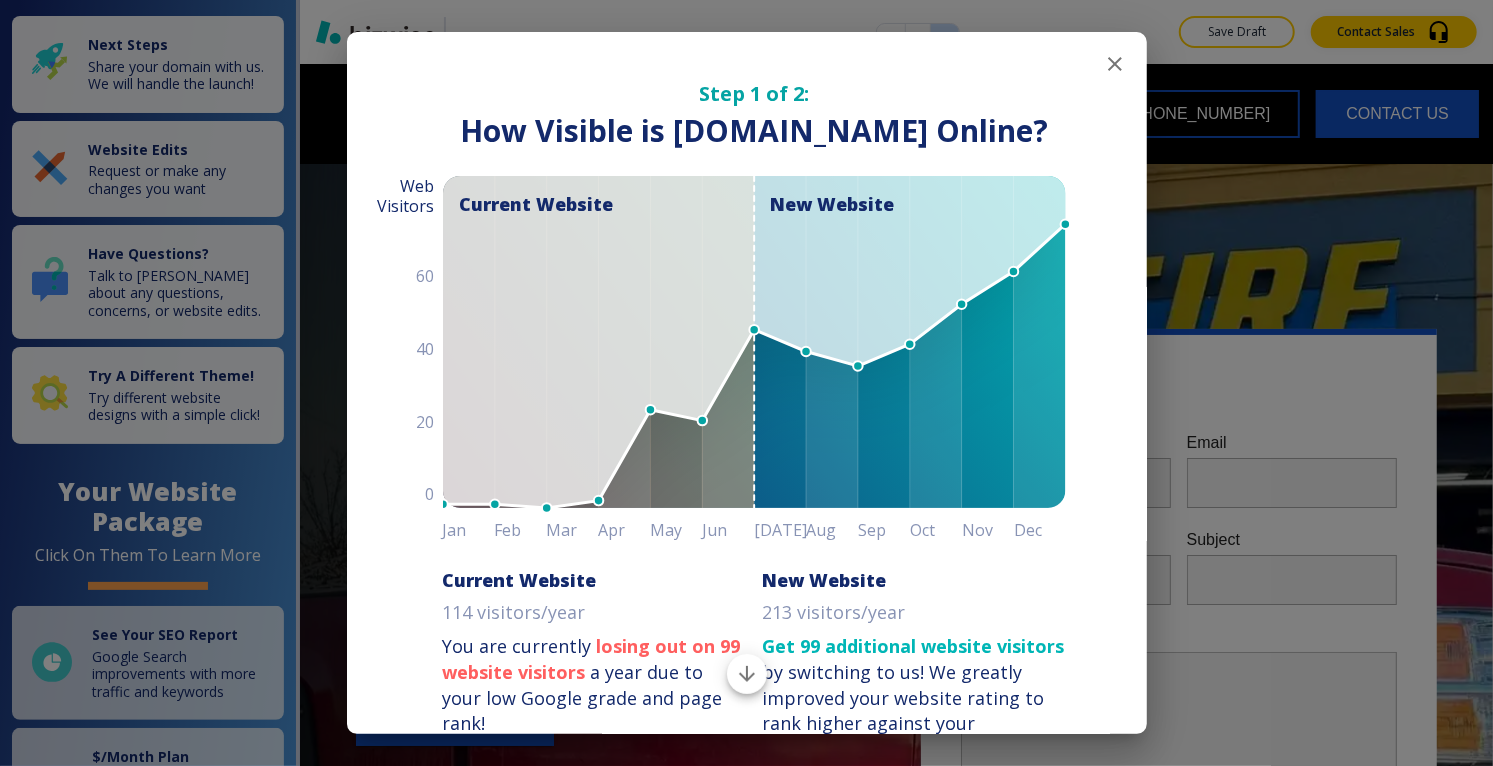 drag, startPoint x: 1089, startPoint y: 65, endPoint x: 714, endPoint y: 252, distance: 419.03937 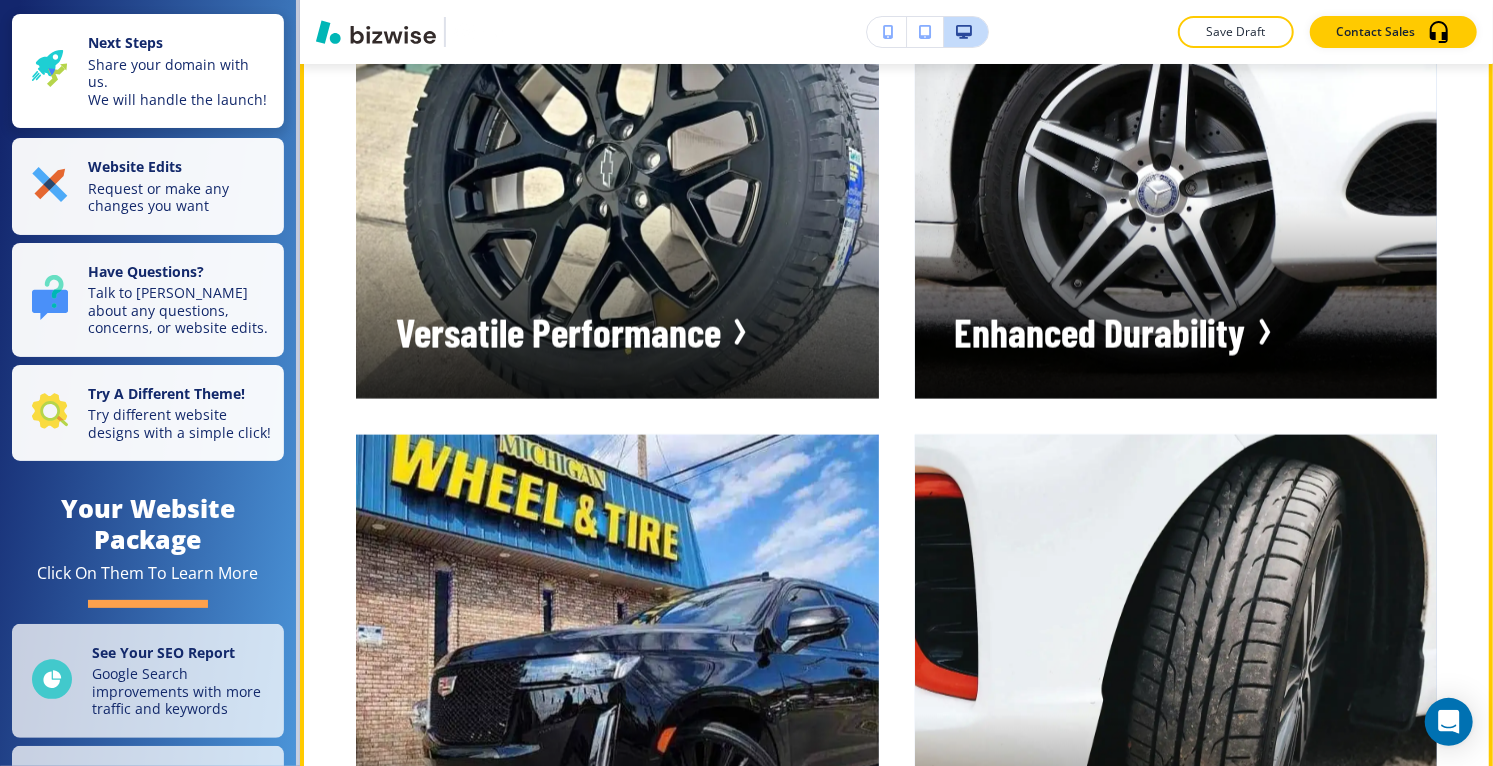 scroll, scrollTop: 10888, scrollLeft: 0, axis: vertical 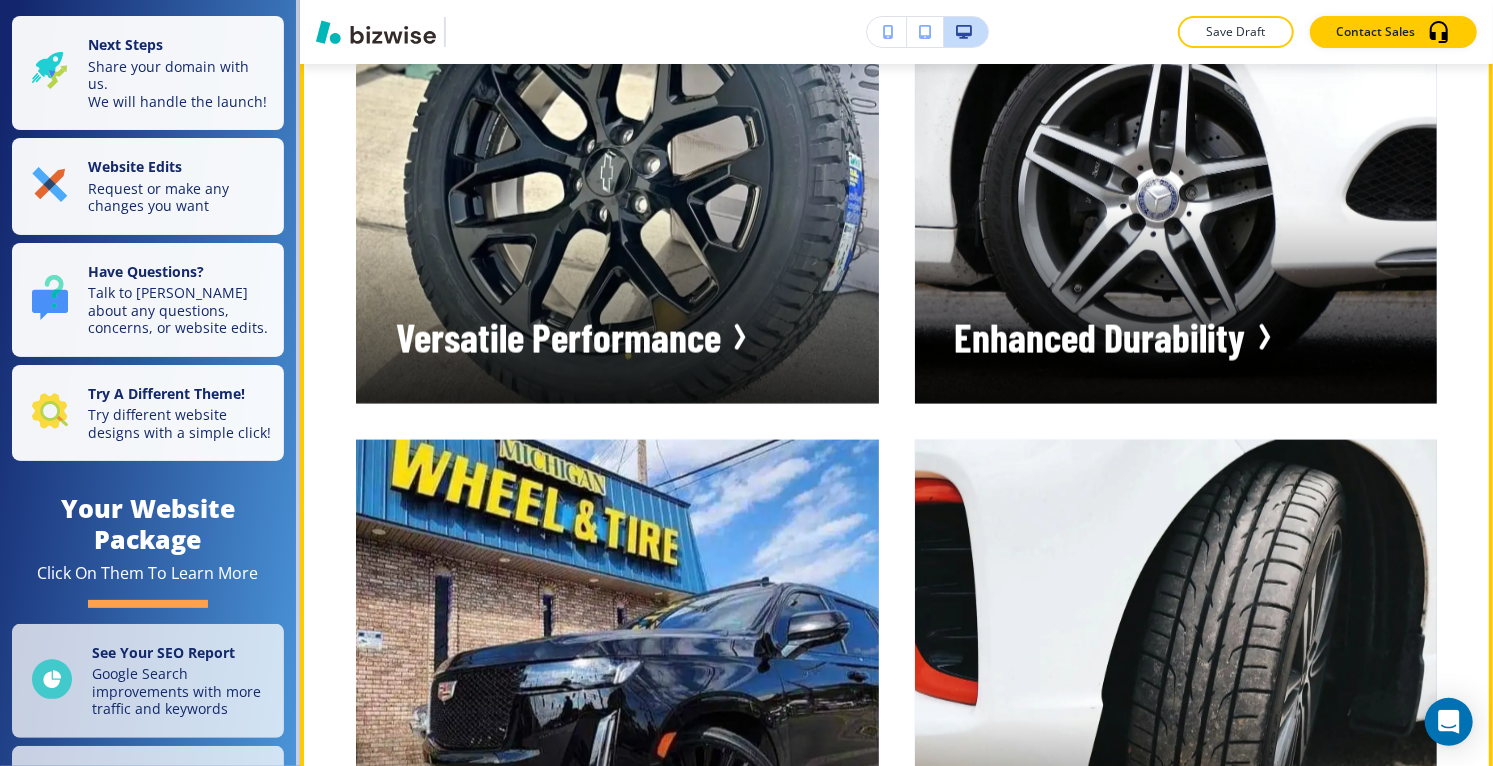 click on "Edit This Section" at bounding box center (379, -279) 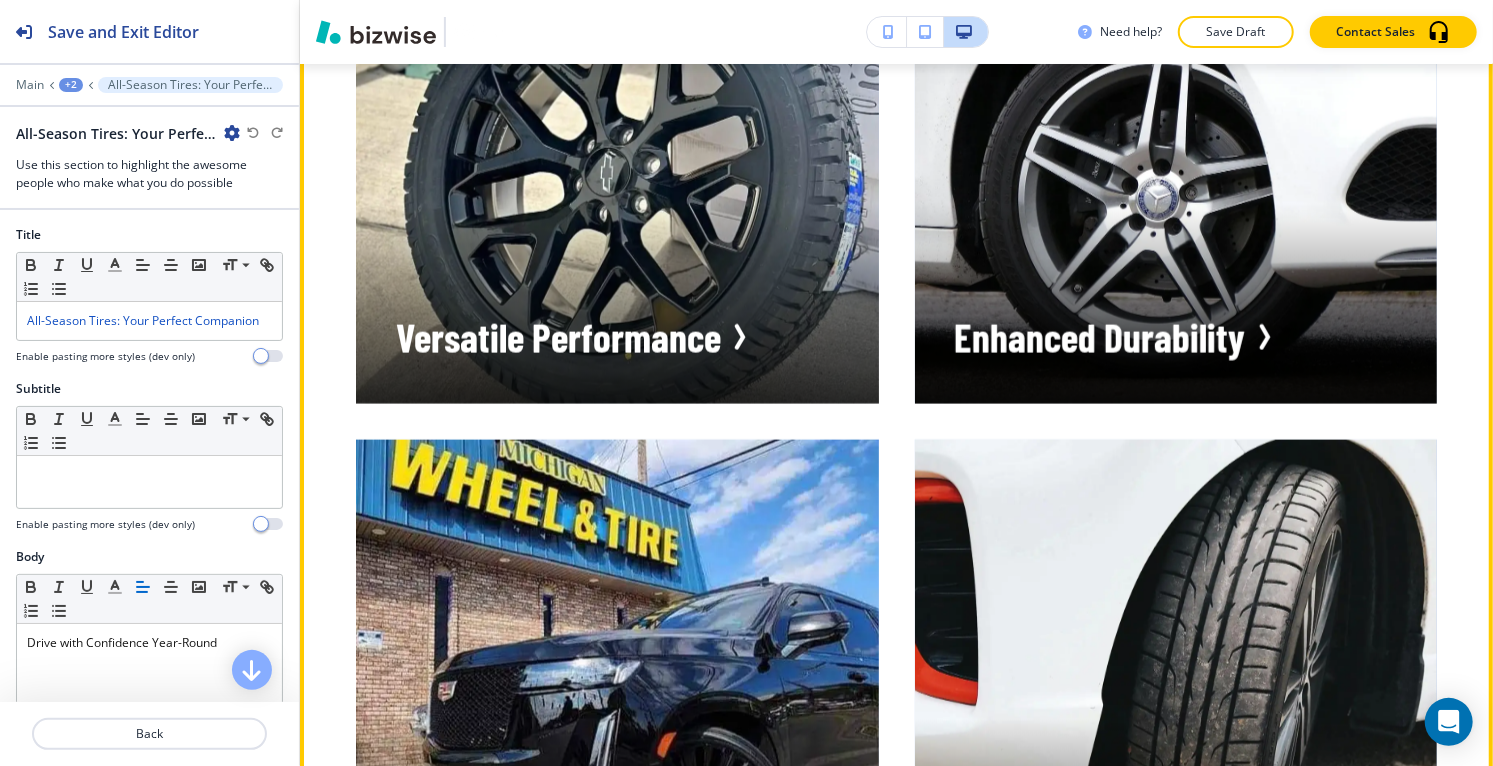 scroll, scrollTop: 10882, scrollLeft: 0, axis: vertical 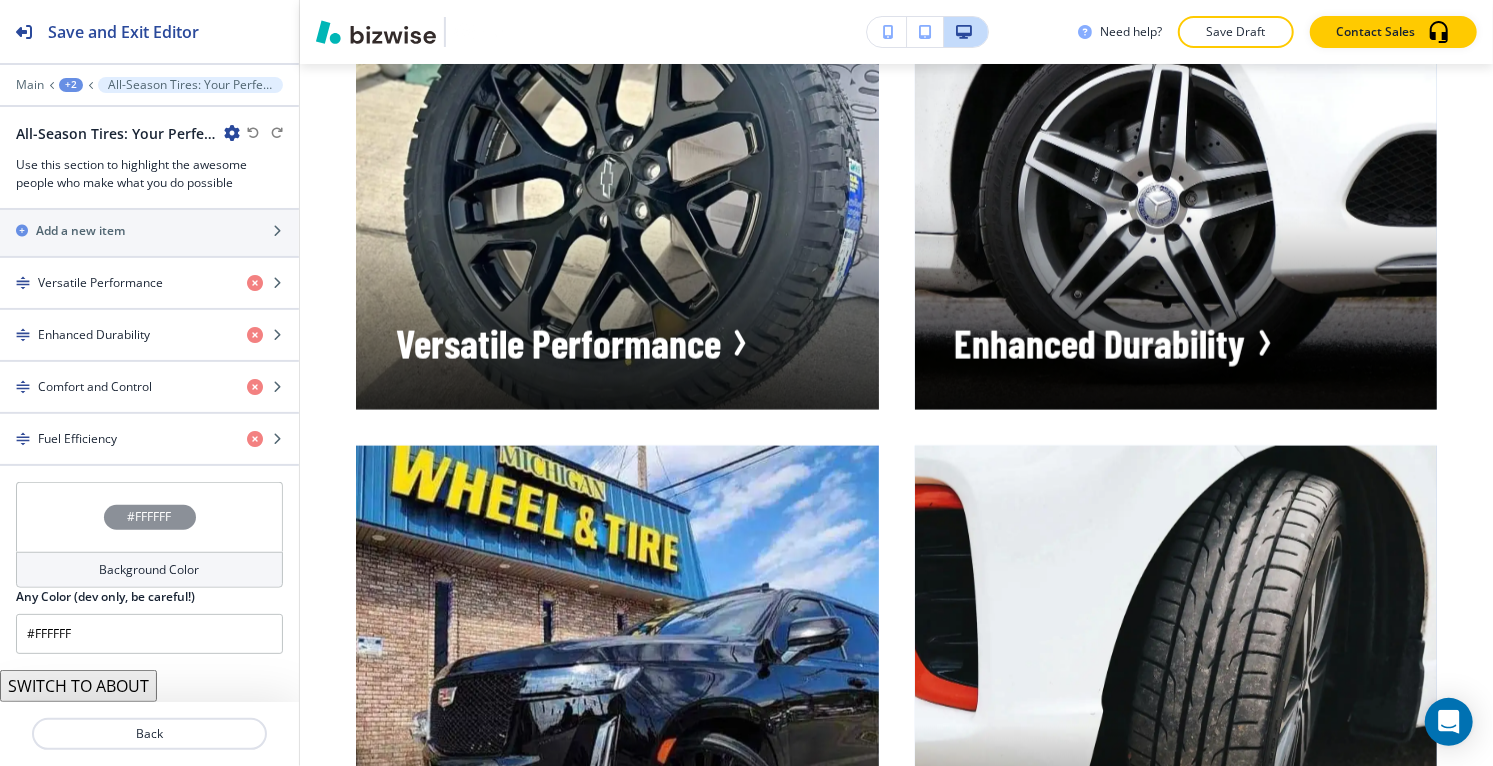 click on "#FFFFFF" at bounding box center (150, 517) 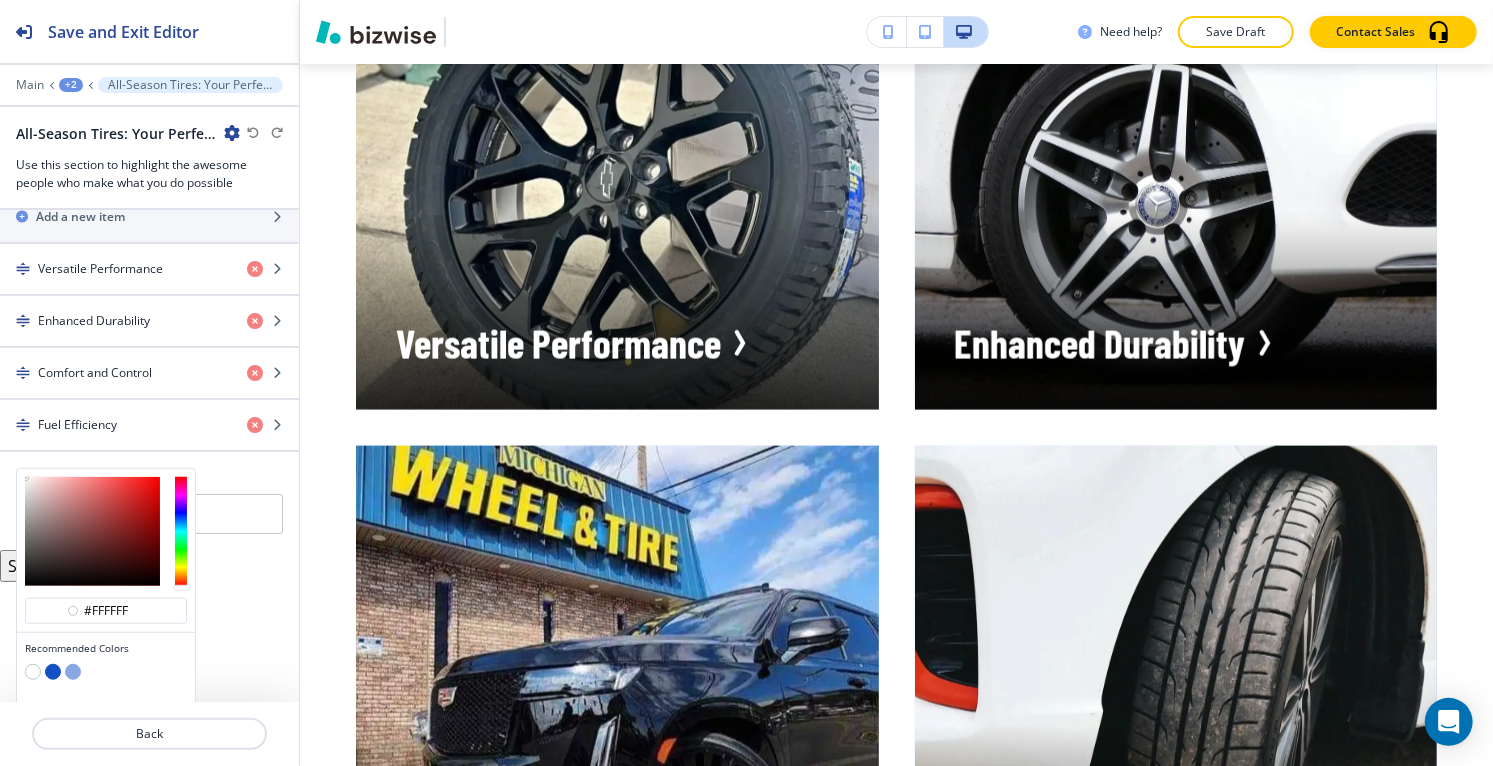 click at bounding box center (53, 672) 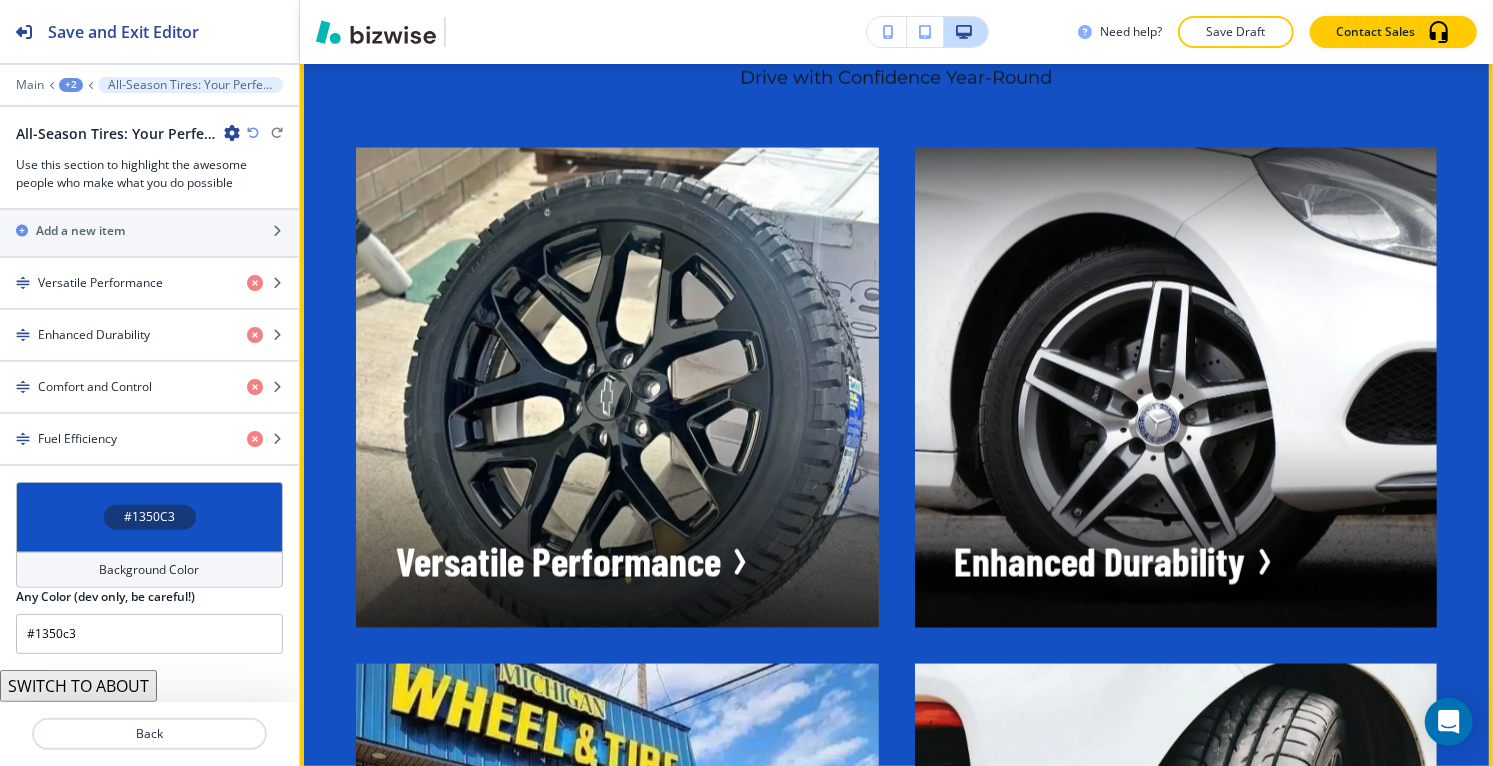 scroll, scrollTop: 10771, scrollLeft: 0, axis: vertical 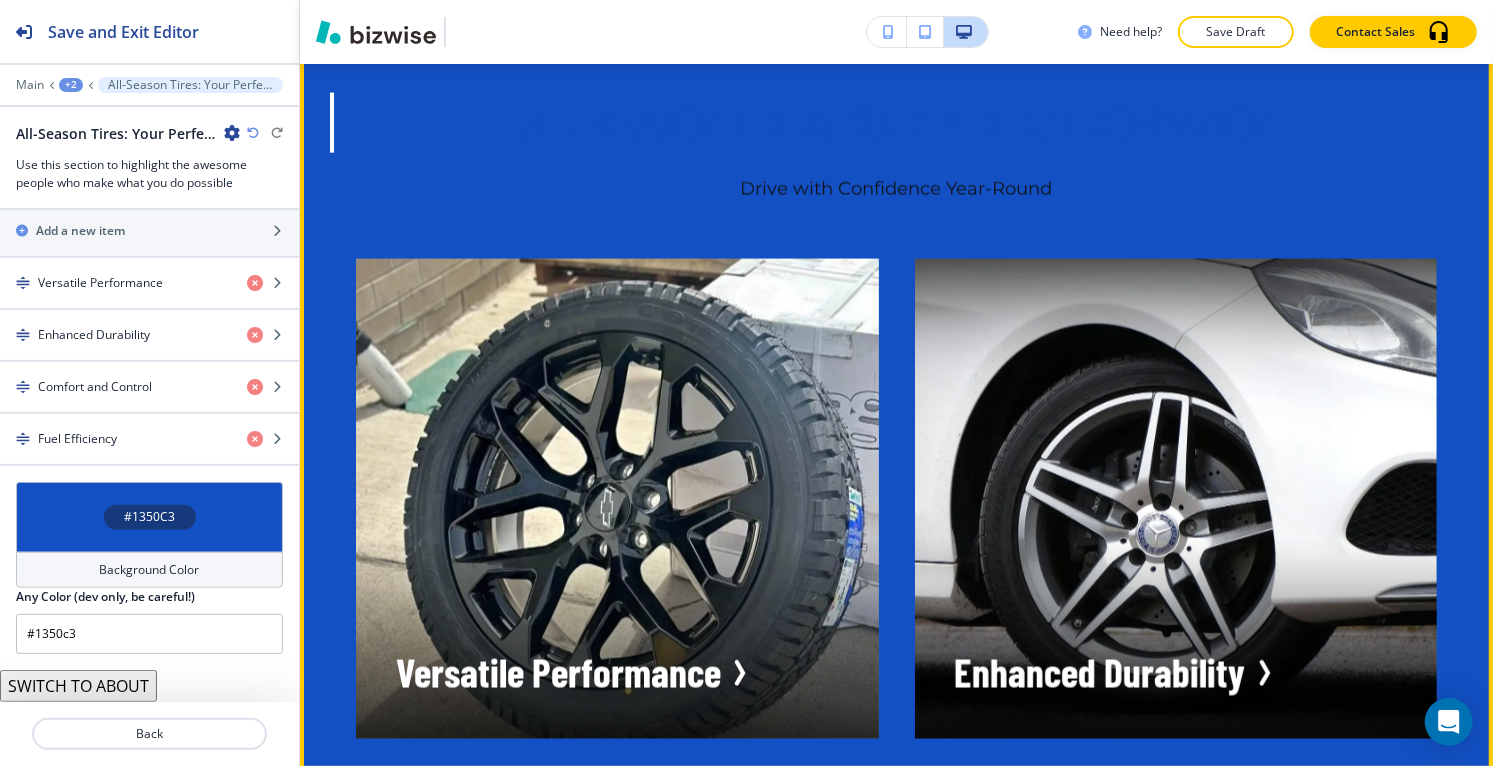 click on "All-Season Tires: Your Perfect Companion Drive with Confidence Year-Round Versatile Performance Enhanced Durability Comfort and Control Fuel Efficiency" at bounding box center (896, 674) 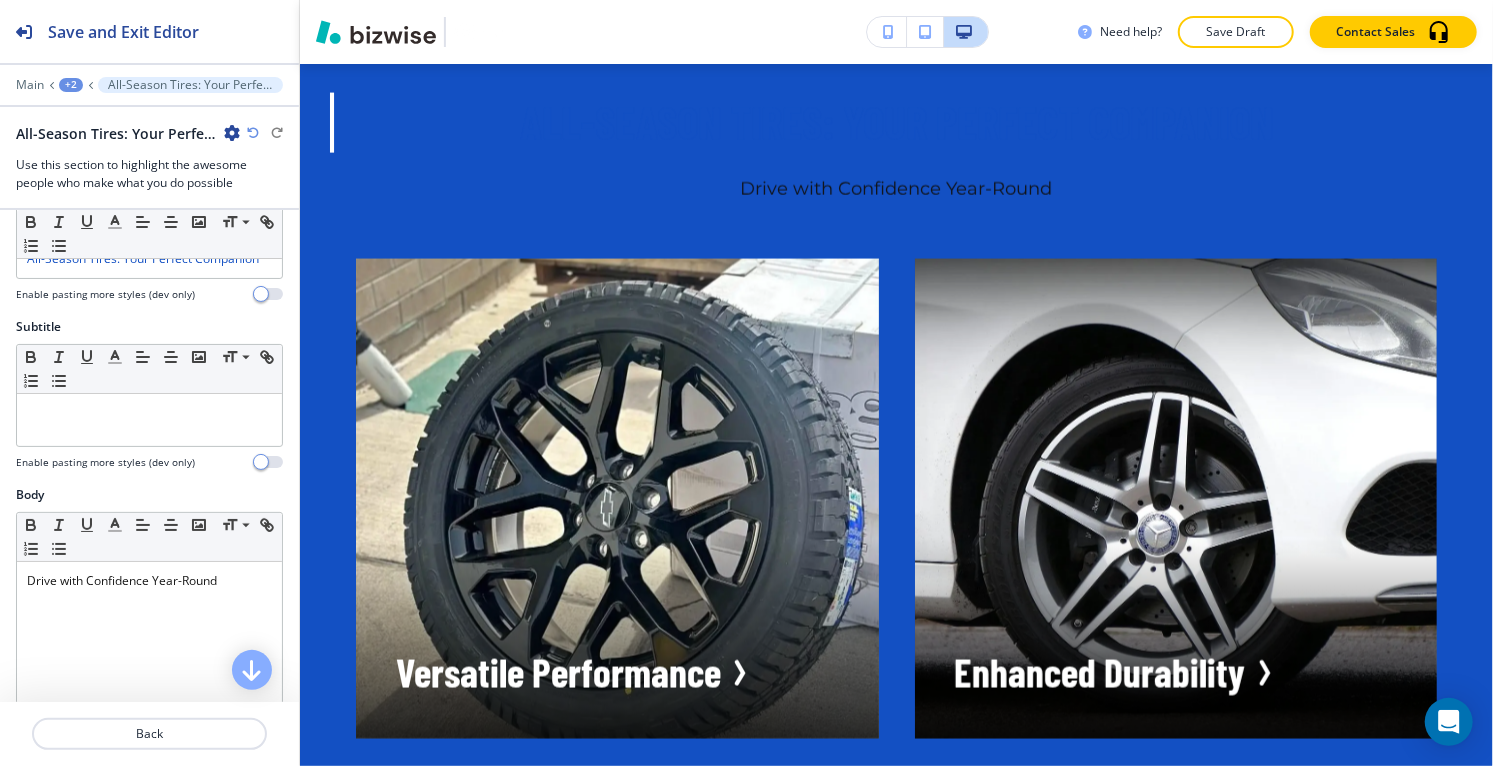 scroll, scrollTop: 0, scrollLeft: 0, axis: both 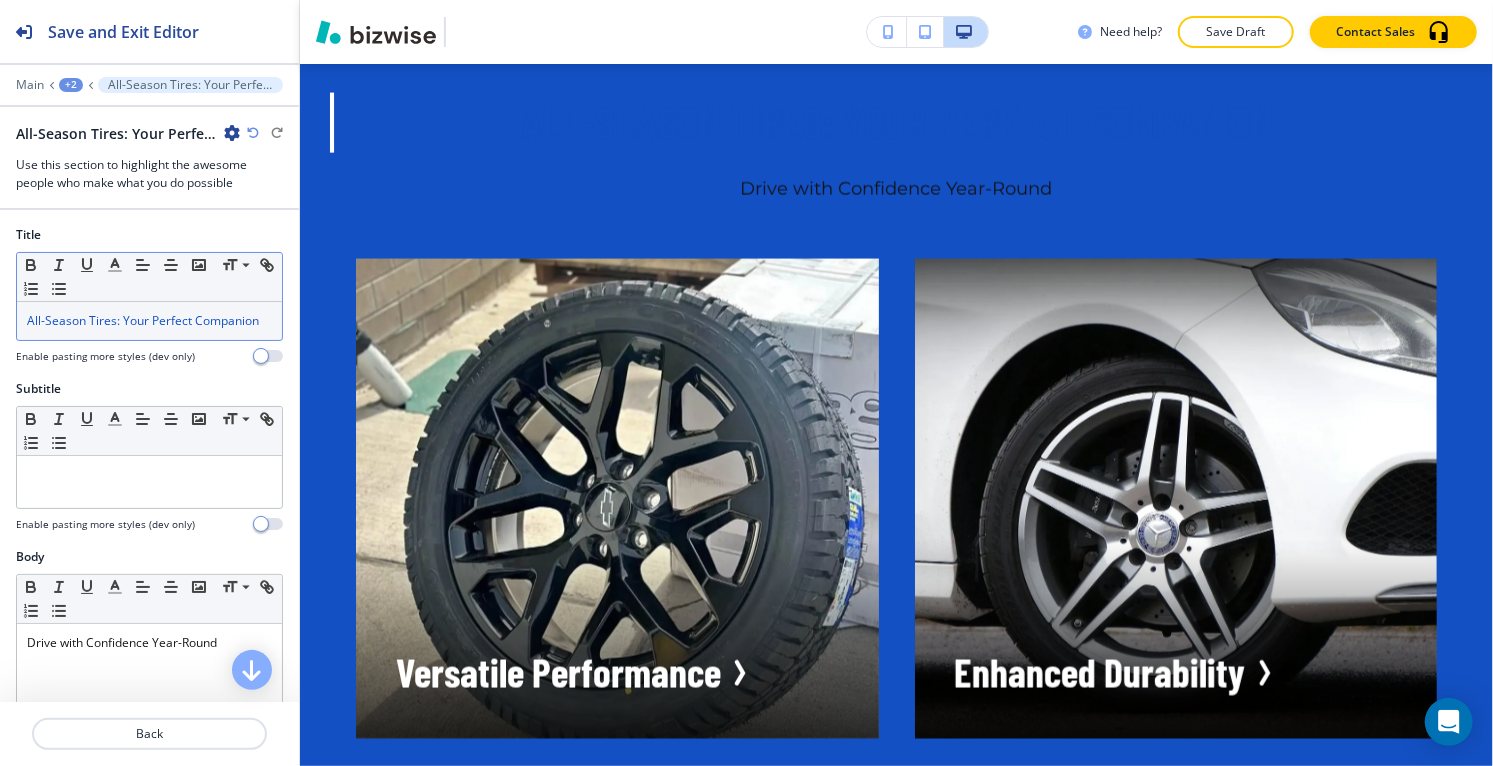 click on "All-Season Tires: Your Perfect Companion" at bounding box center [149, 321] 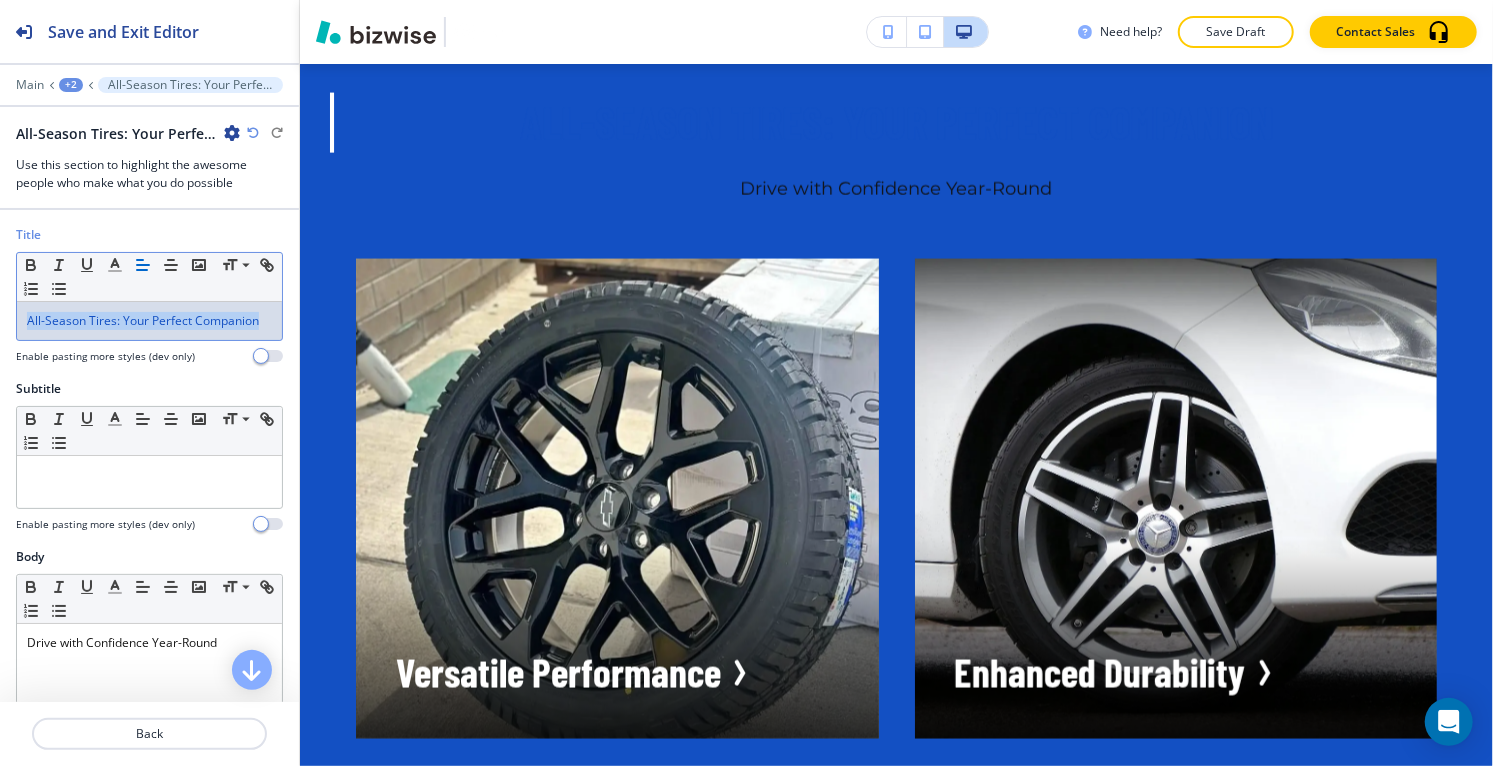 copy on "All-Season Tires: Your Perfect Companion" 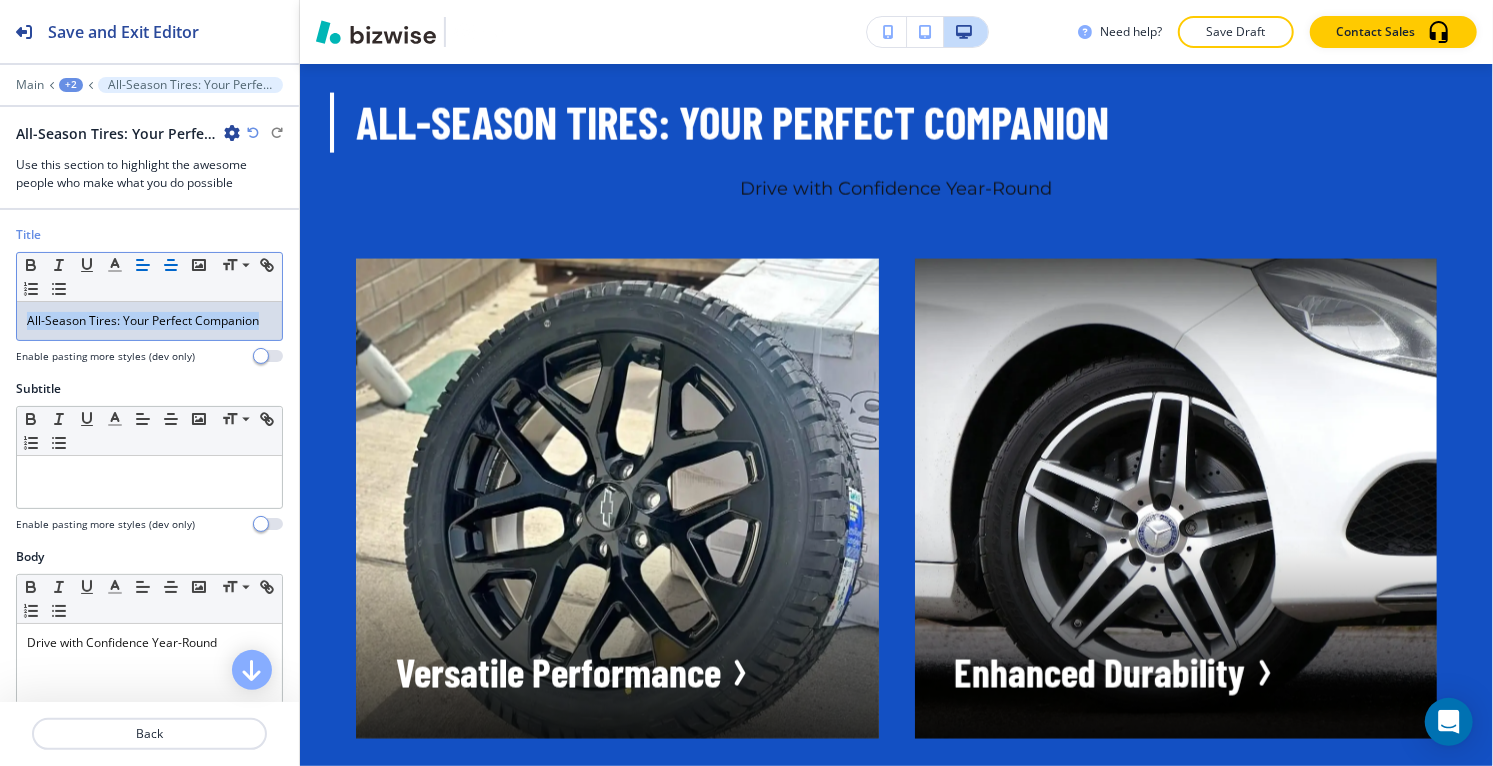 click 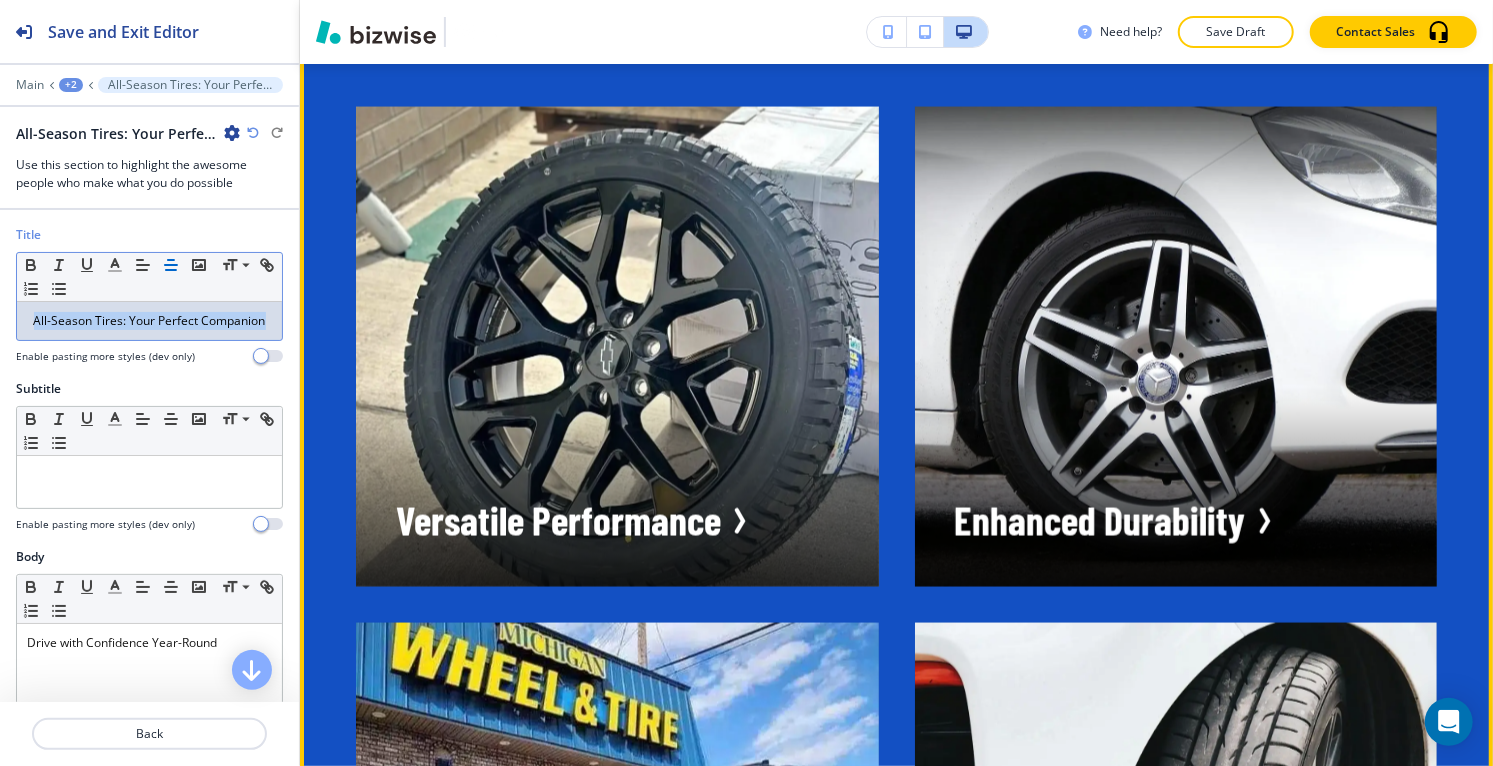 scroll, scrollTop: 11104, scrollLeft: 0, axis: vertical 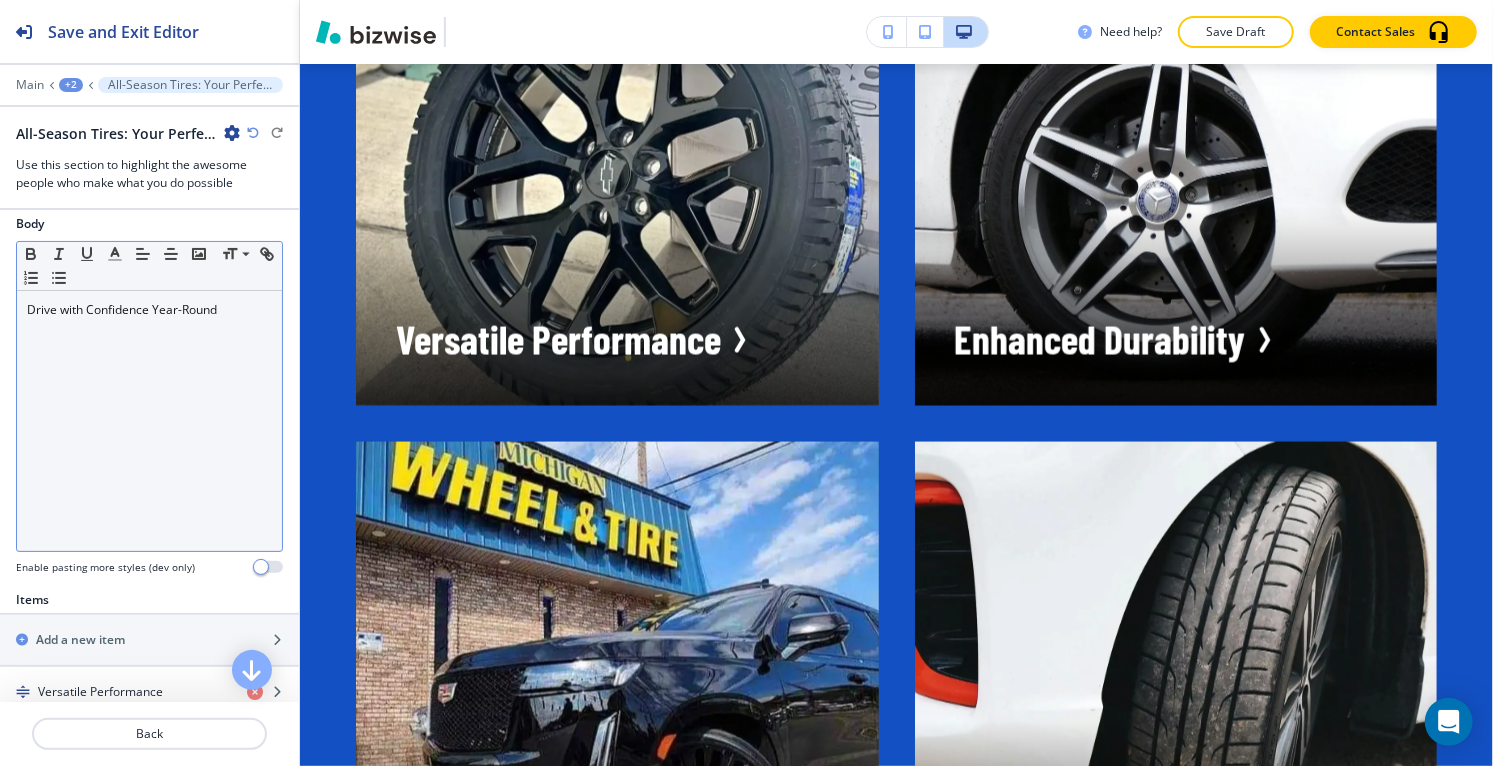 click on "Drive with Confidence Year-Round" at bounding box center [149, 421] 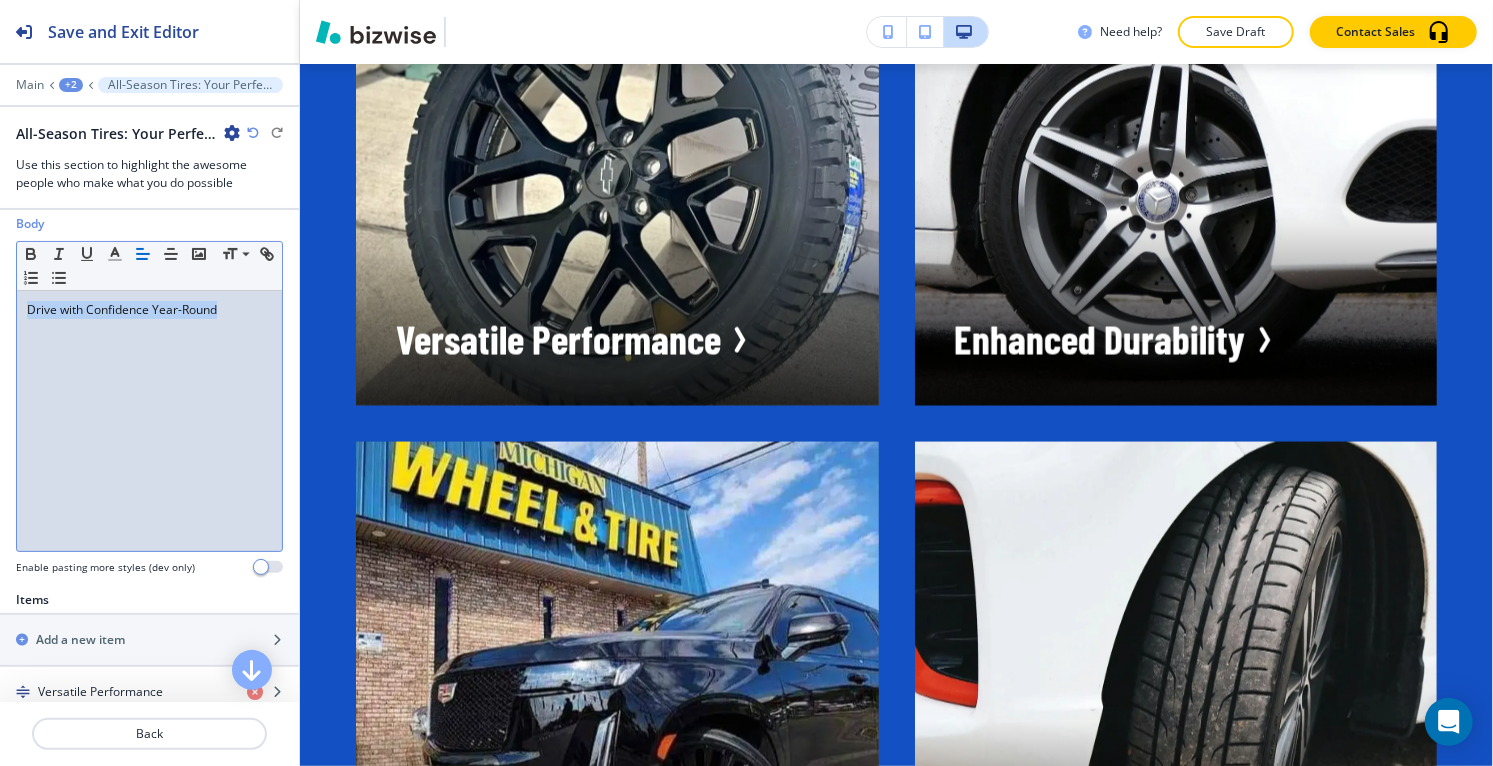 copy on "Drive with Confidence Year-Round" 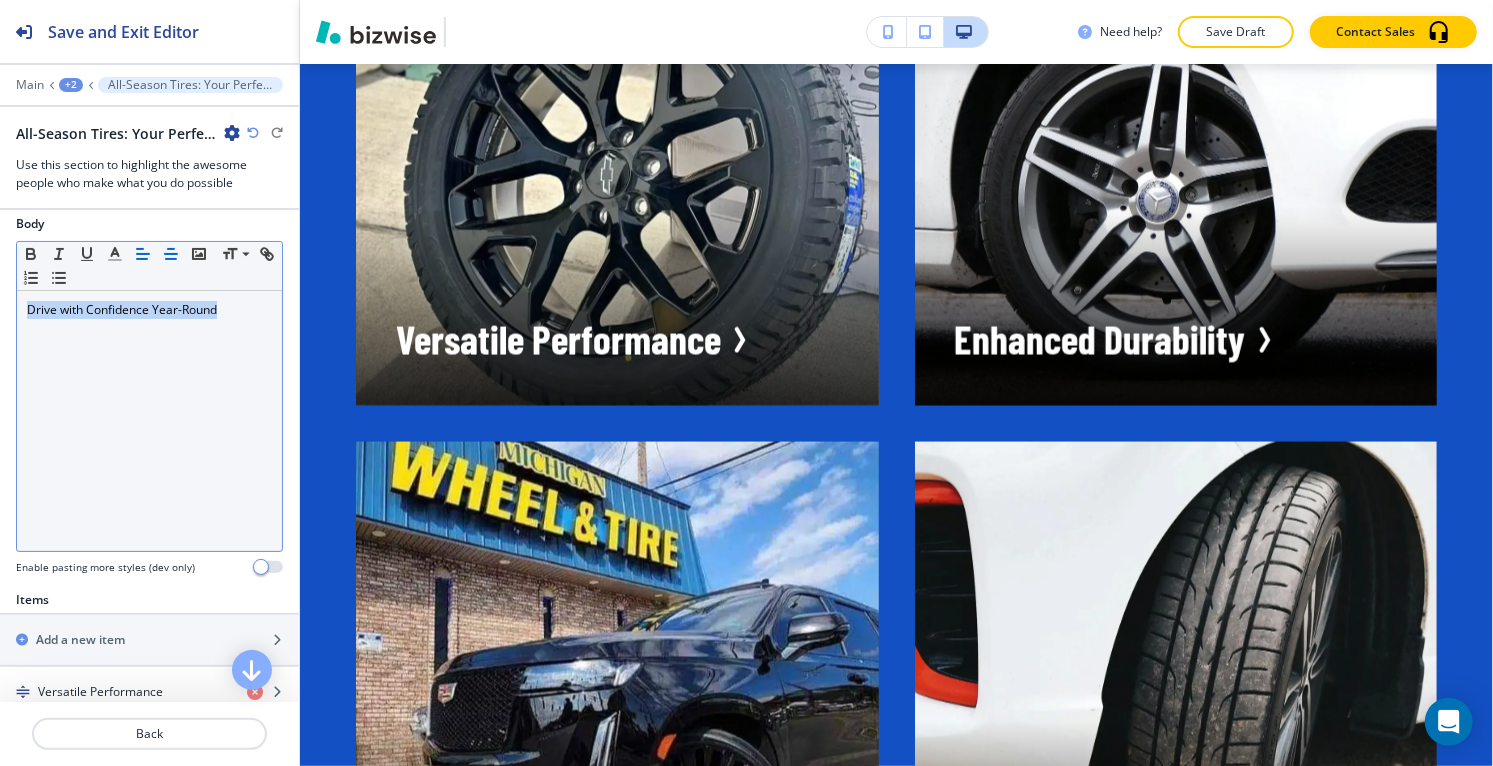 click 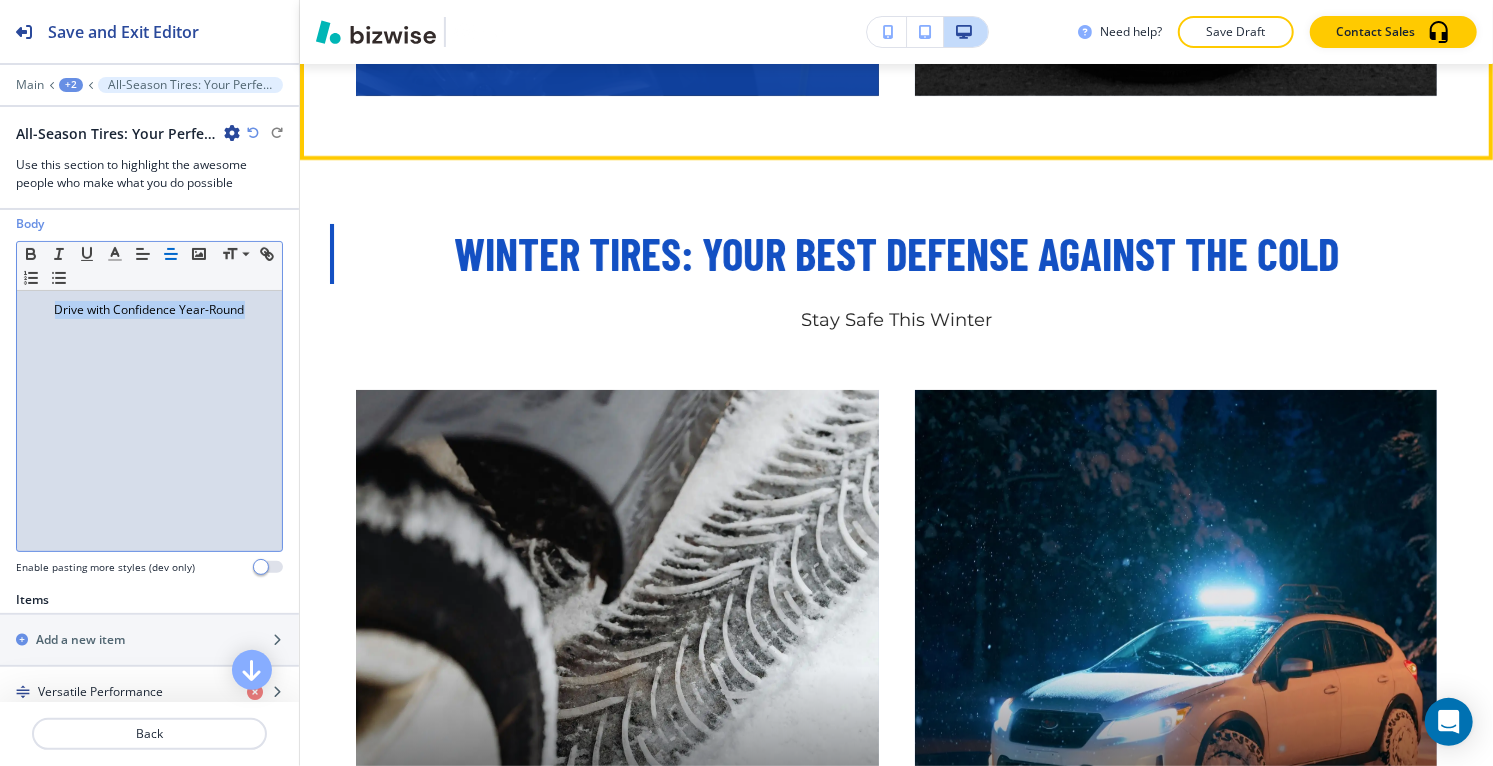 scroll, scrollTop: 13660, scrollLeft: 0, axis: vertical 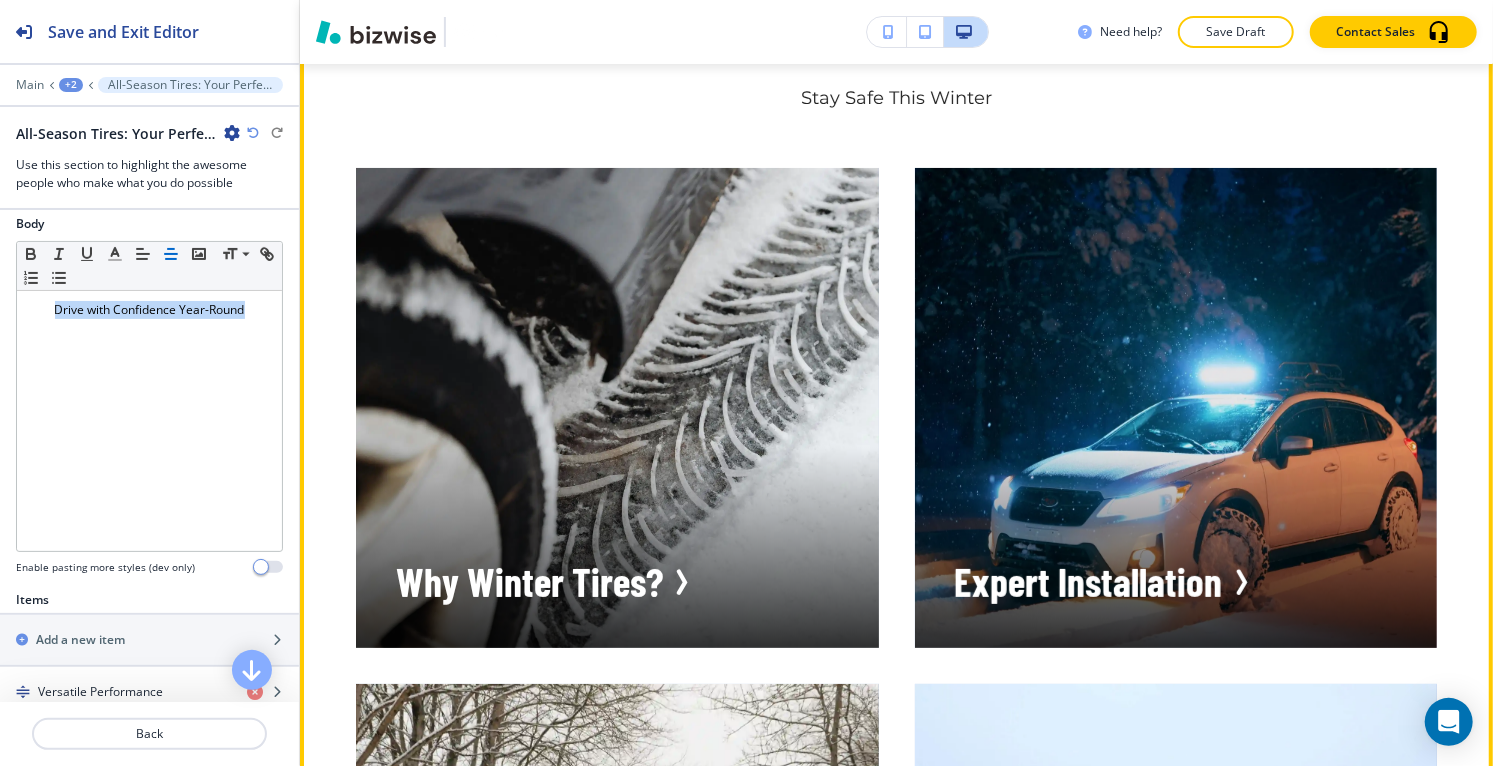 click on "Edit This Section" at bounding box center [379, -35] 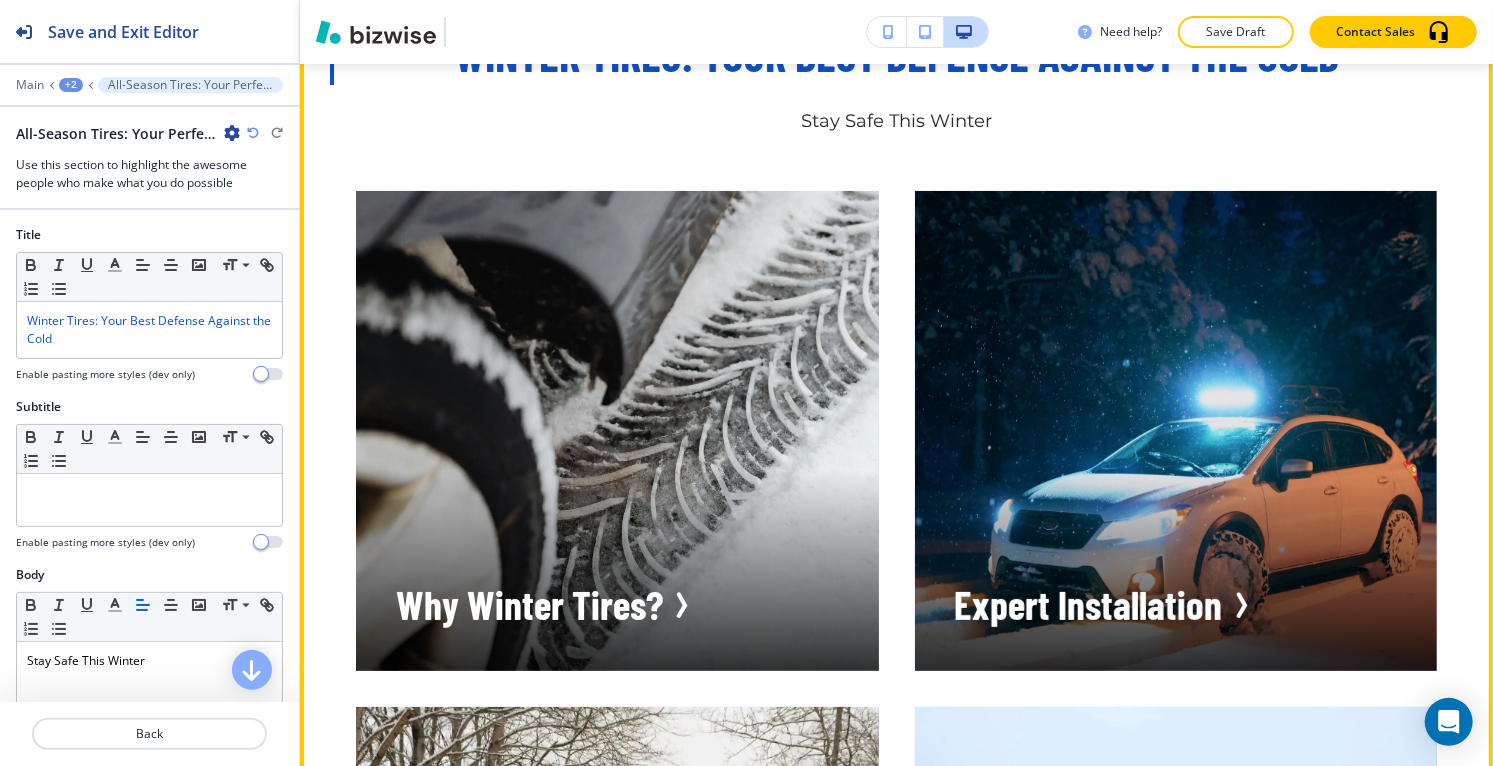 scroll, scrollTop: 13676, scrollLeft: 0, axis: vertical 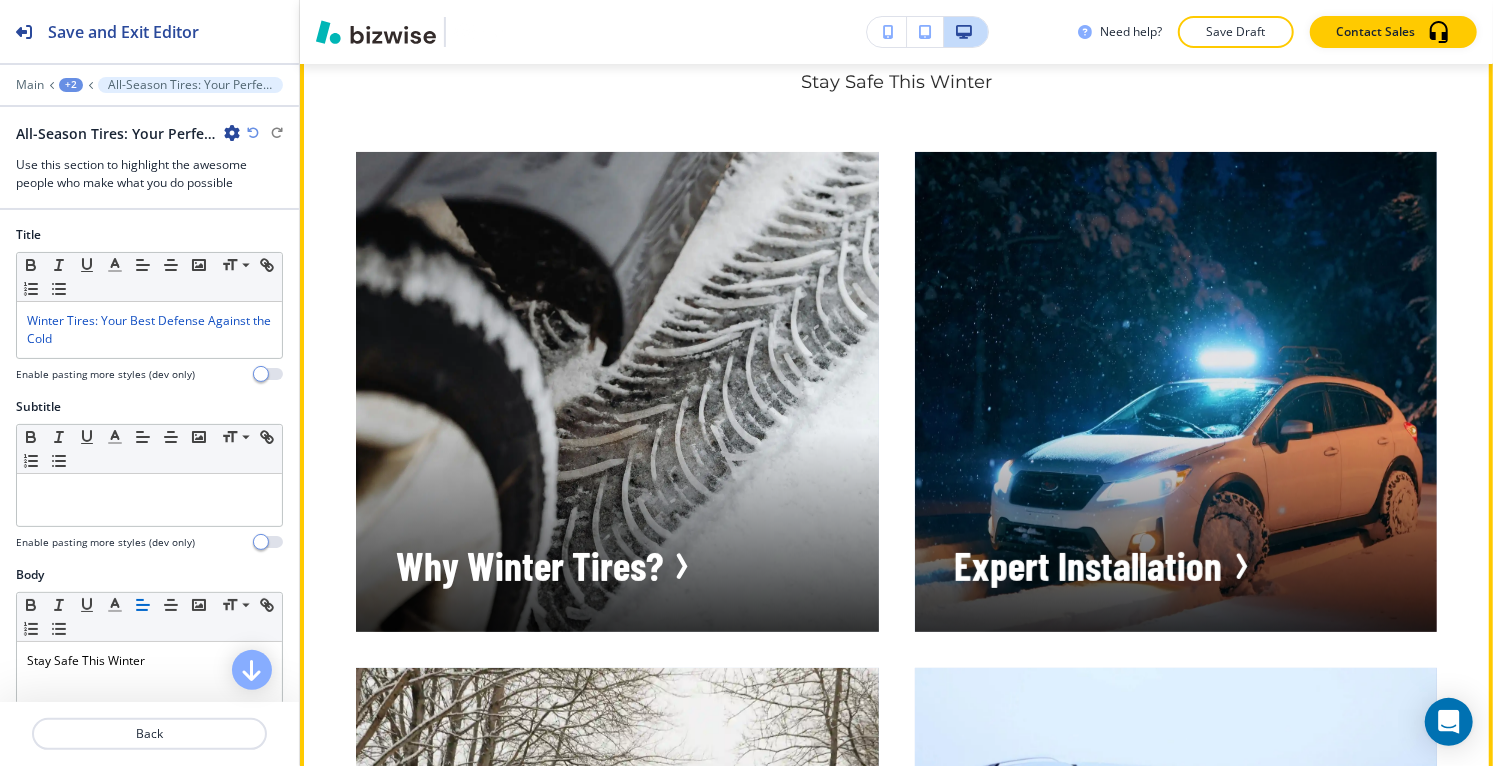 click on "Edit This Section" at bounding box center (379, -51) 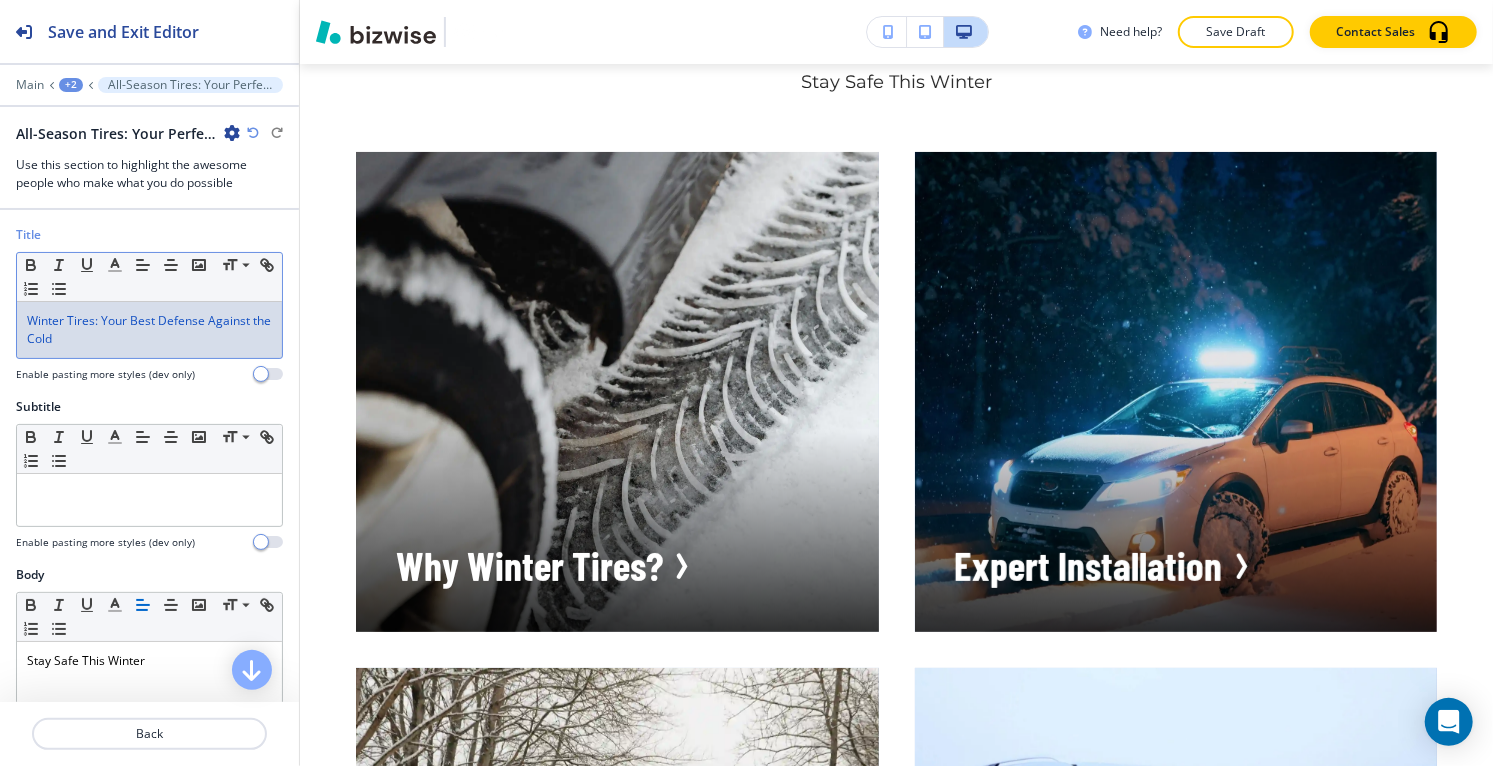 click on "Winter Tires: Your Best Defense Against the Cold" at bounding box center [149, 330] 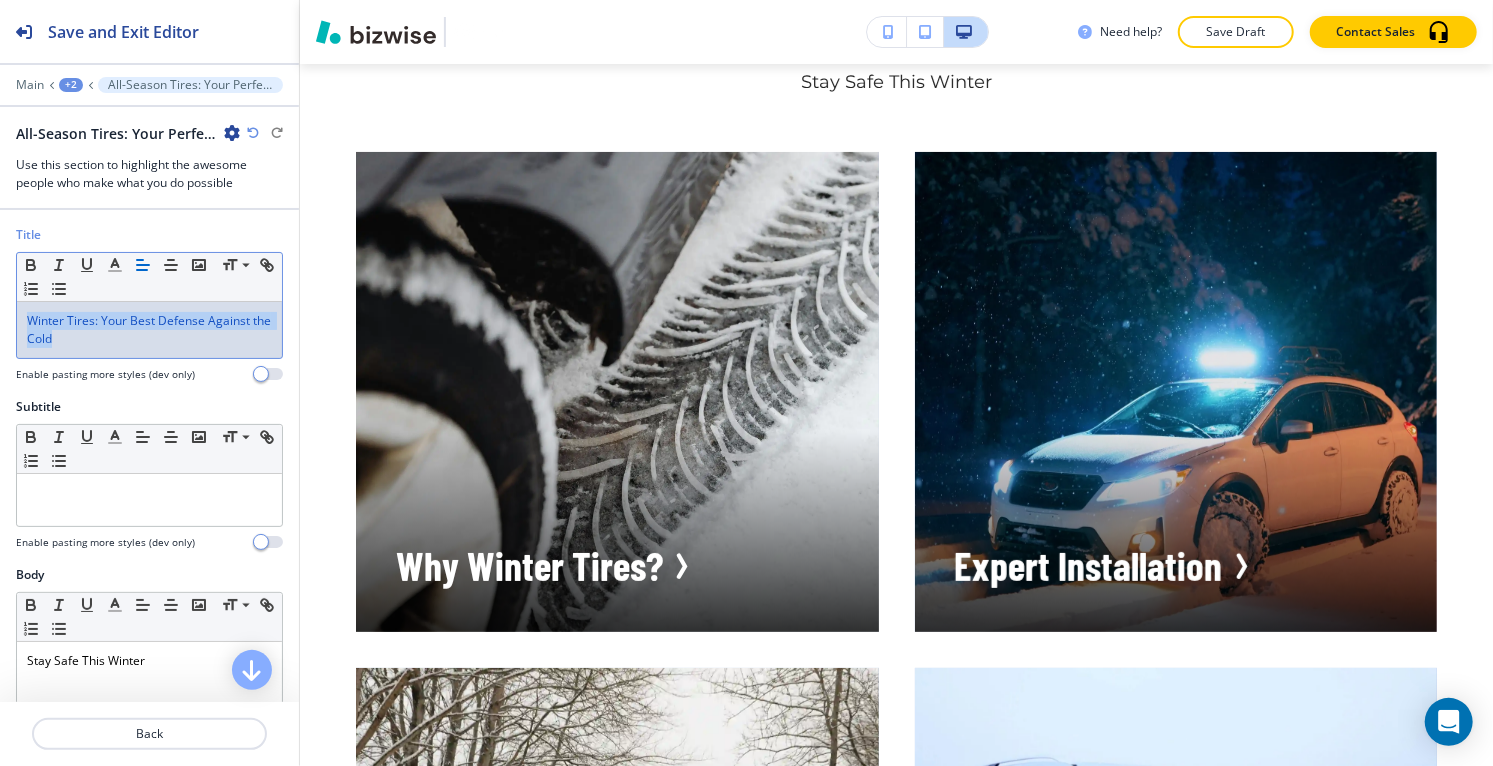 copy on "Winter Tires: Your Best Defense Against the Cold" 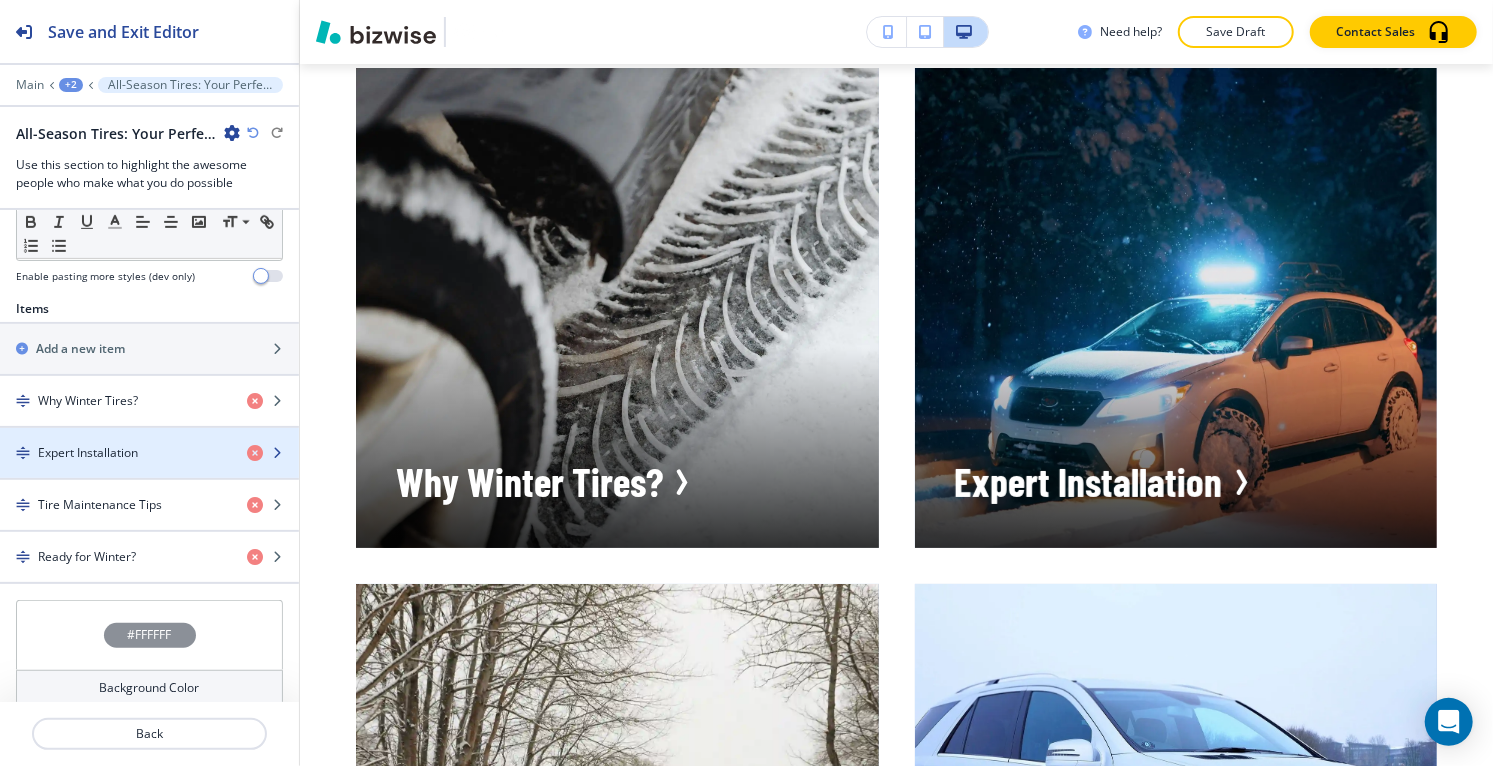 scroll, scrollTop: 737, scrollLeft: 0, axis: vertical 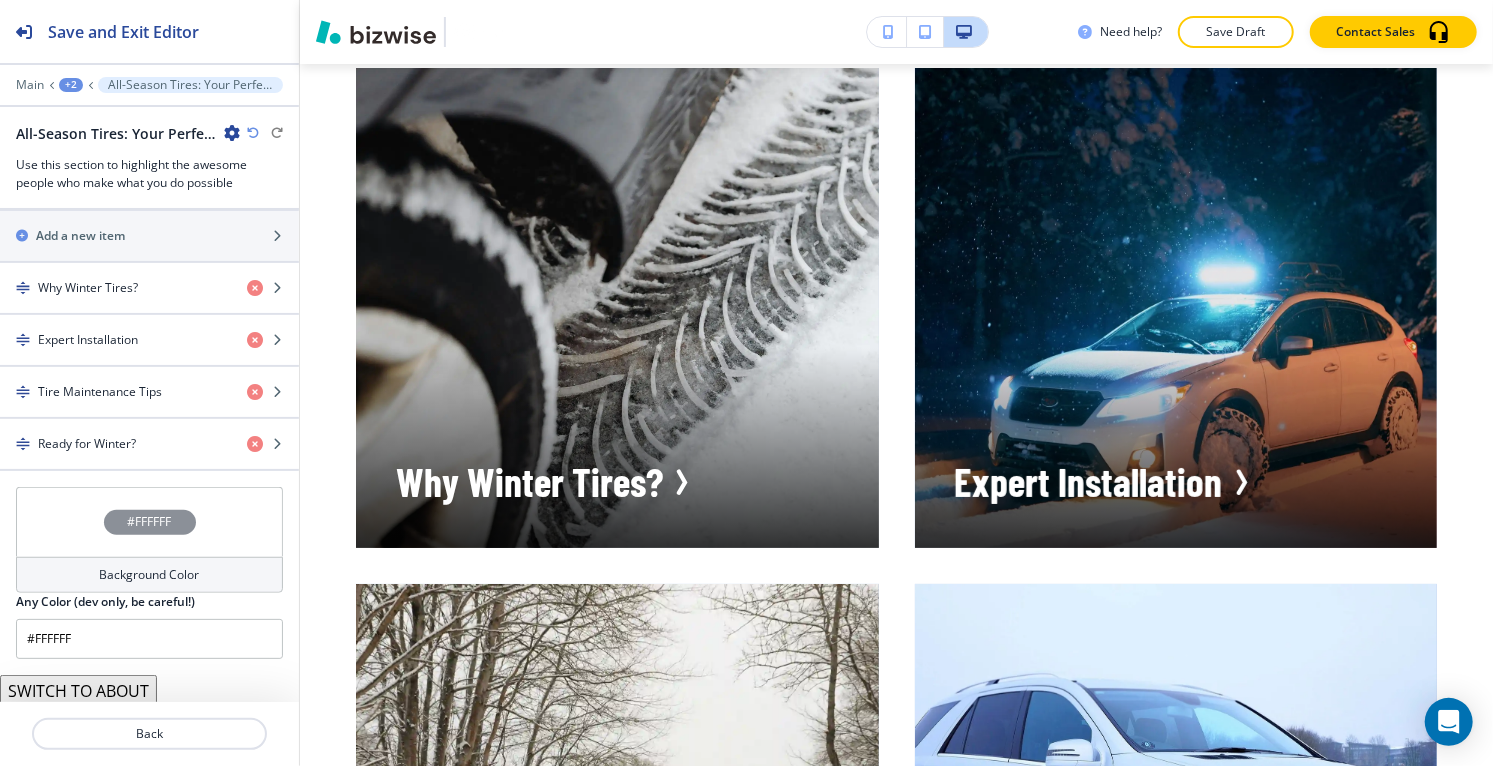 click on "#FFFFFF" at bounding box center [150, 522] 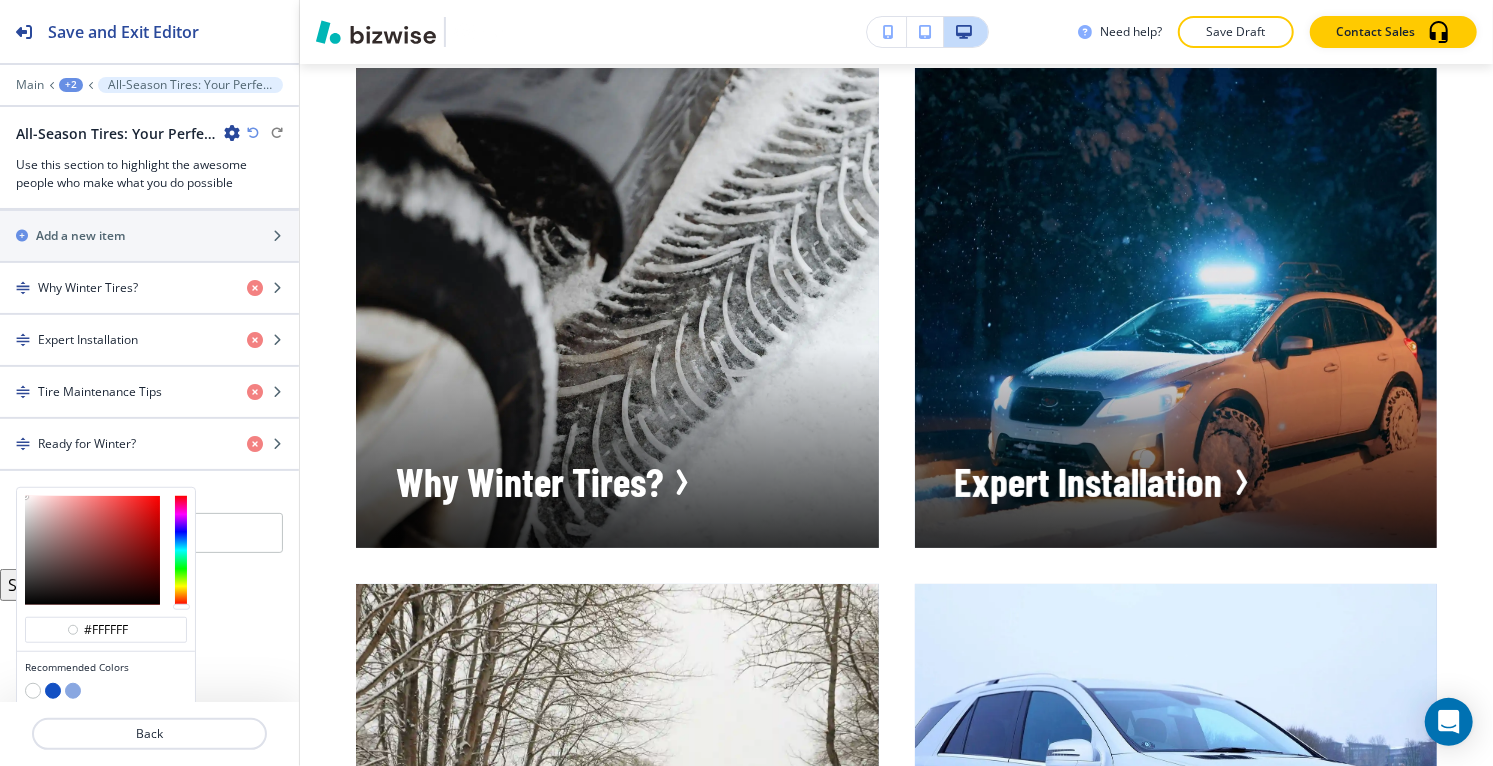 click at bounding box center (53, 691) 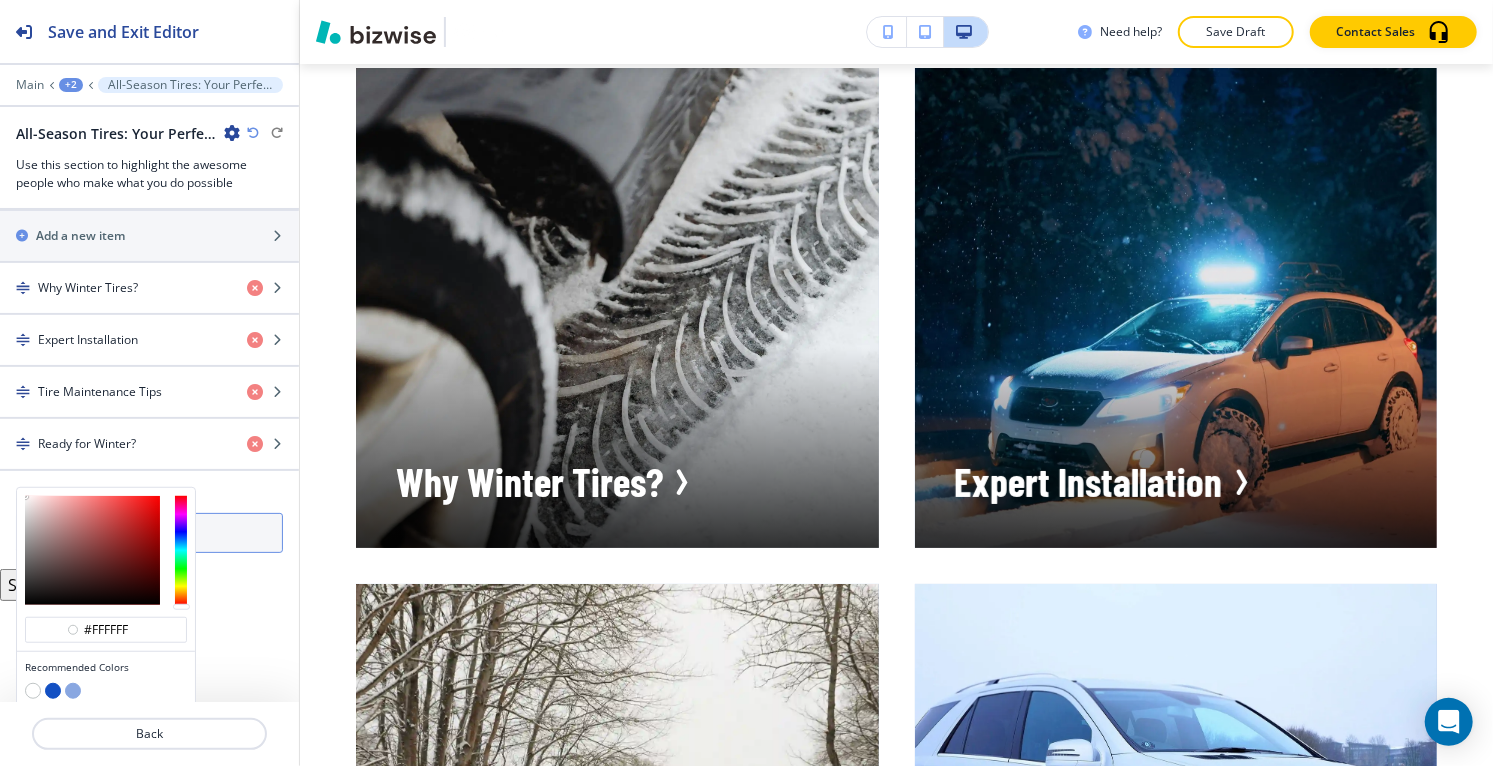 type on "#1350c3" 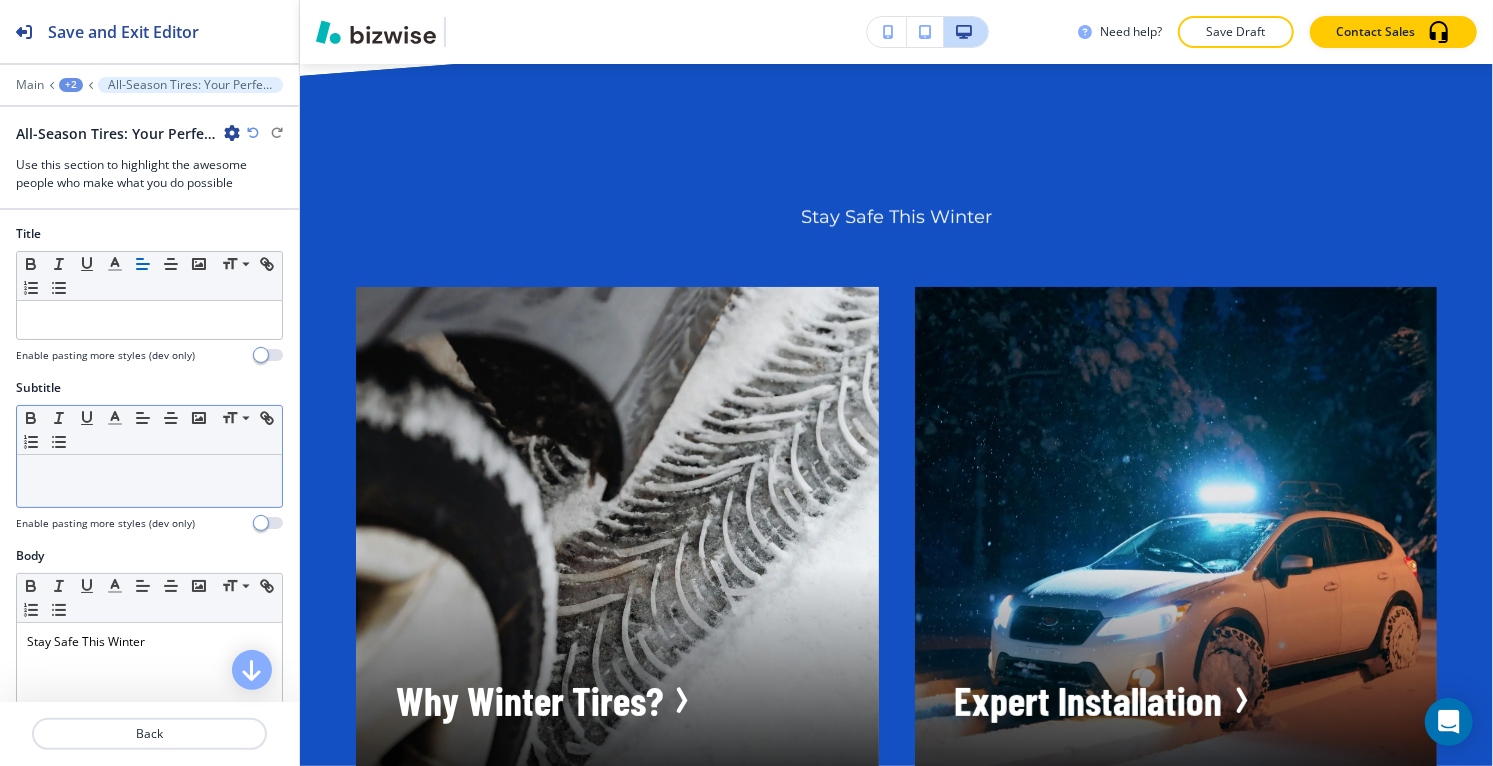 scroll, scrollTop: 0, scrollLeft: 0, axis: both 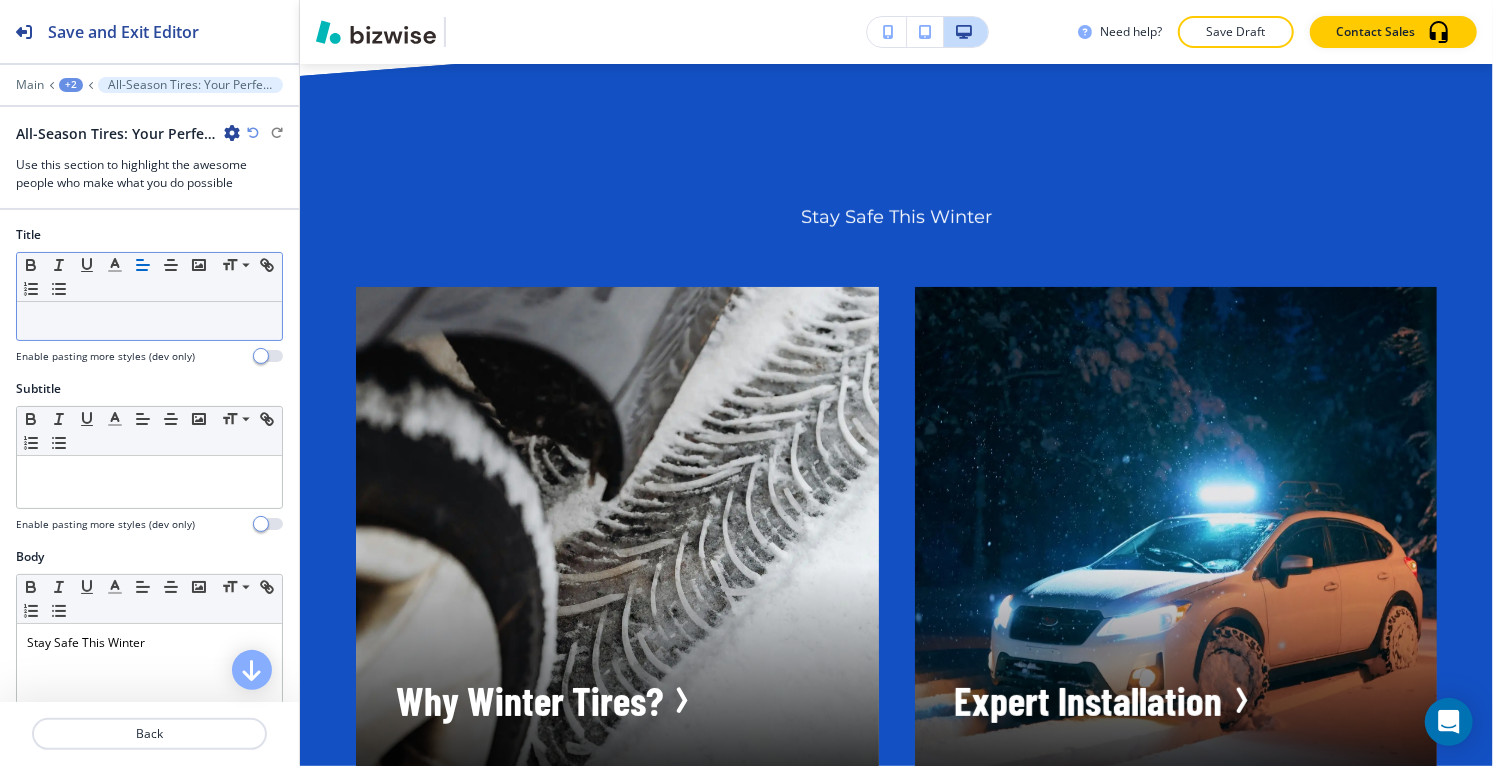 click at bounding box center (149, 321) 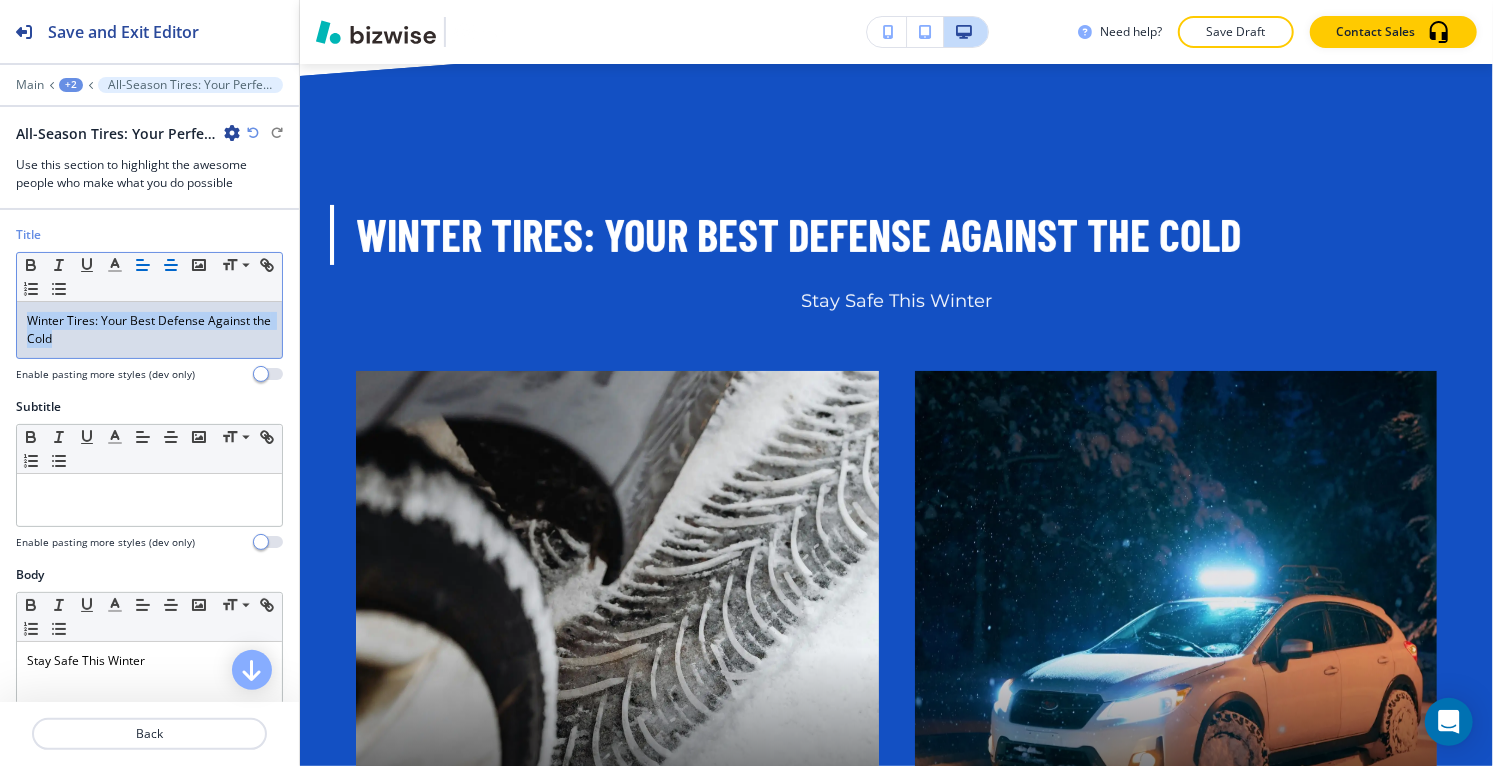 click 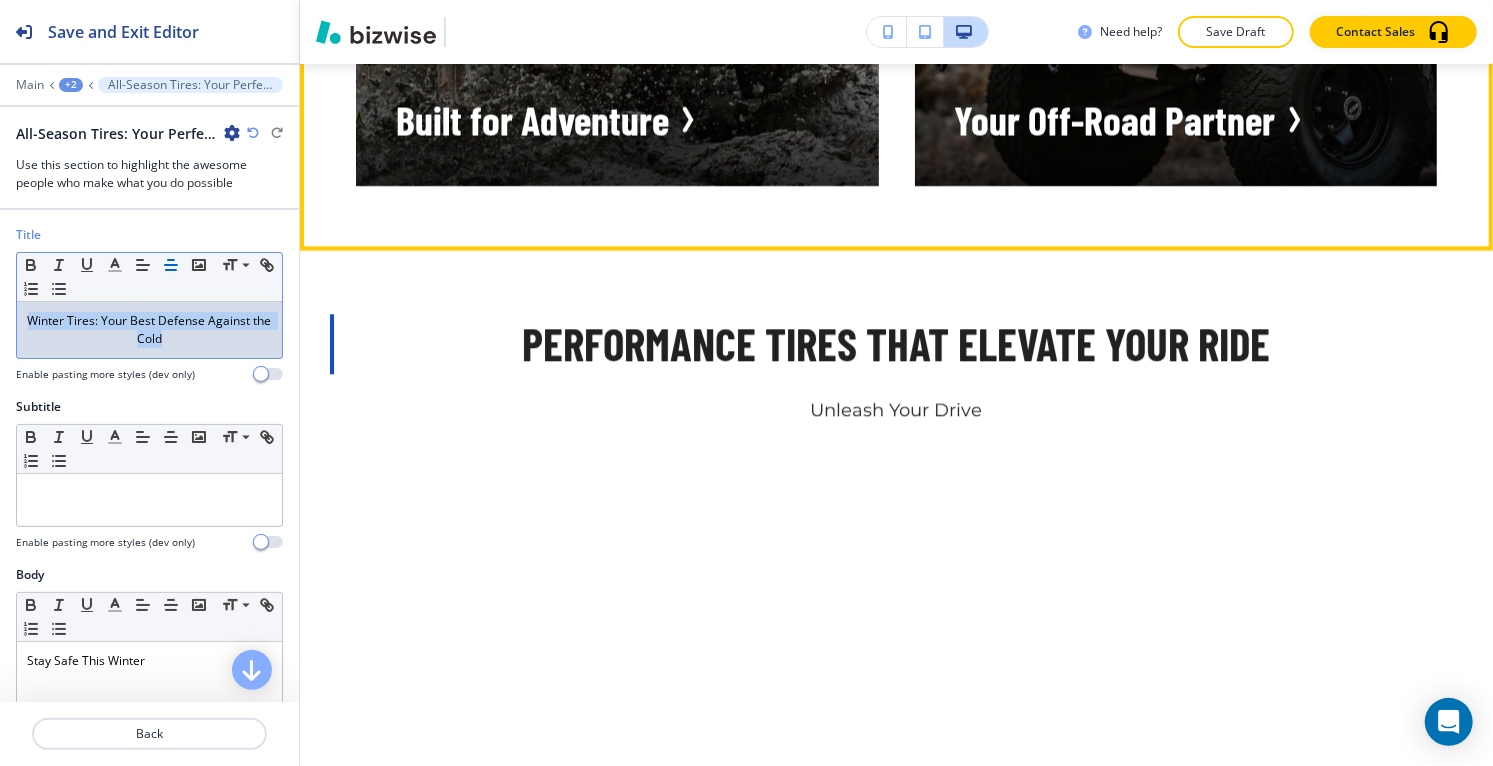 scroll, scrollTop: 16676, scrollLeft: 0, axis: vertical 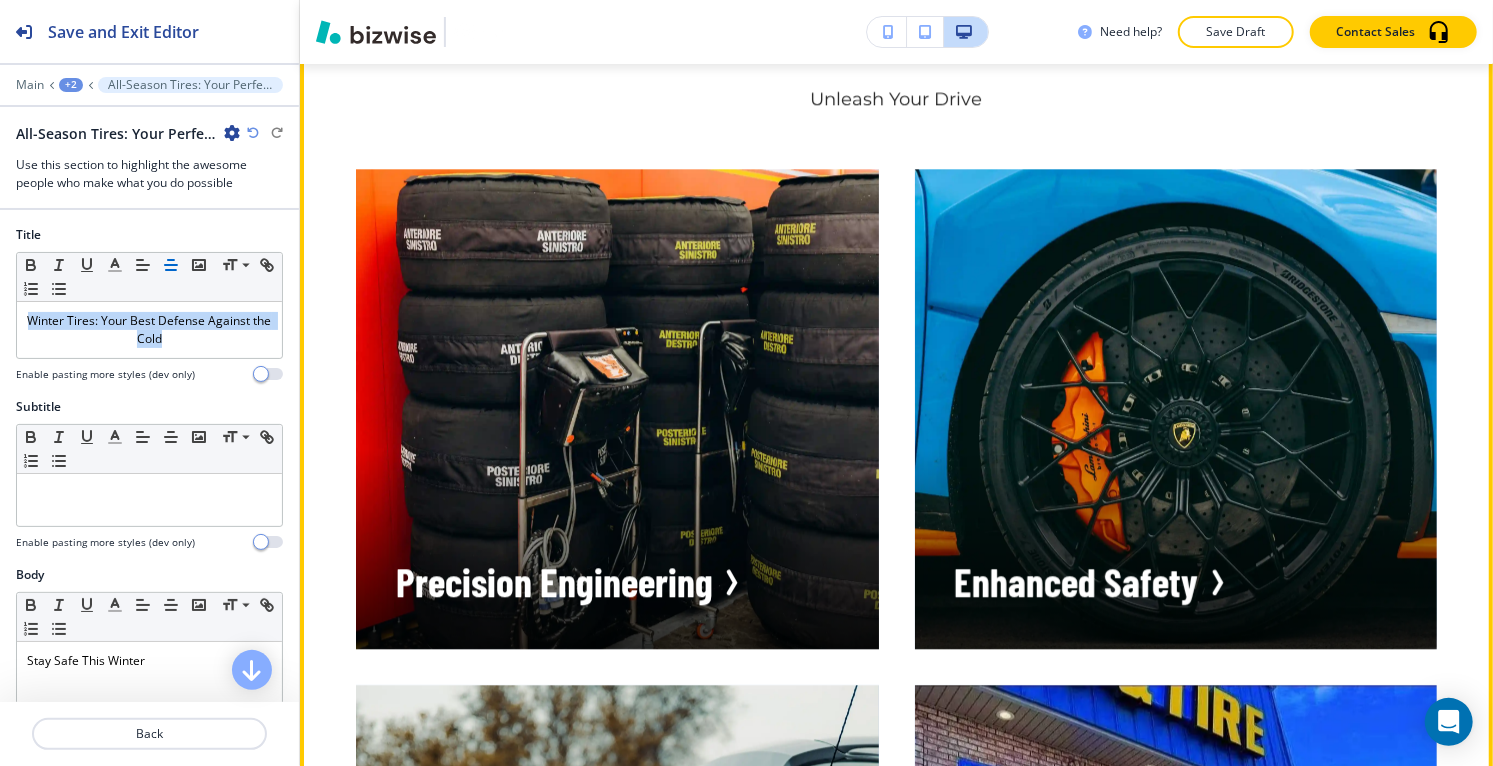 click on "Edit This Section" at bounding box center (379, -34) 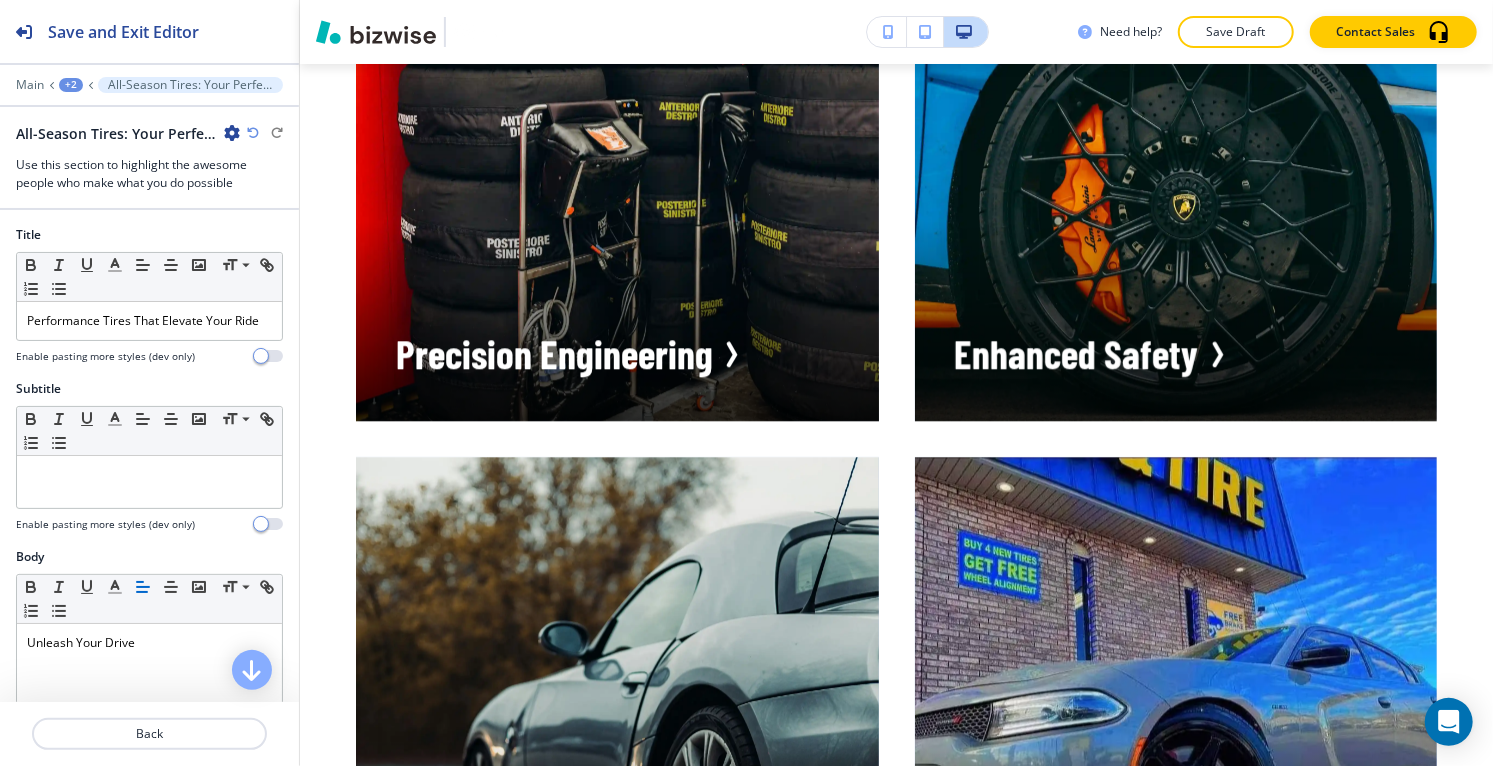 scroll, scrollTop: 16915, scrollLeft: 0, axis: vertical 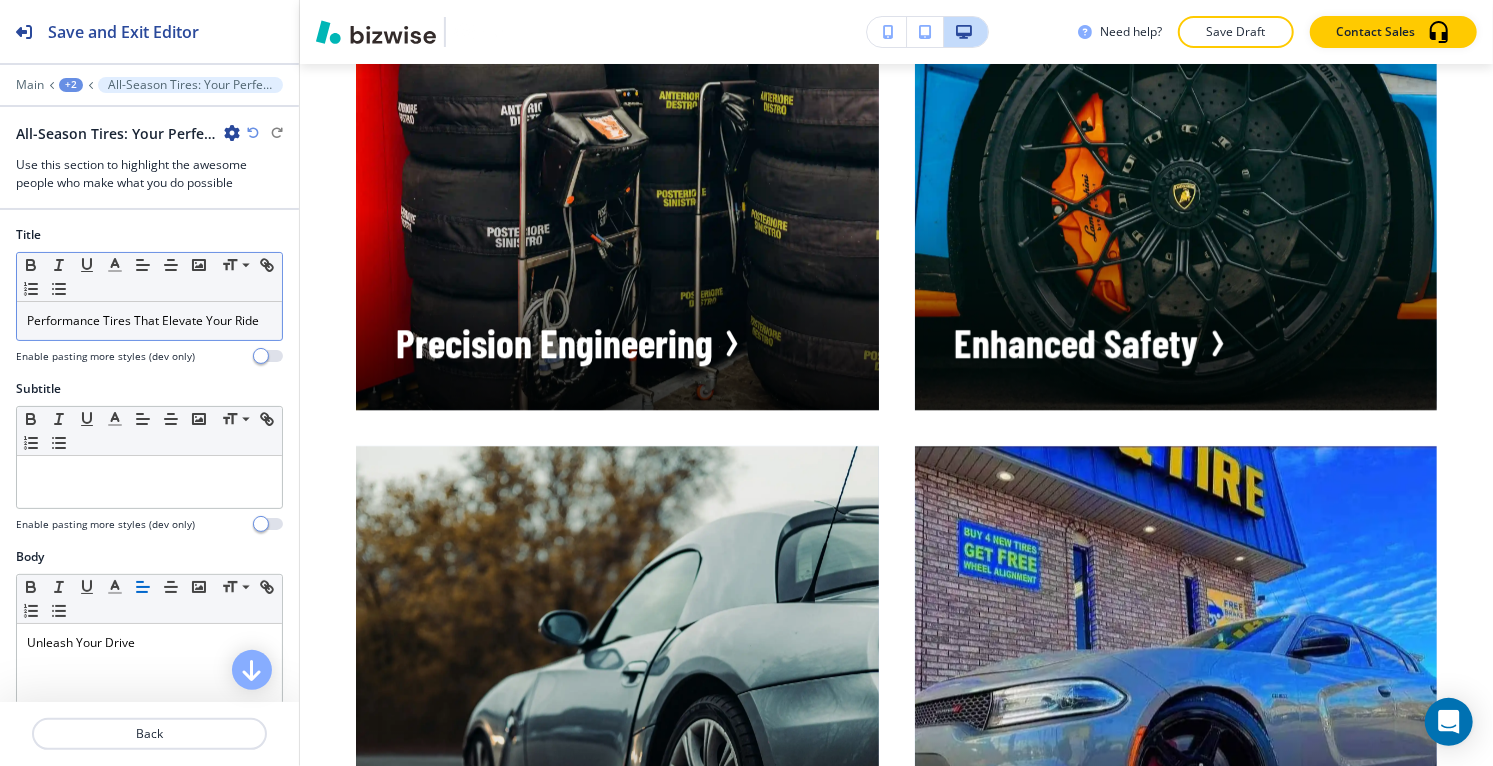 click on "Performance Tires That Elevate Your Ride" at bounding box center (149, 321) 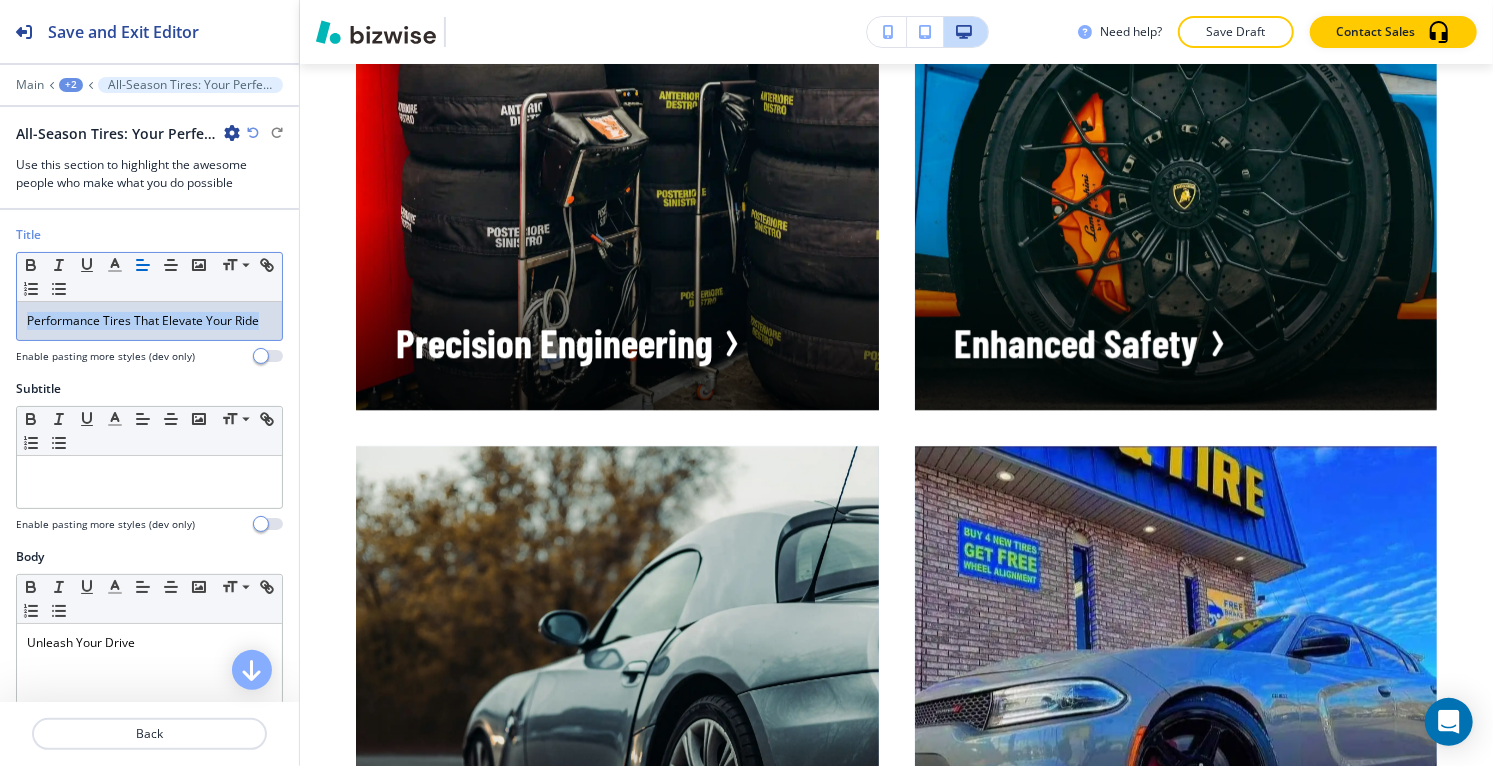 copy on "Performance Tires That Elevate Your Ride" 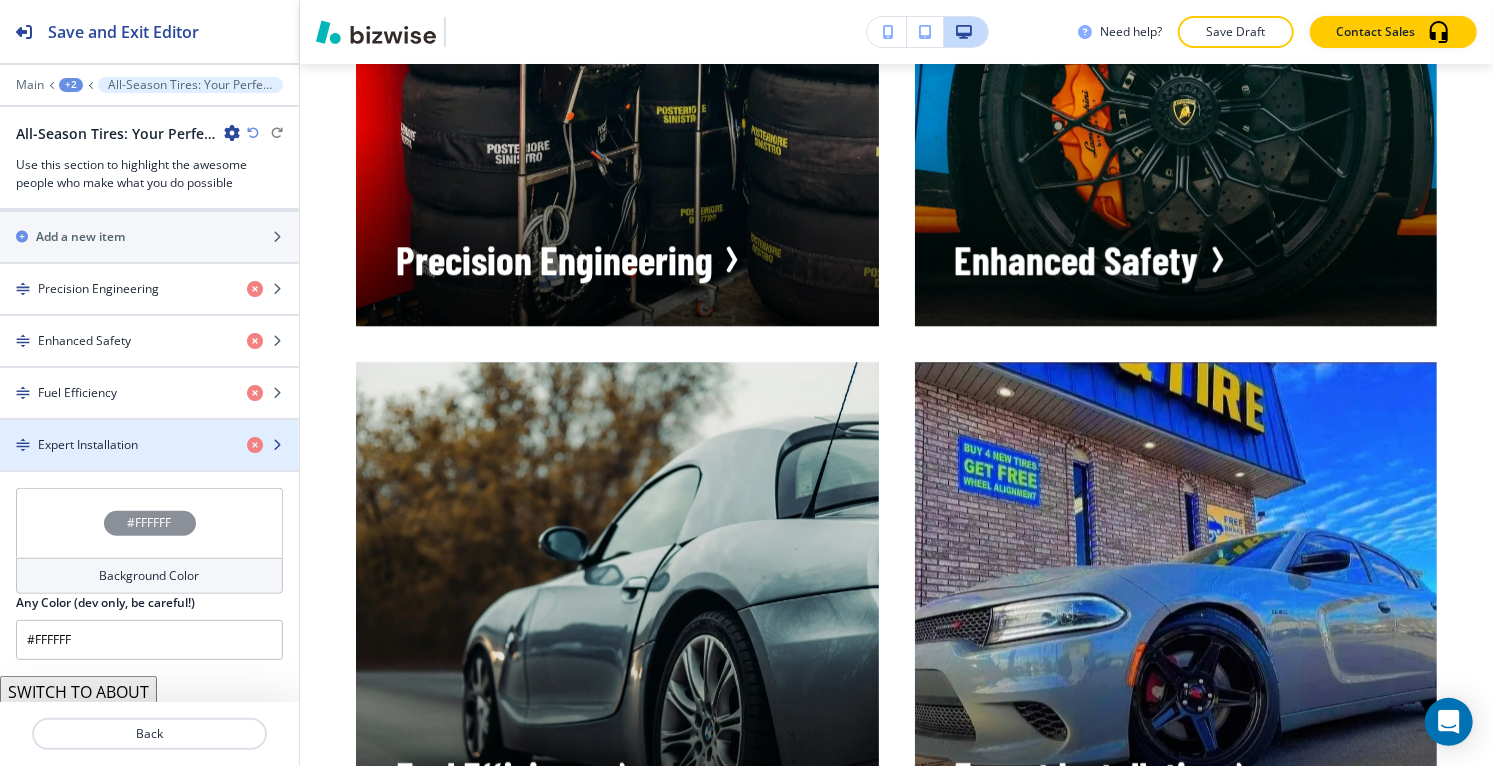 scroll, scrollTop: 737, scrollLeft: 0, axis: vertical 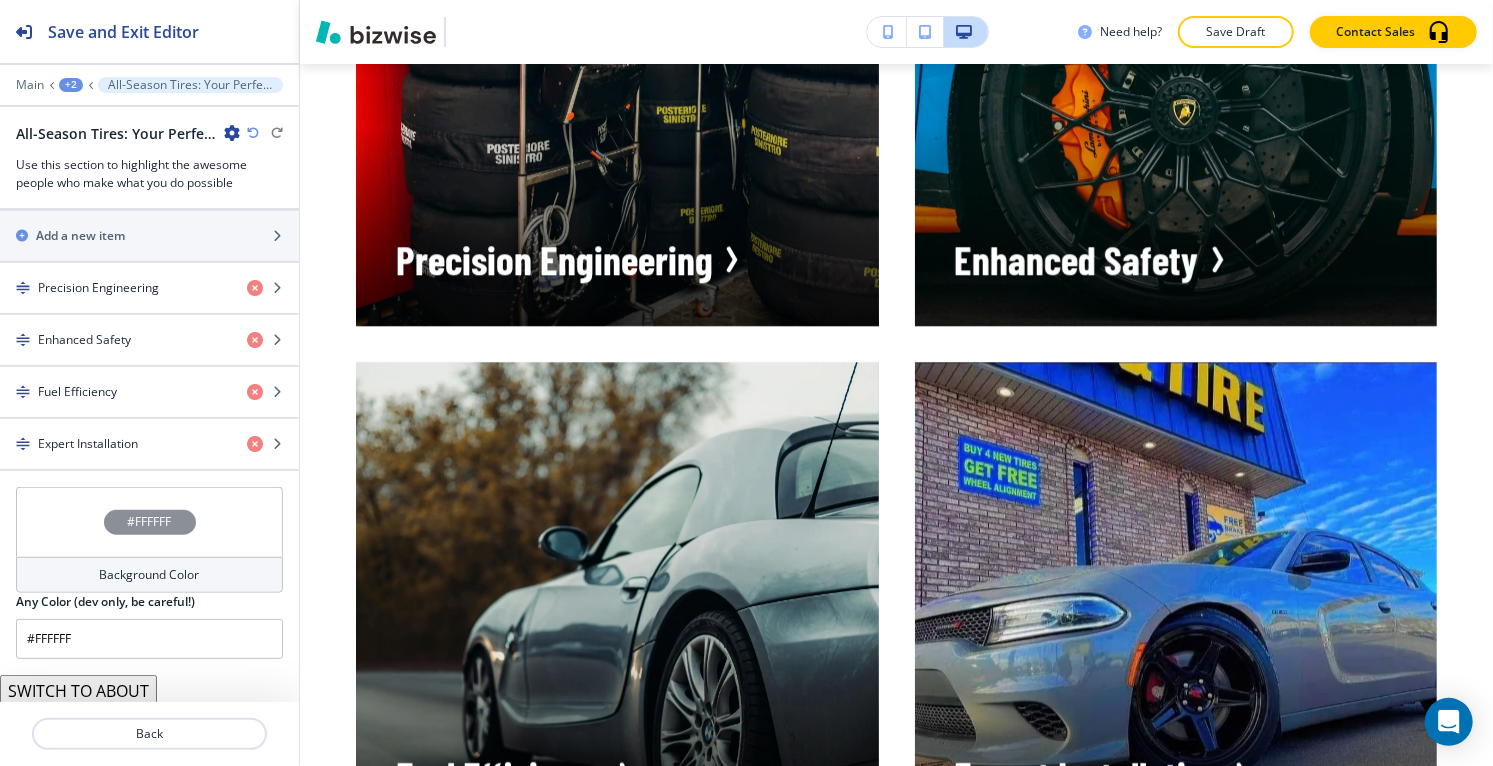 click on "#FFFFFF" at bounding box center (150, 522) 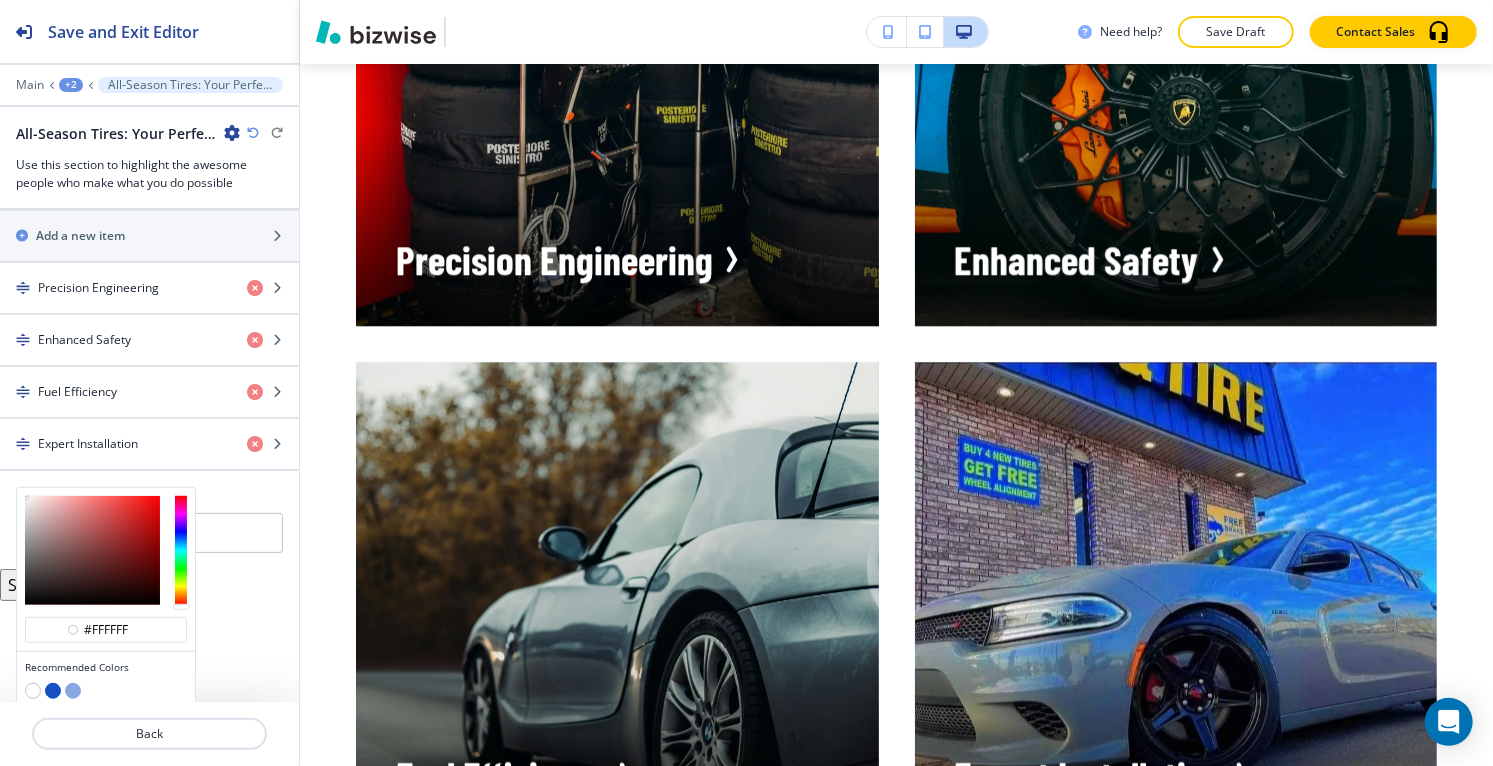 click at bounding box center (53, 691) 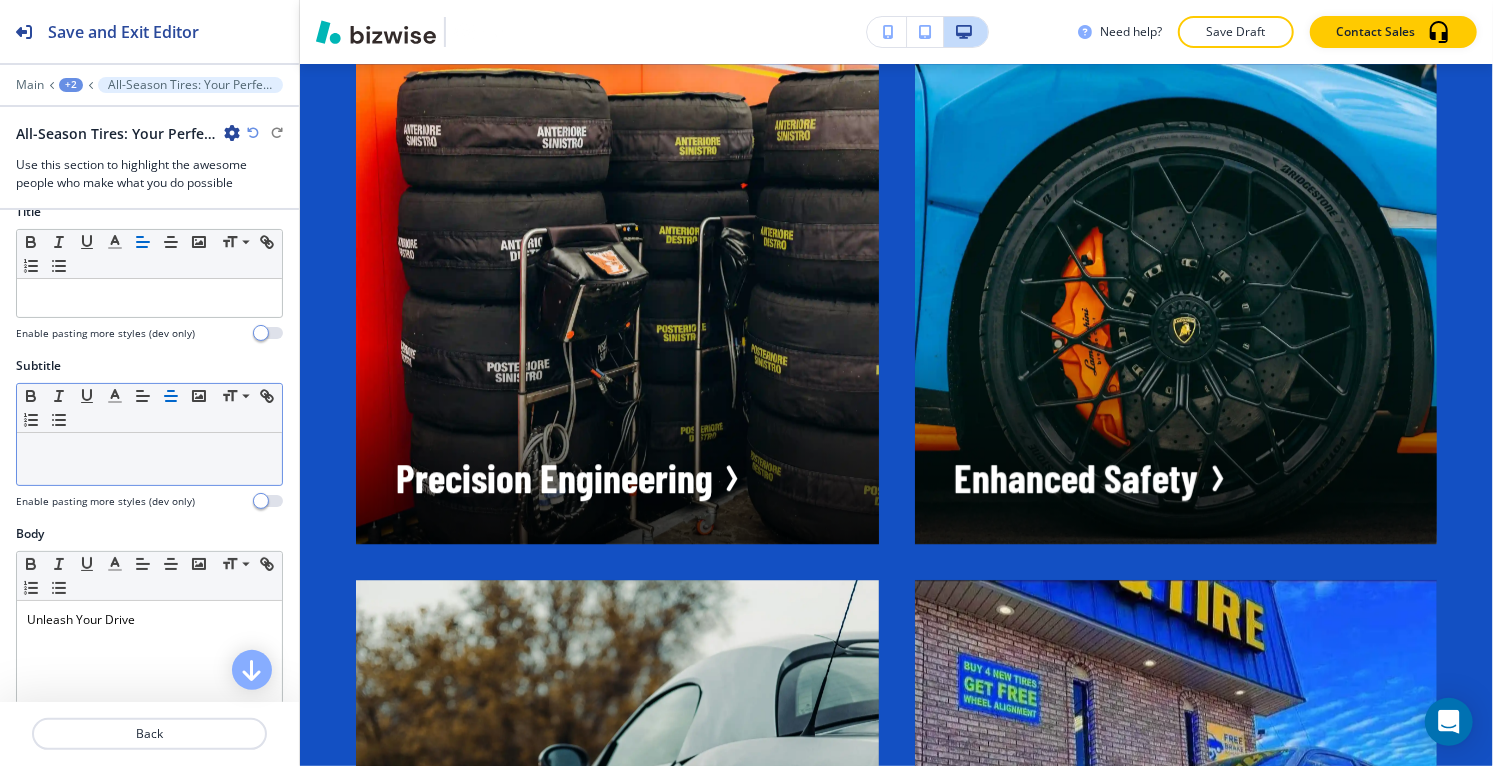 scroll, scrollTop: 0, scrollLeft: 0, axis: both 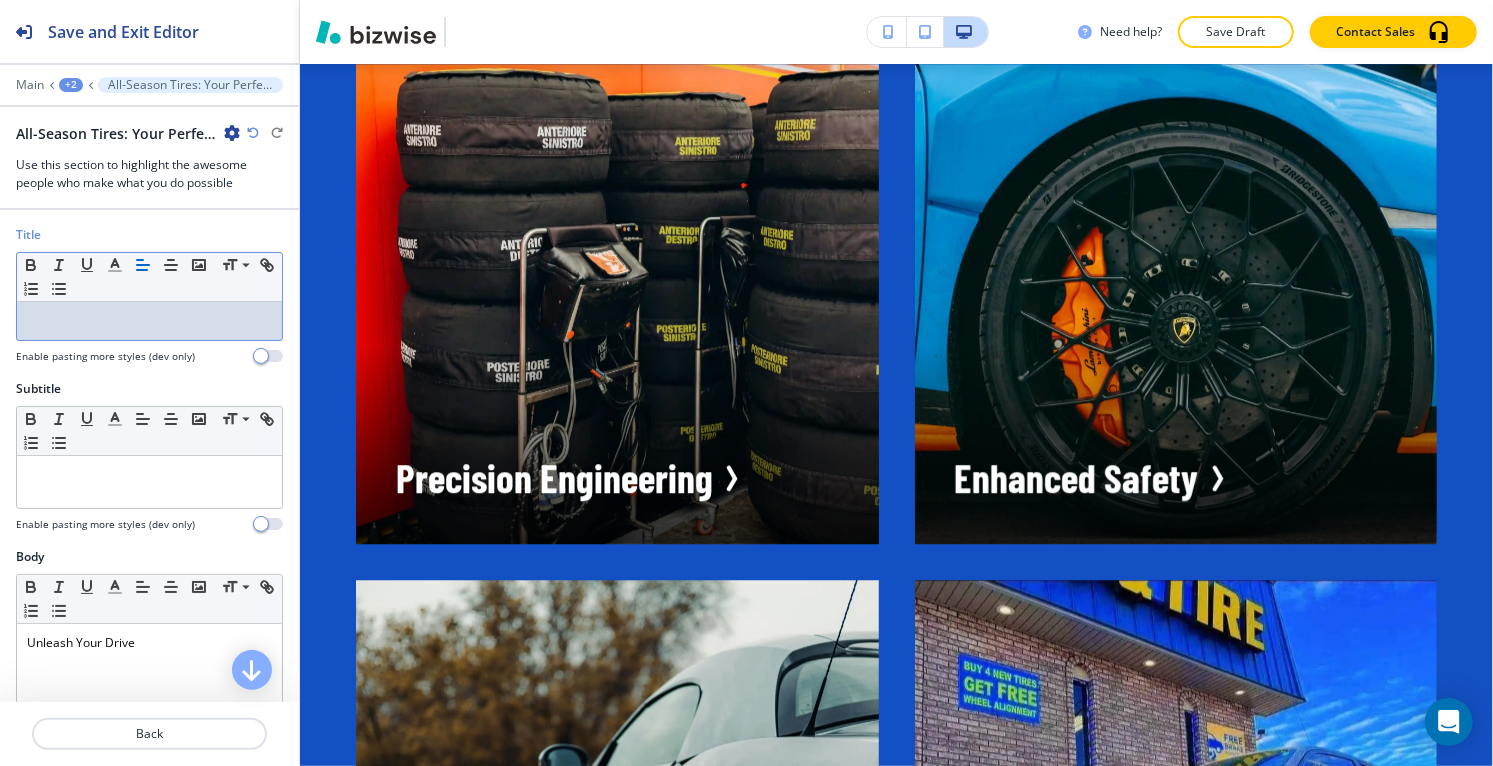 click at bounding box center (149, 321) 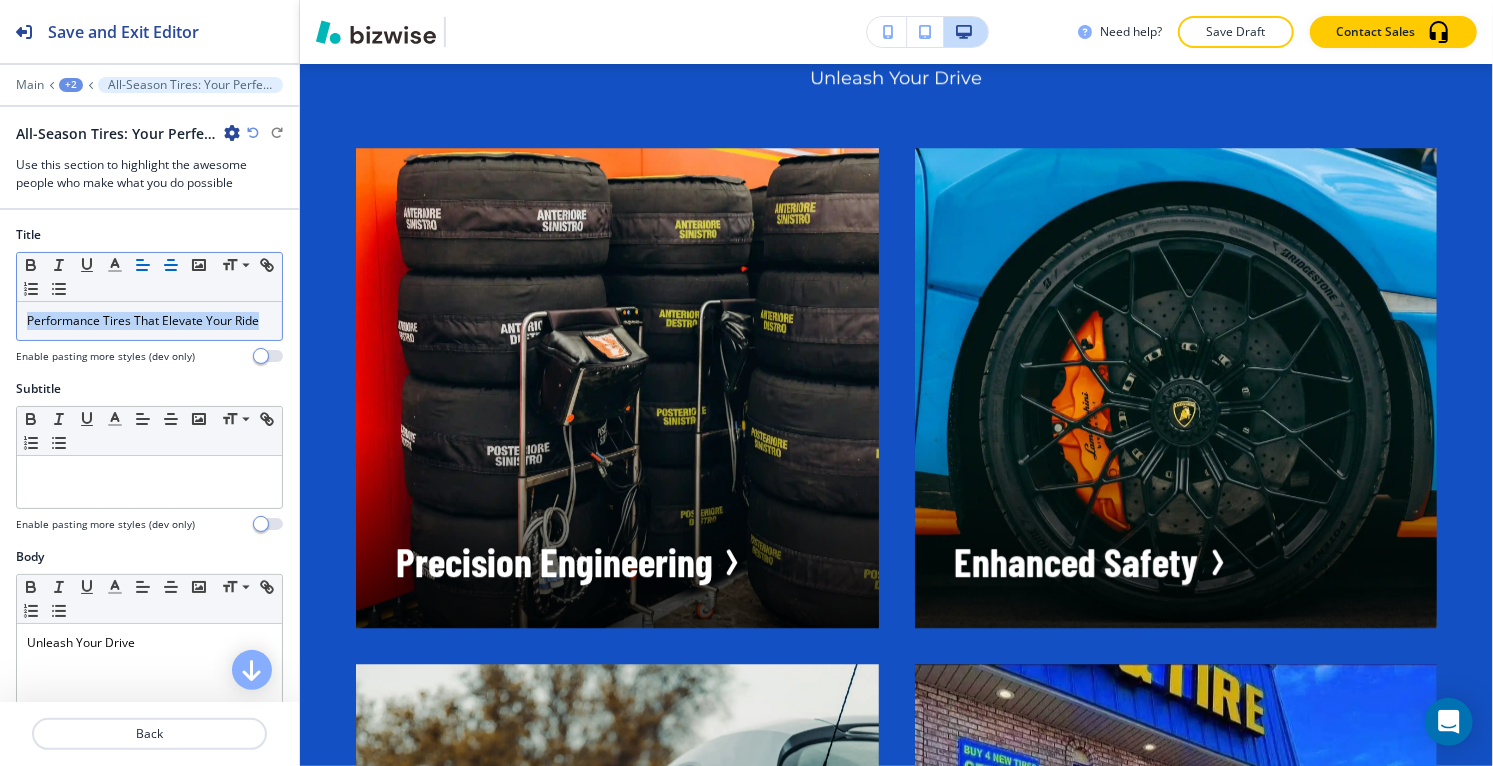 click 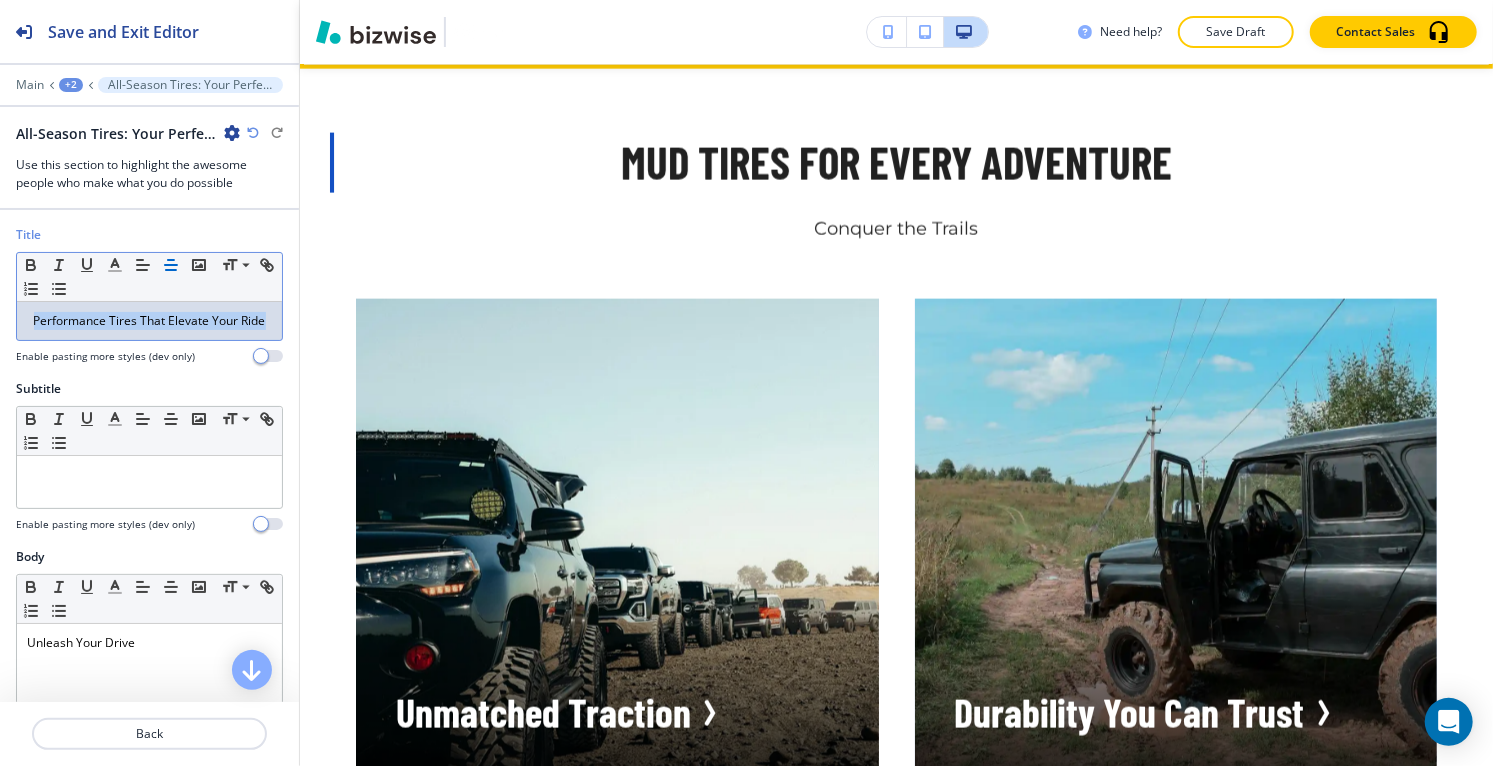 scroll, scrollTop: 19693, scrollLeft: 0, axis: vertical 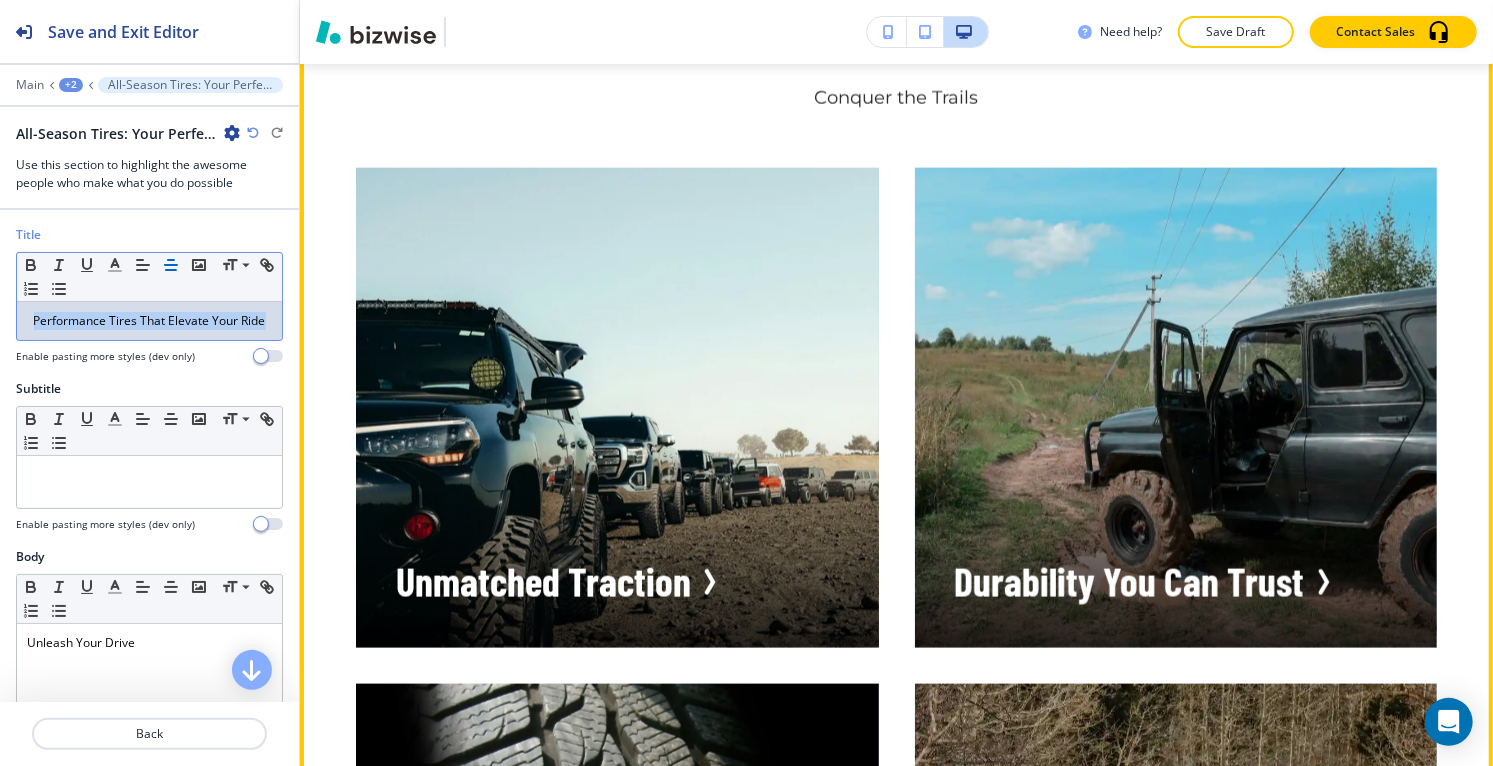 click at bounding box center (330, -35) 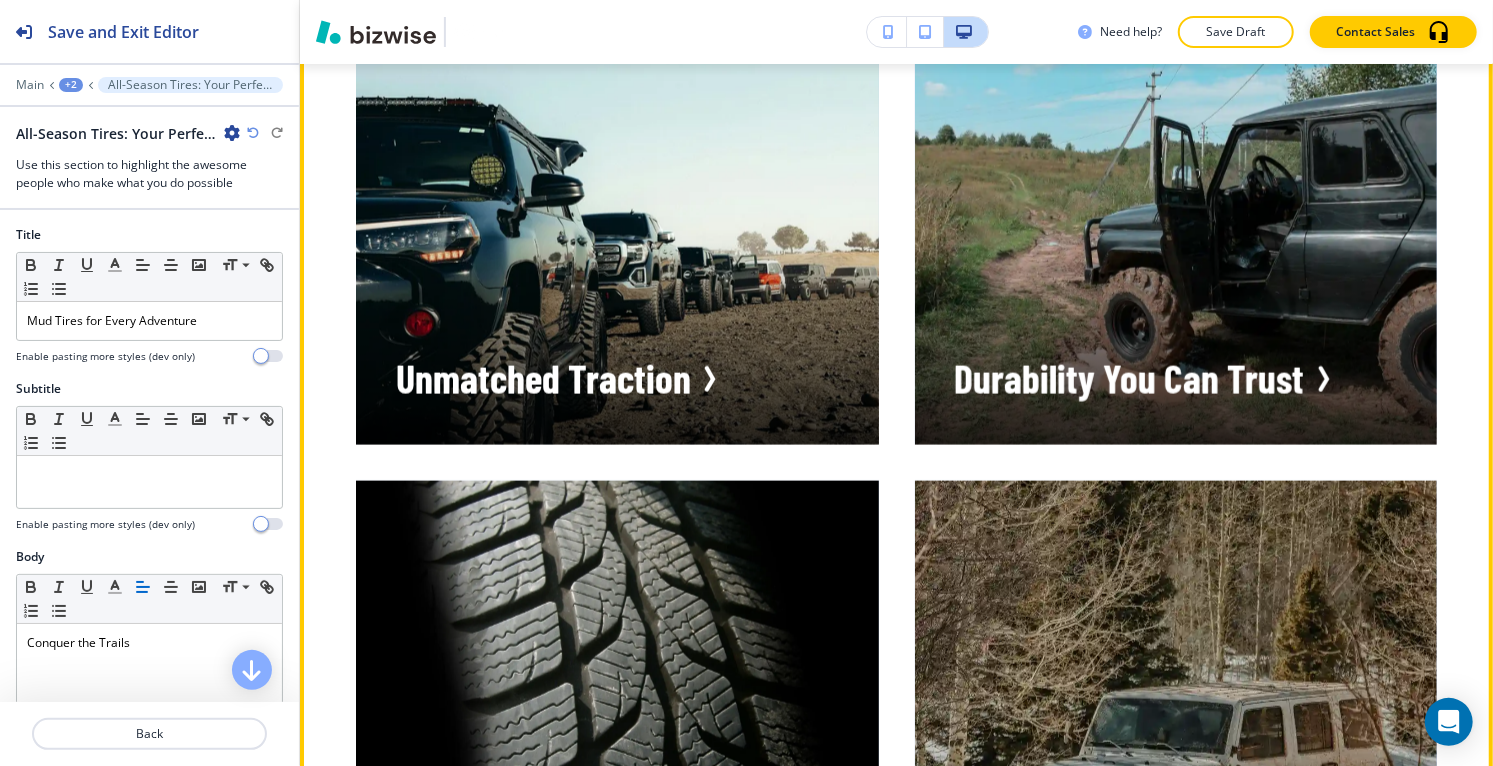 scroll, scrollTop: 19931, scrollLeft: 0, axis: vertical 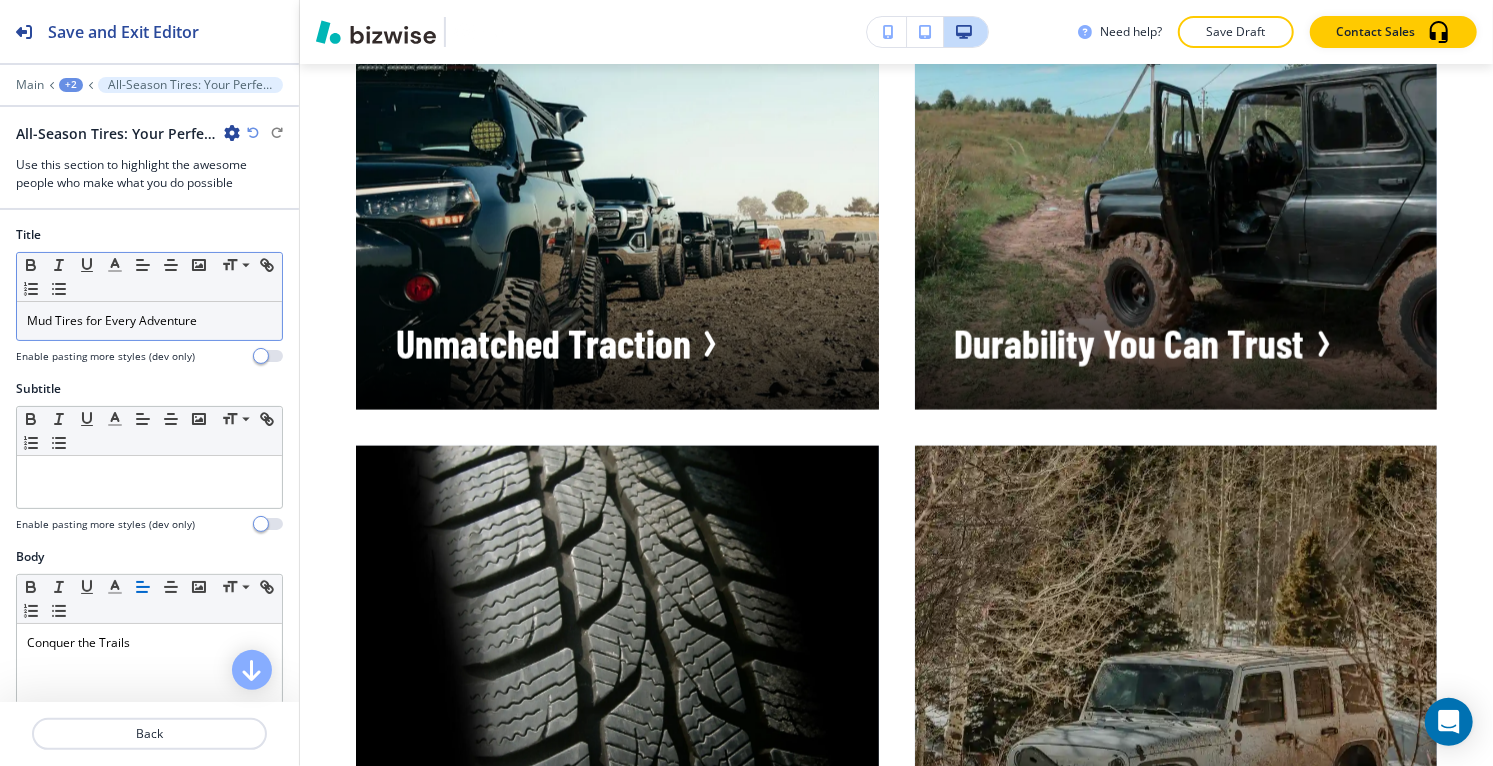 click on "Mud Tires for Every Adventure" at bounding box center [149, 321] 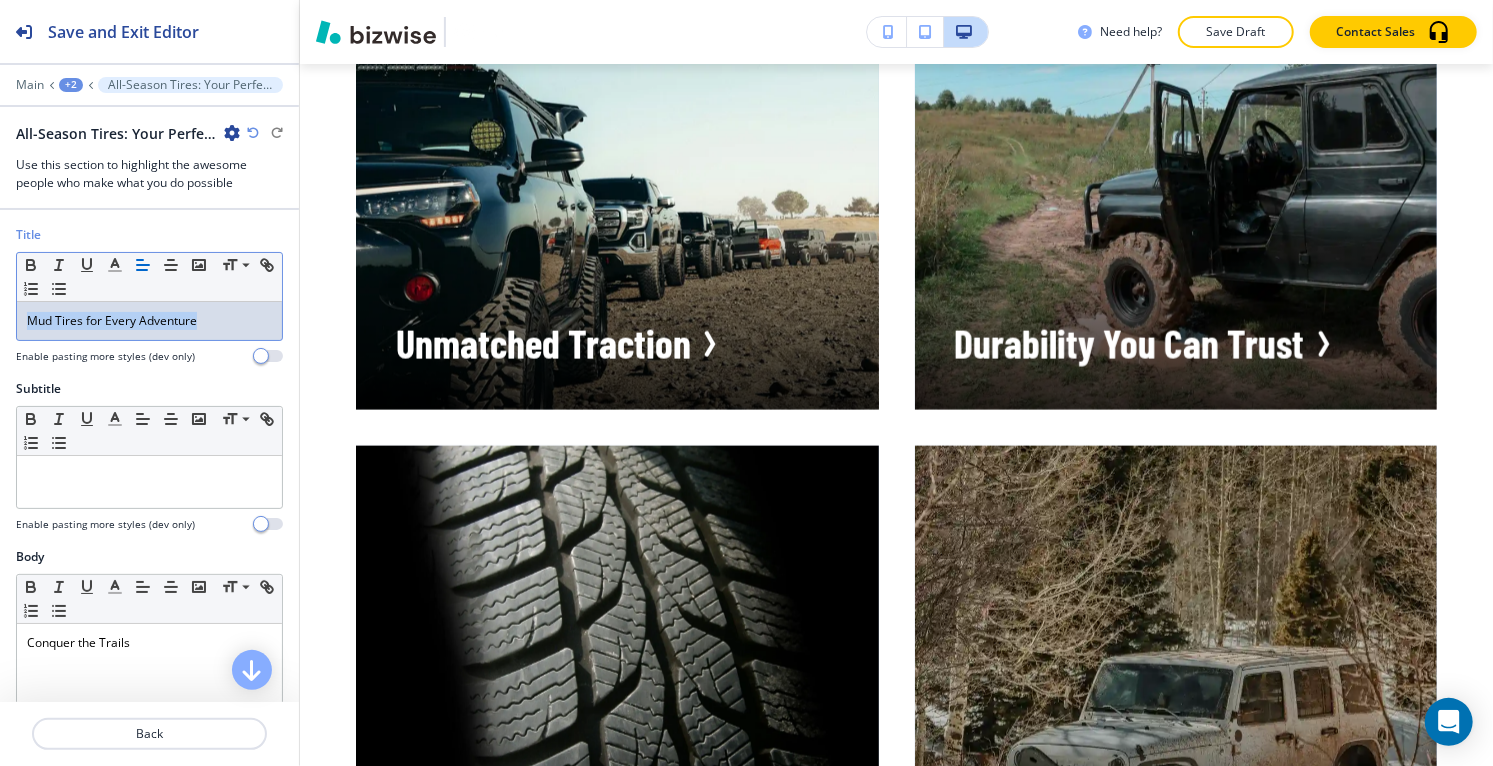 copy on "Mud Tires for Every Adventure" 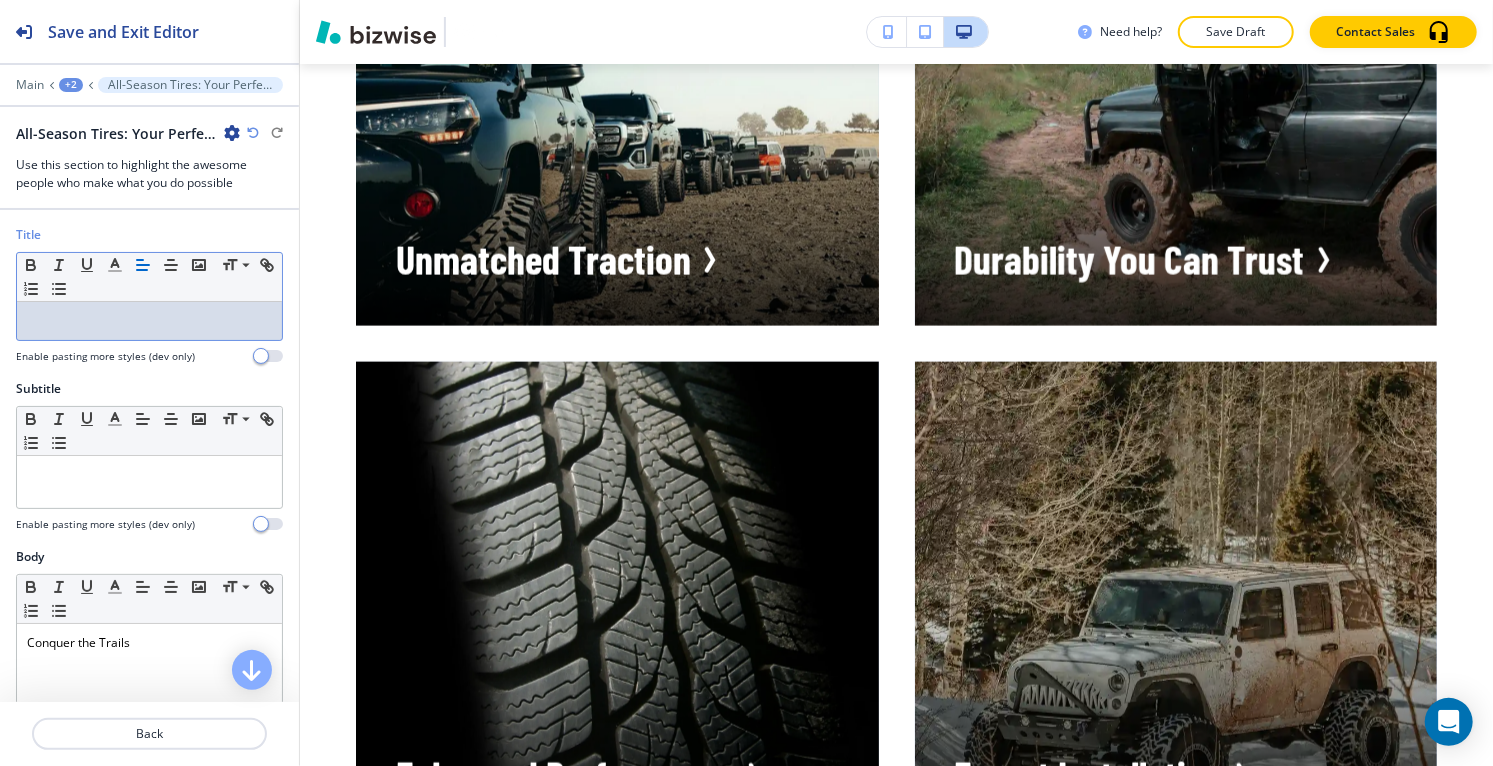 scroll, scrollTop: 444, scrollLeft: 0, axis: vertical 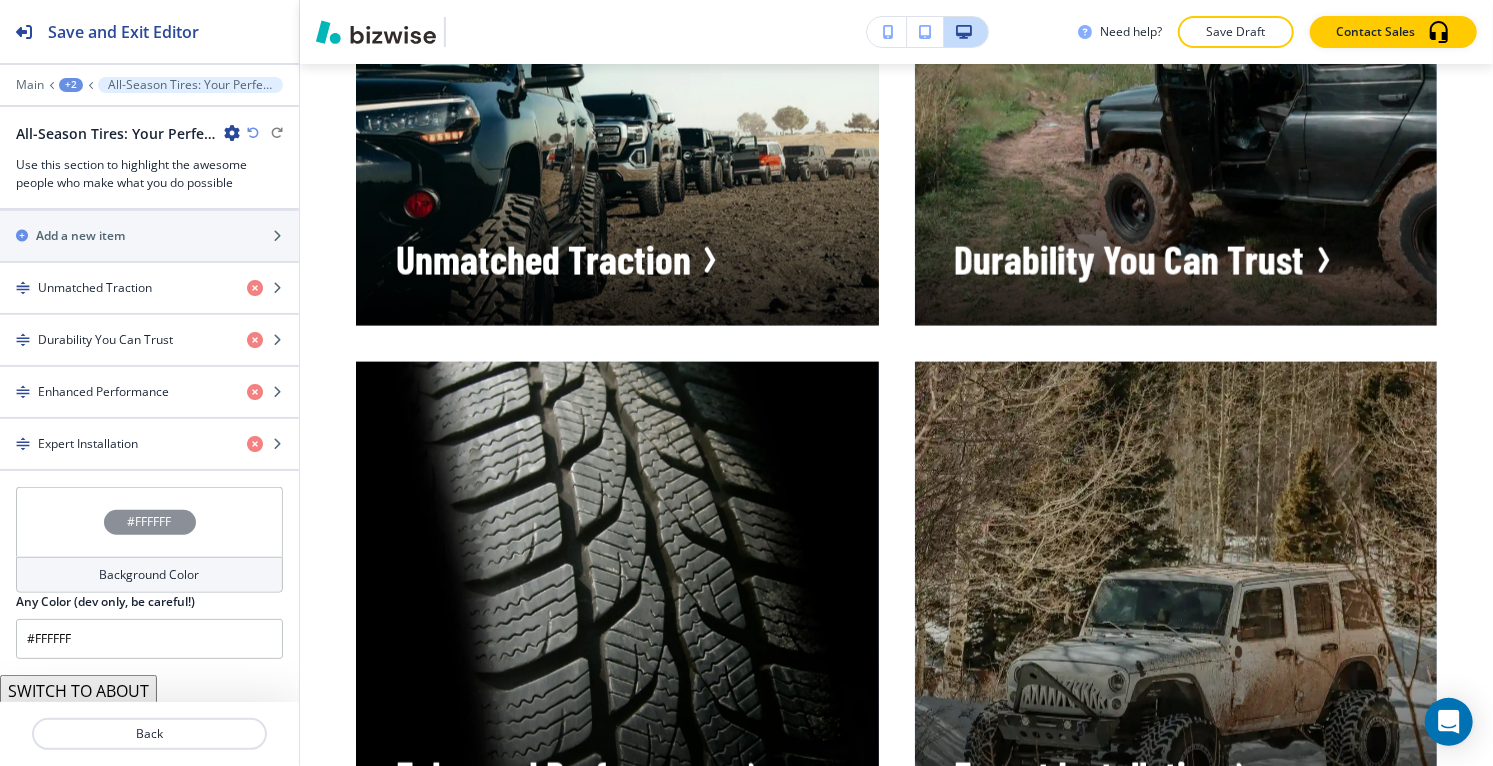 click on "#FFFFFF" at bounding box center (150, 522) 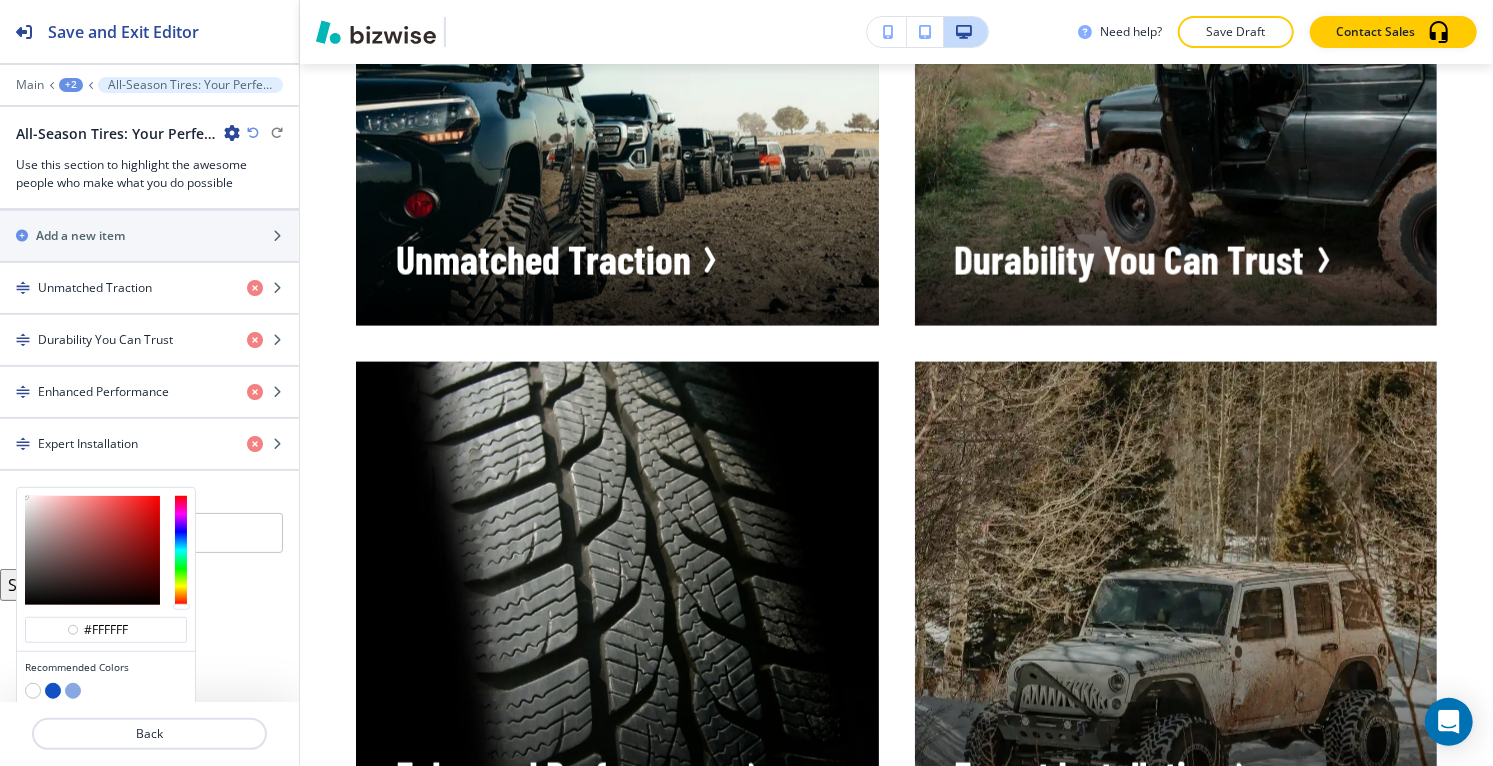 click at bounding box center [53, 691] 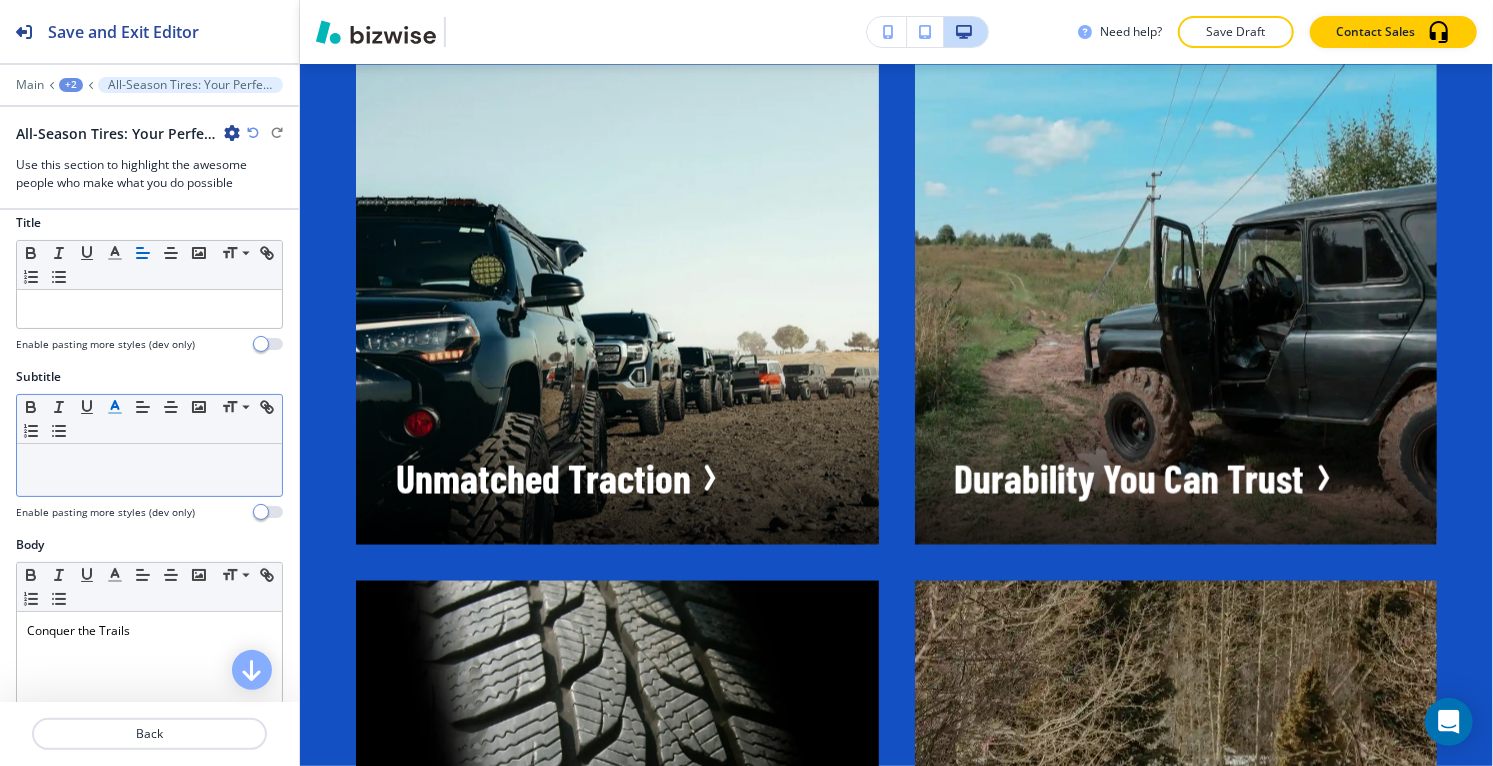 scroll, scrollTop: 0, scrollLeft: 0, axis: both 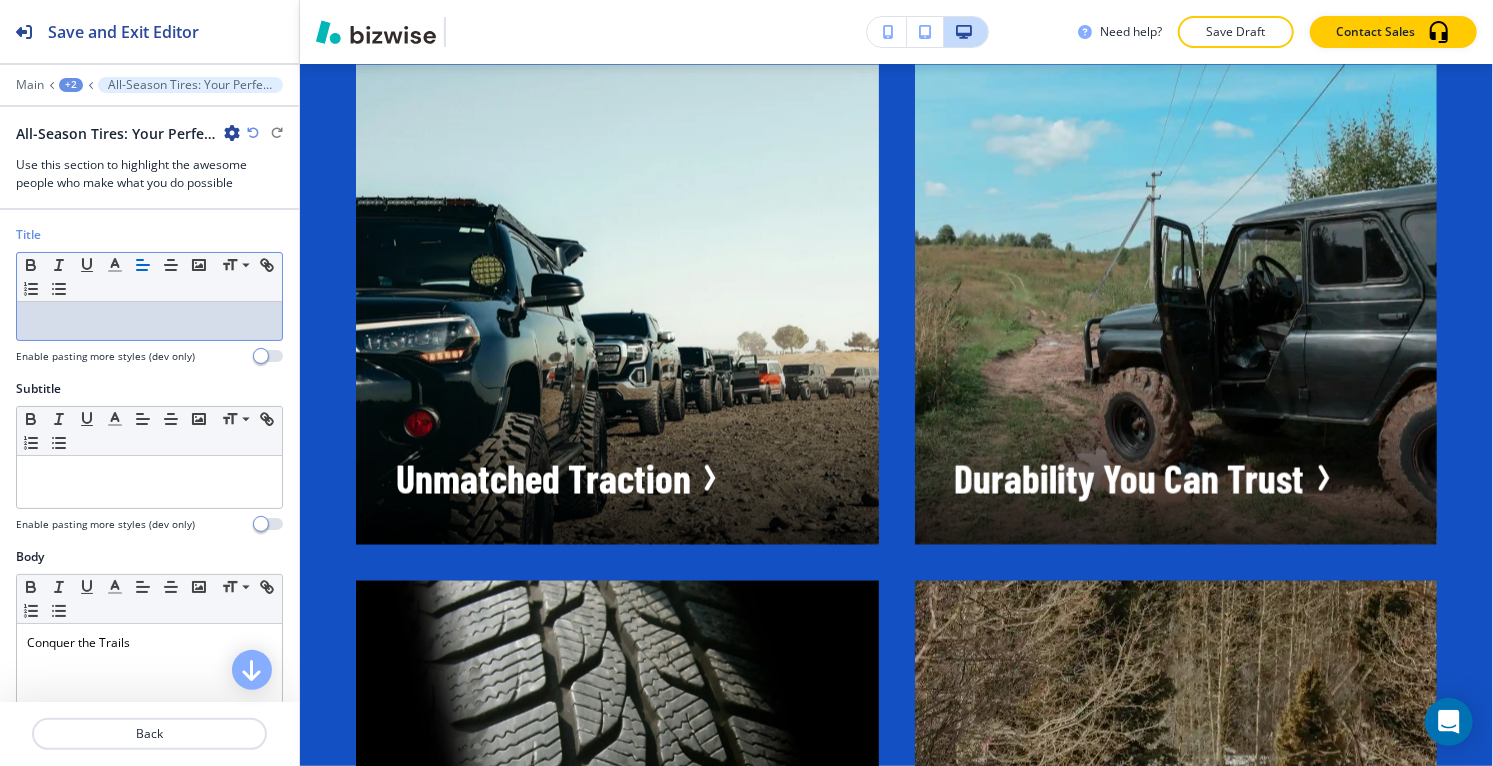 click at bounding box center (149, 321) 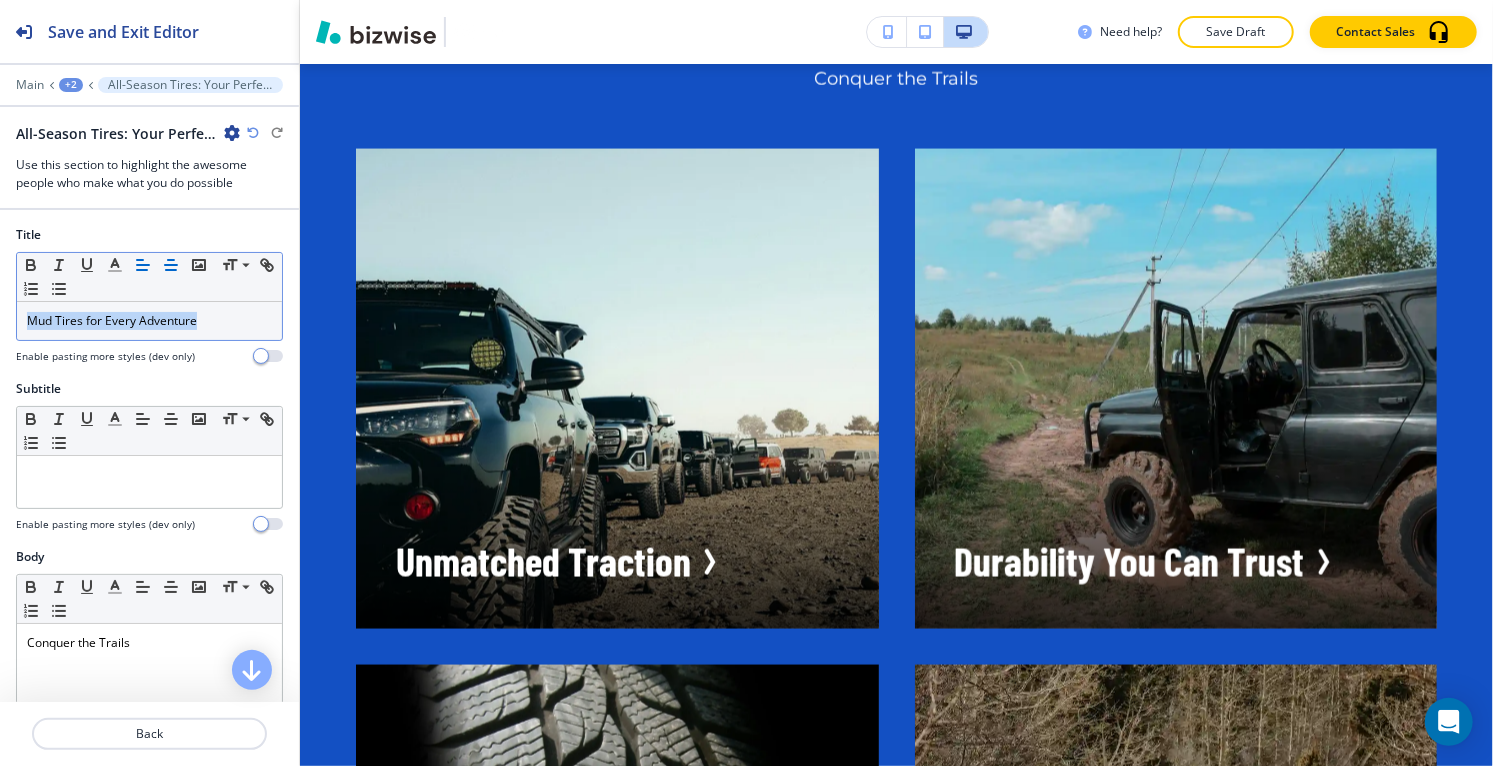 click 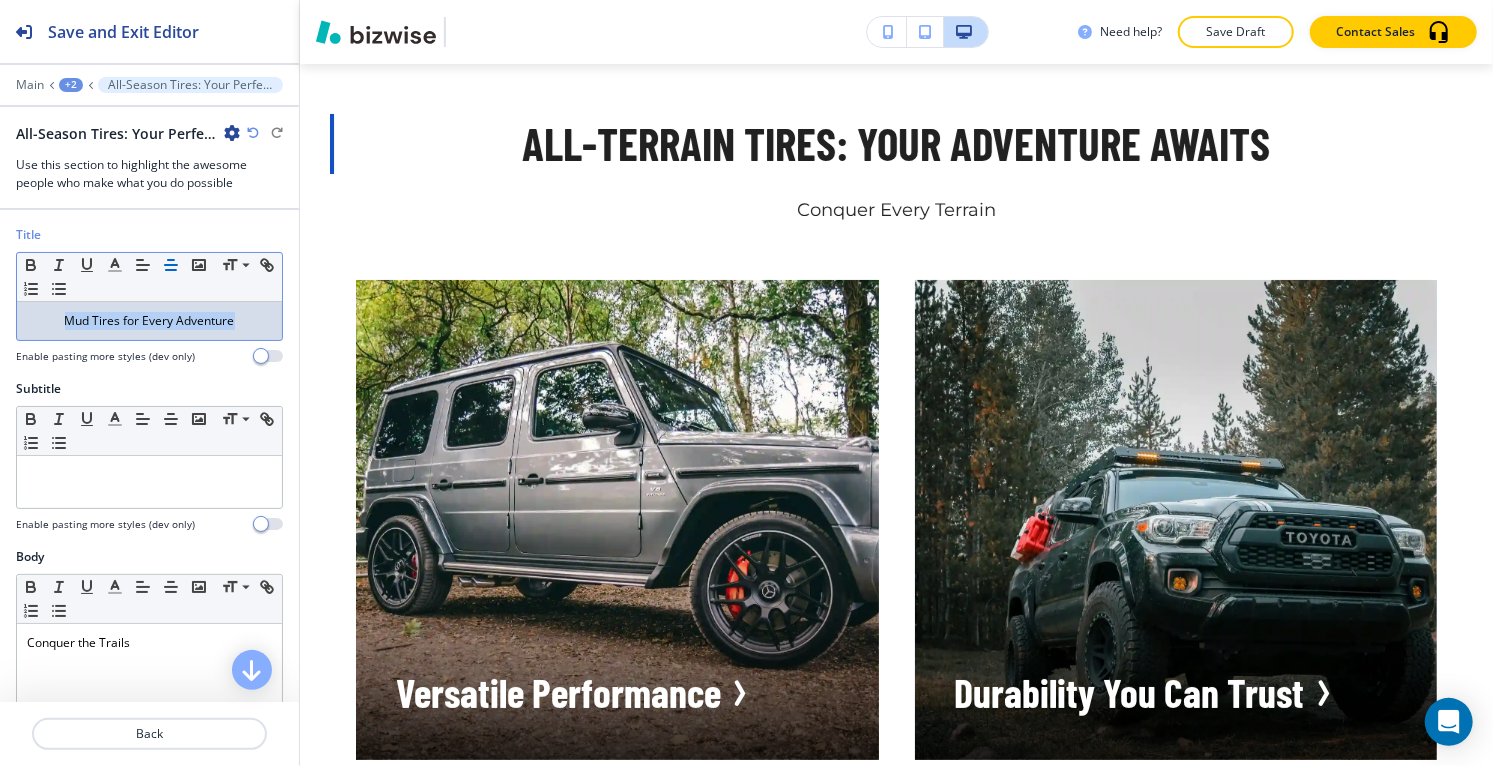 scroll, scrollTop: 22820, scrollLeft: 0, axis: vertical 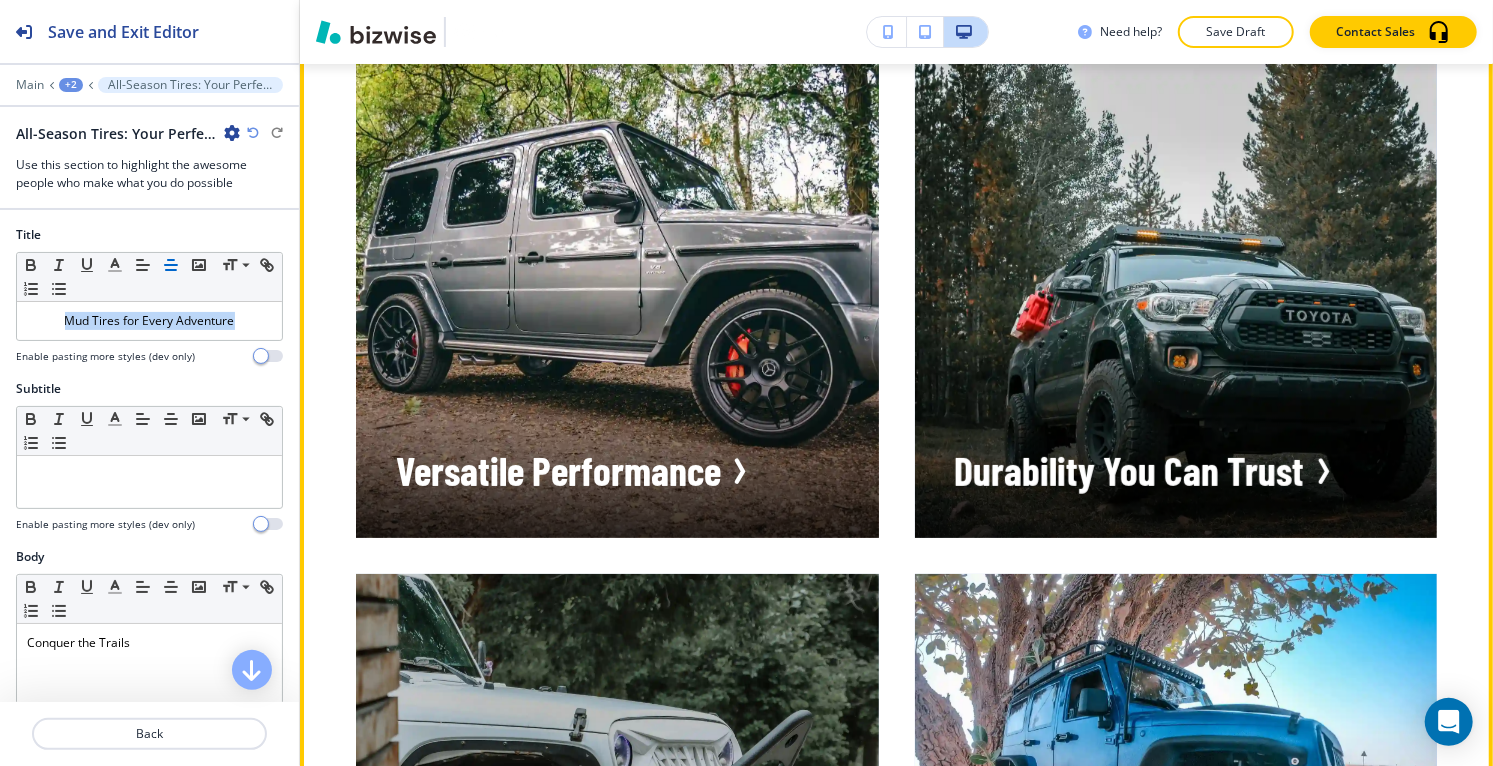 click on "Edit This Section" at bounding box center [379, -145] 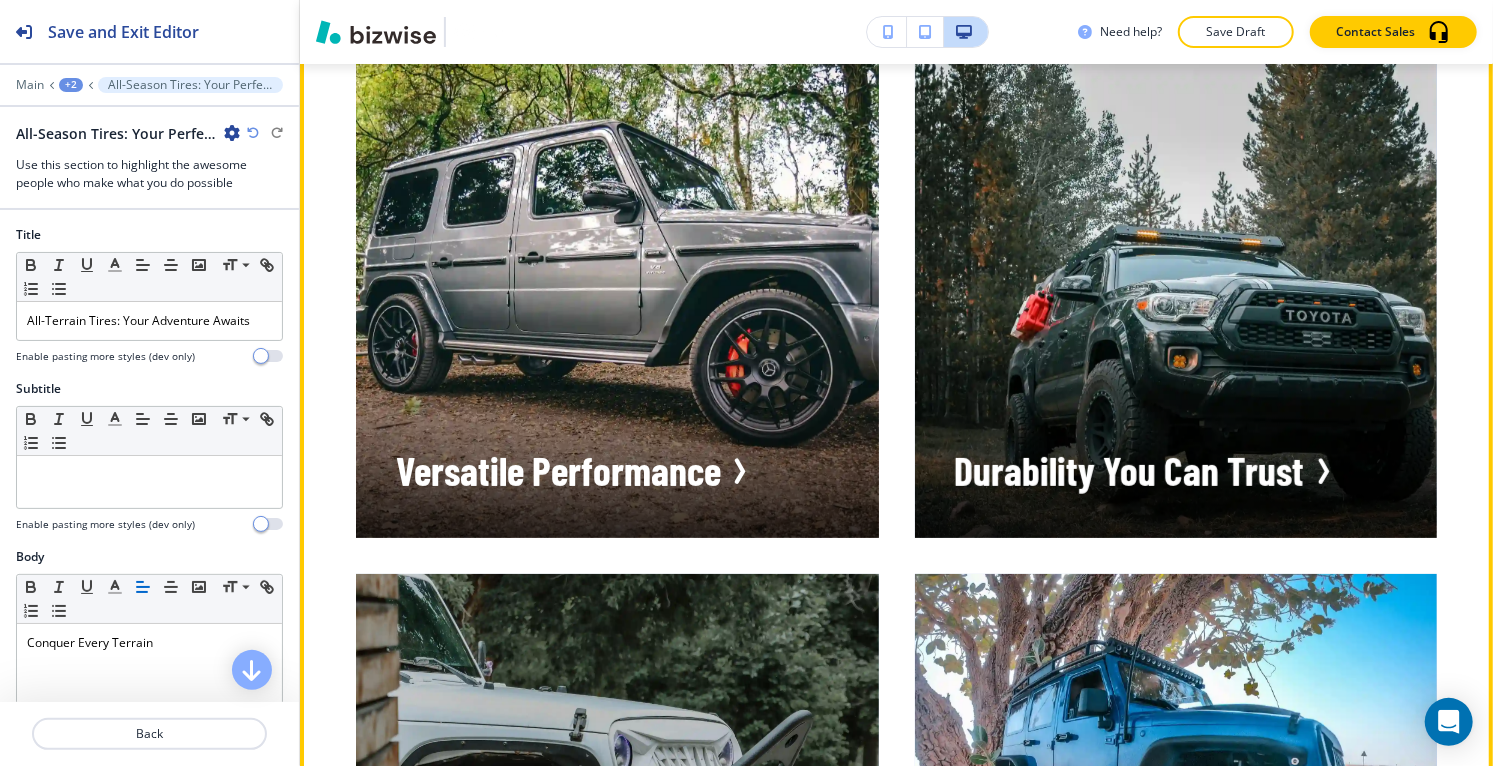 scroll, scrollTop: 22948, scrollLeft: 0, axis: vertical 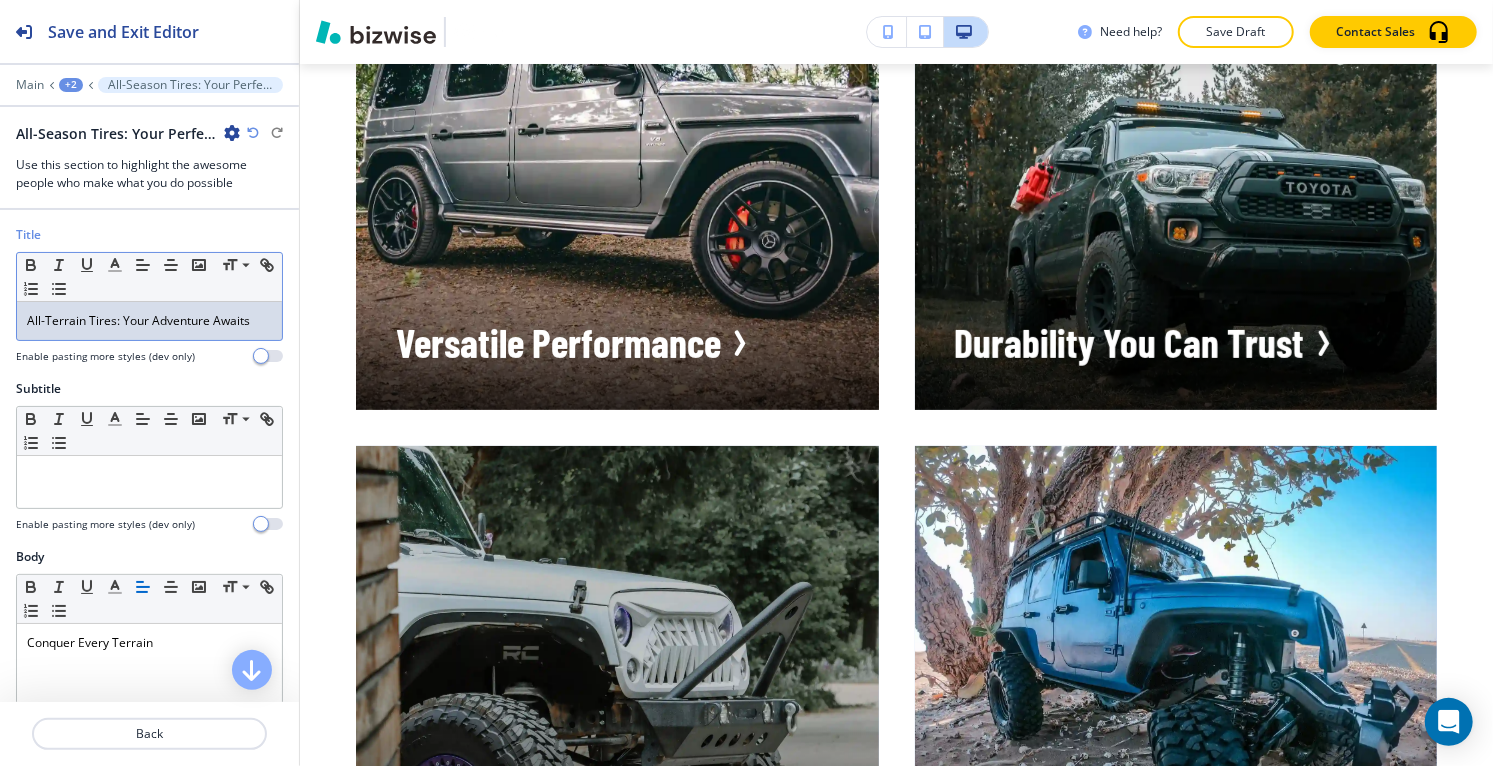 click on "All-Terrain Tires: Your Adventure Awaits" at bounding box center [149, 321] 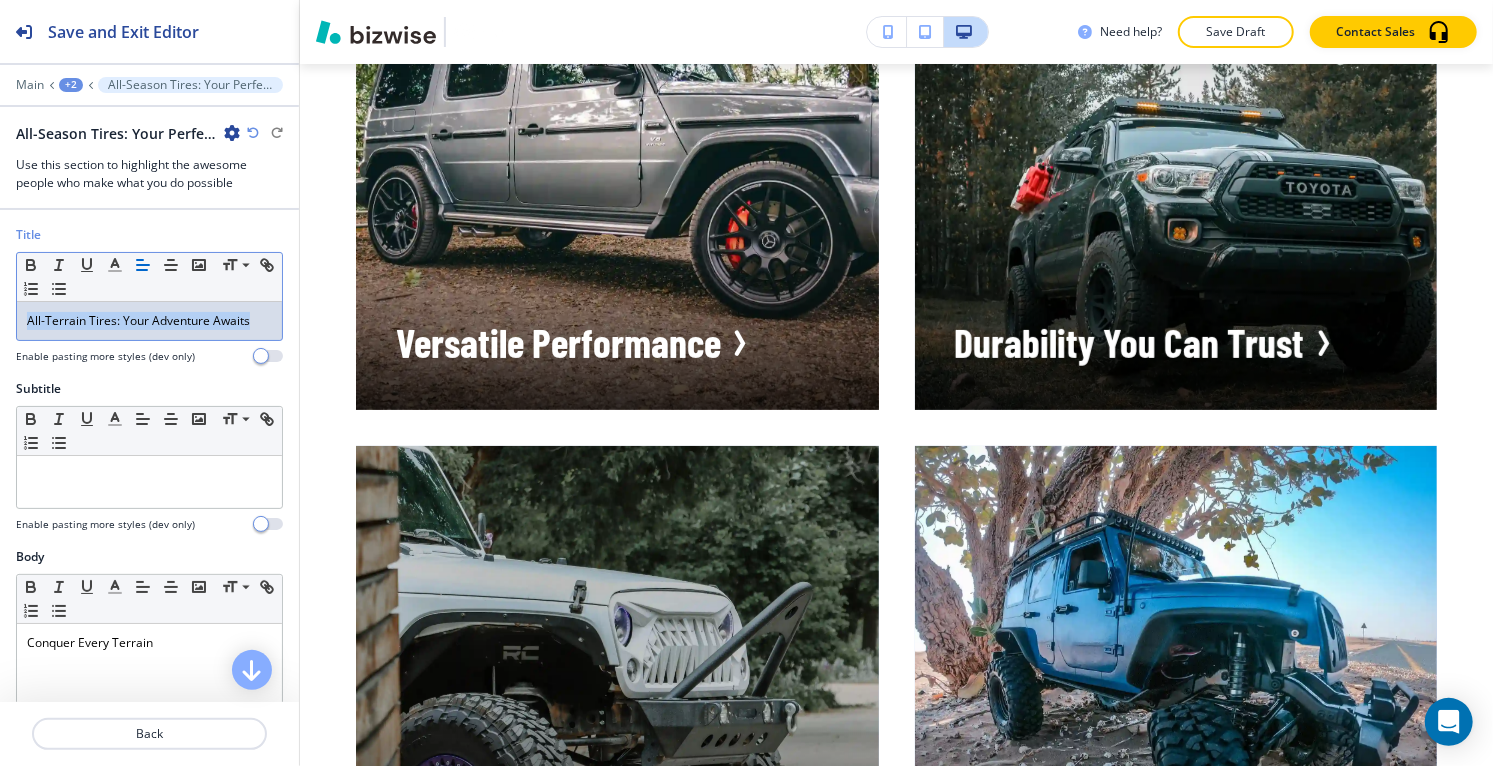copy on "All-Terrain Tires: Your Adventure Awaits" 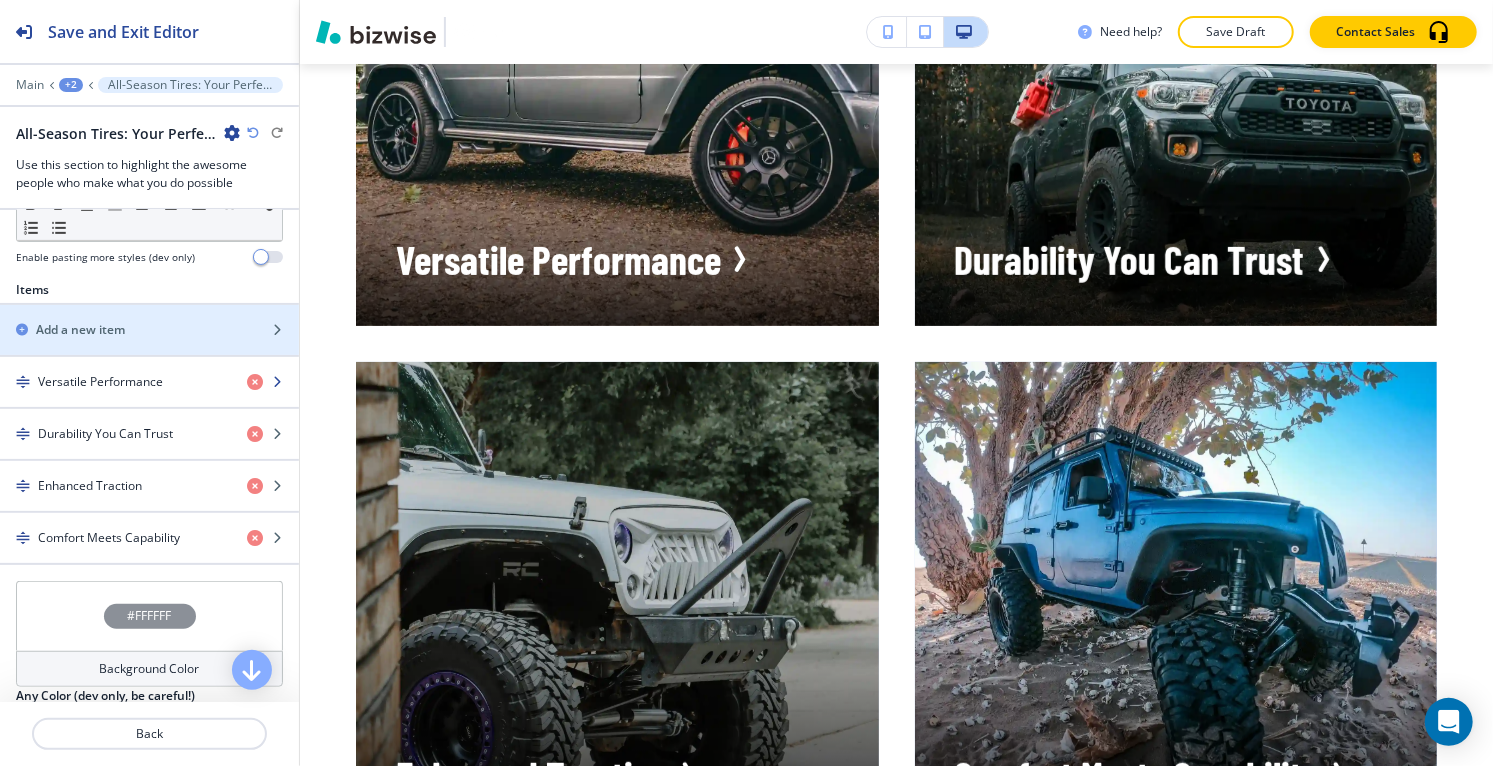 scroll, scrollTop: 737, scrollLeft: 0, axis: vertical 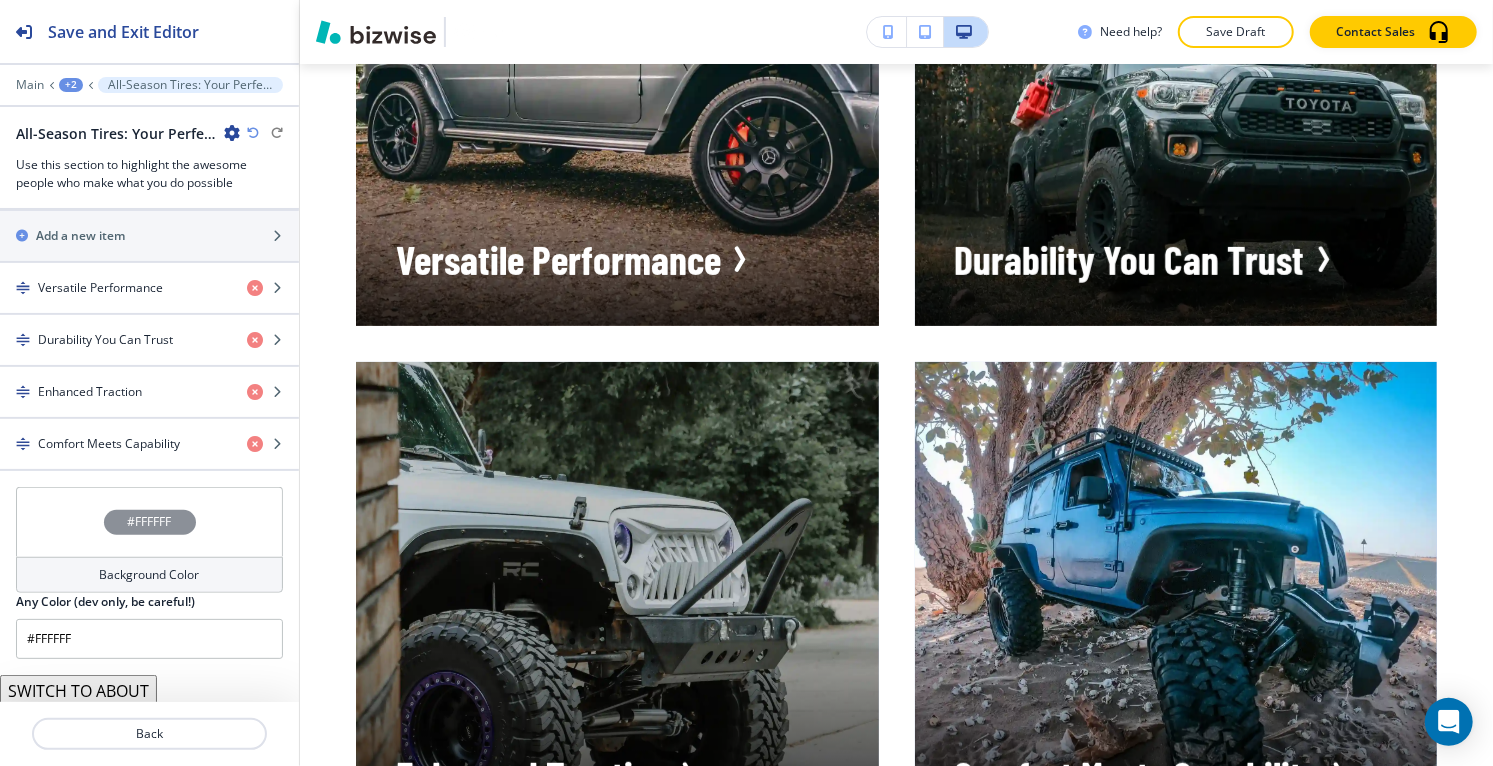 click on "#FFFFFF" at bounding box center [150, 522] 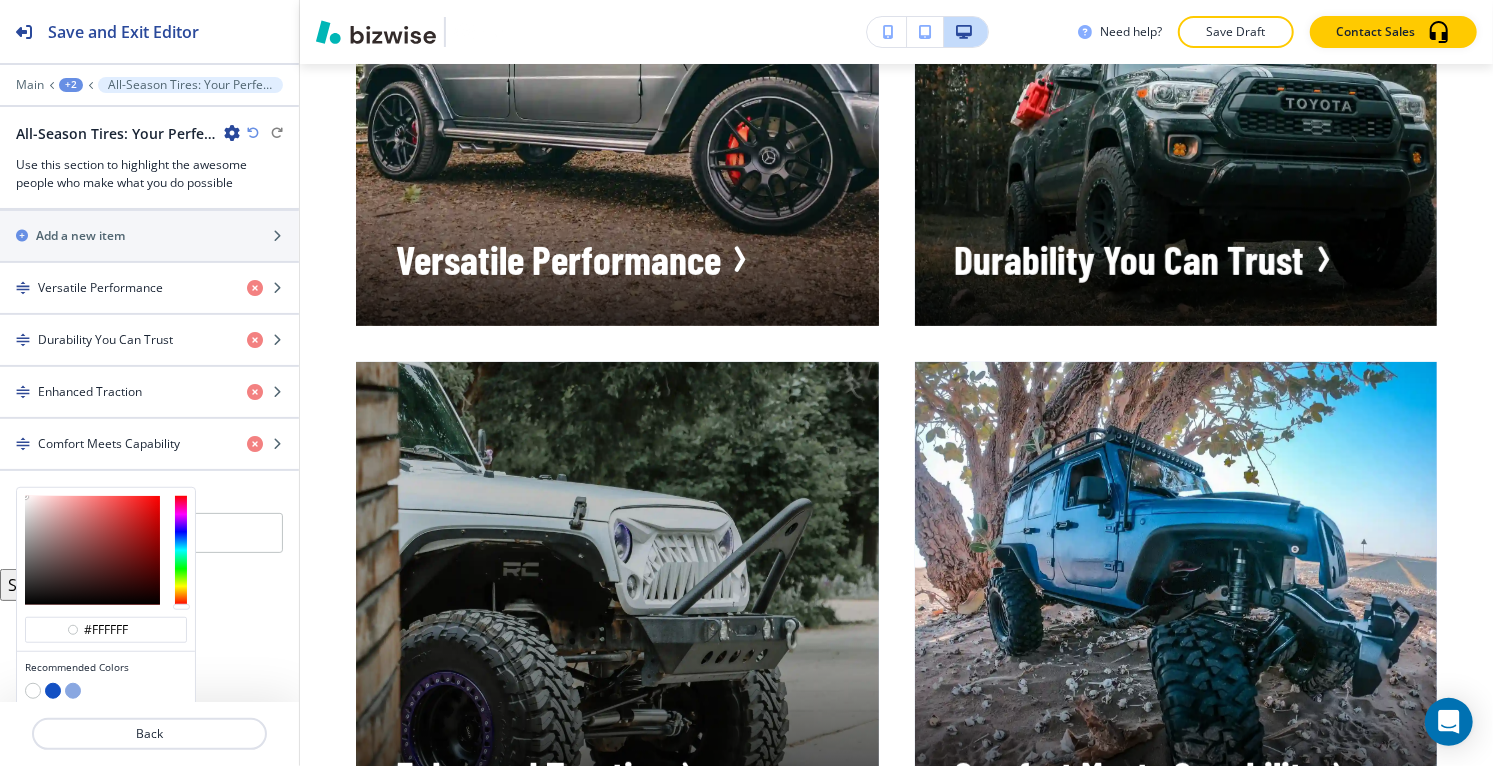 click at bounding box center (53, 691) 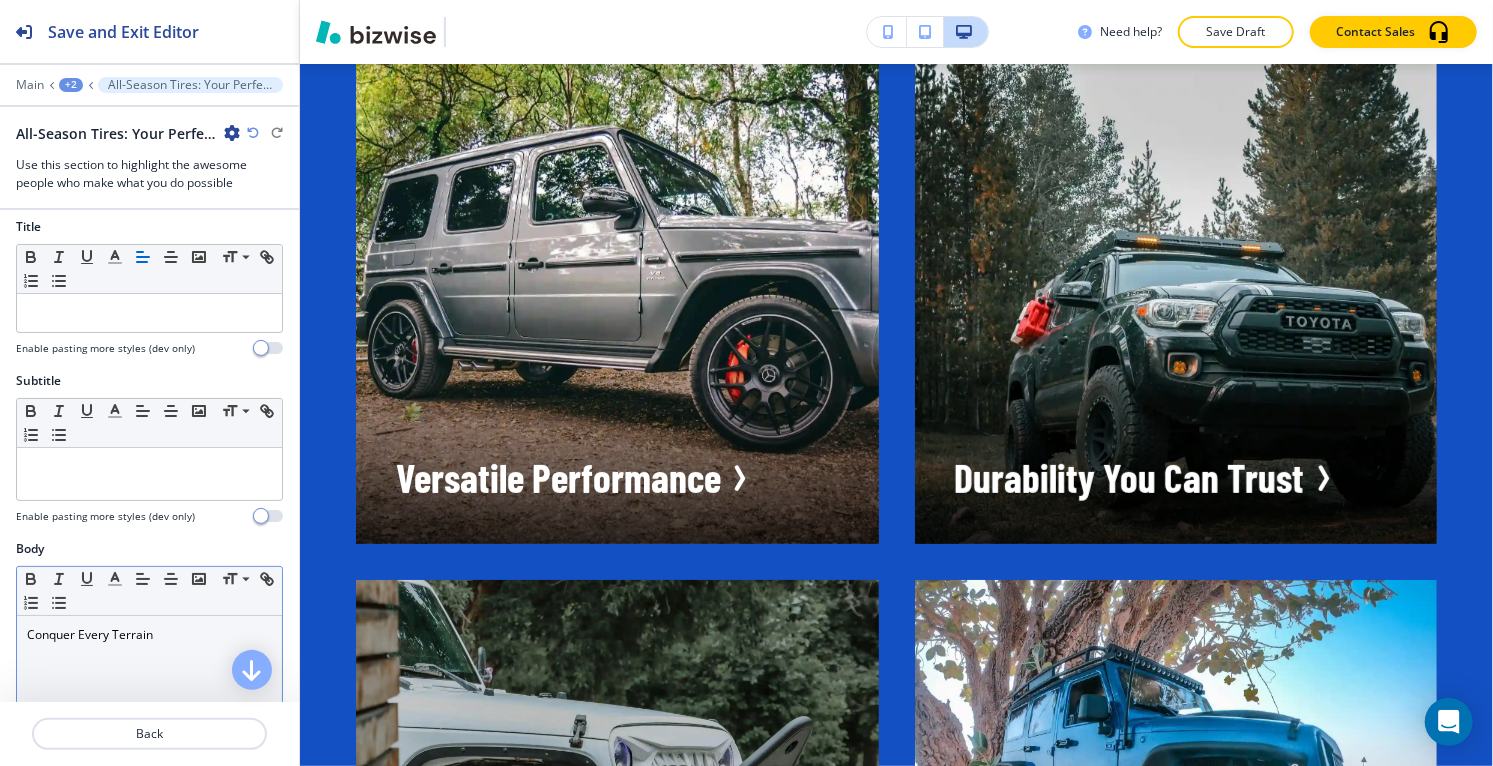 scroll, scrollTop: 0, scrollLeft: 0, axis: both 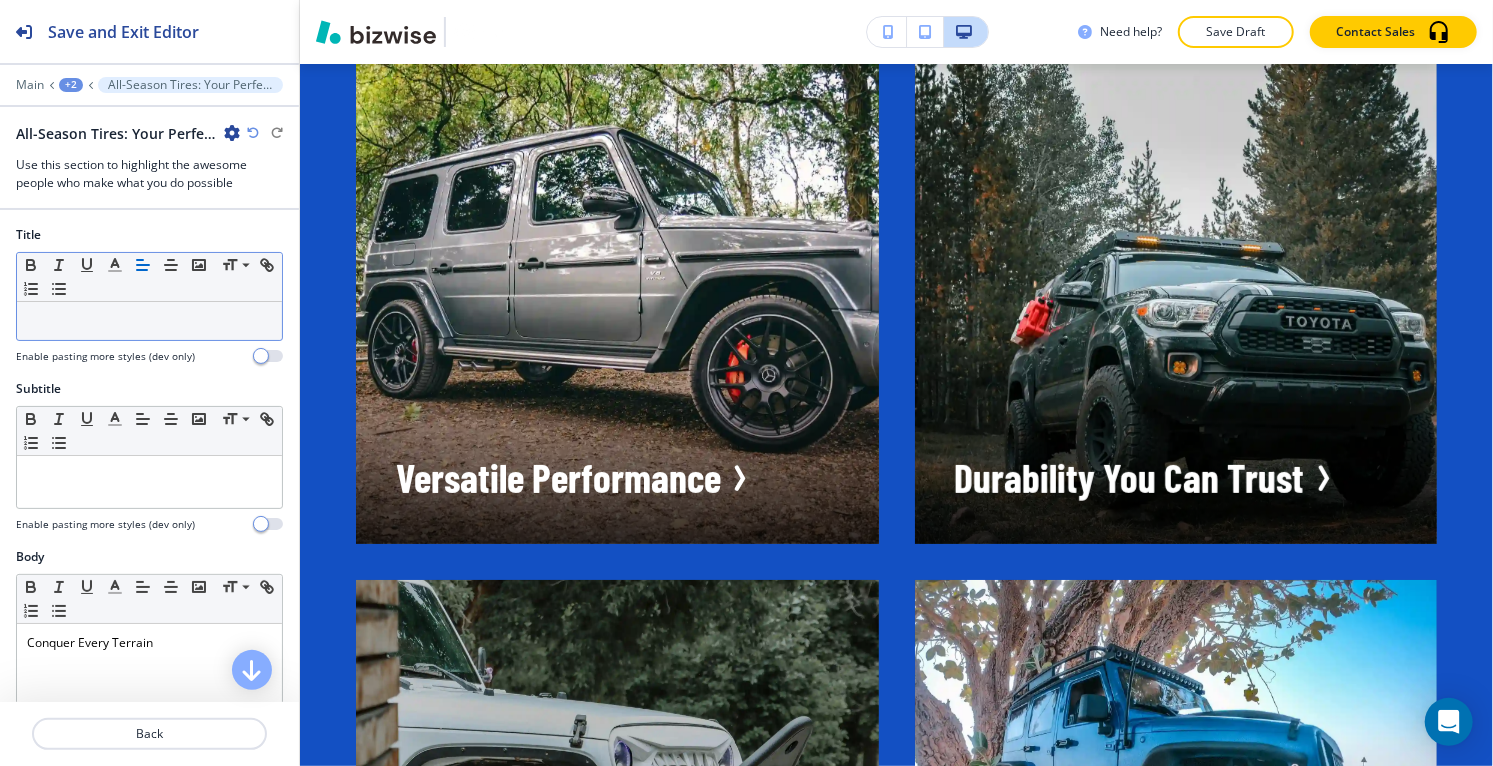 click at bounding box center (149, 321) 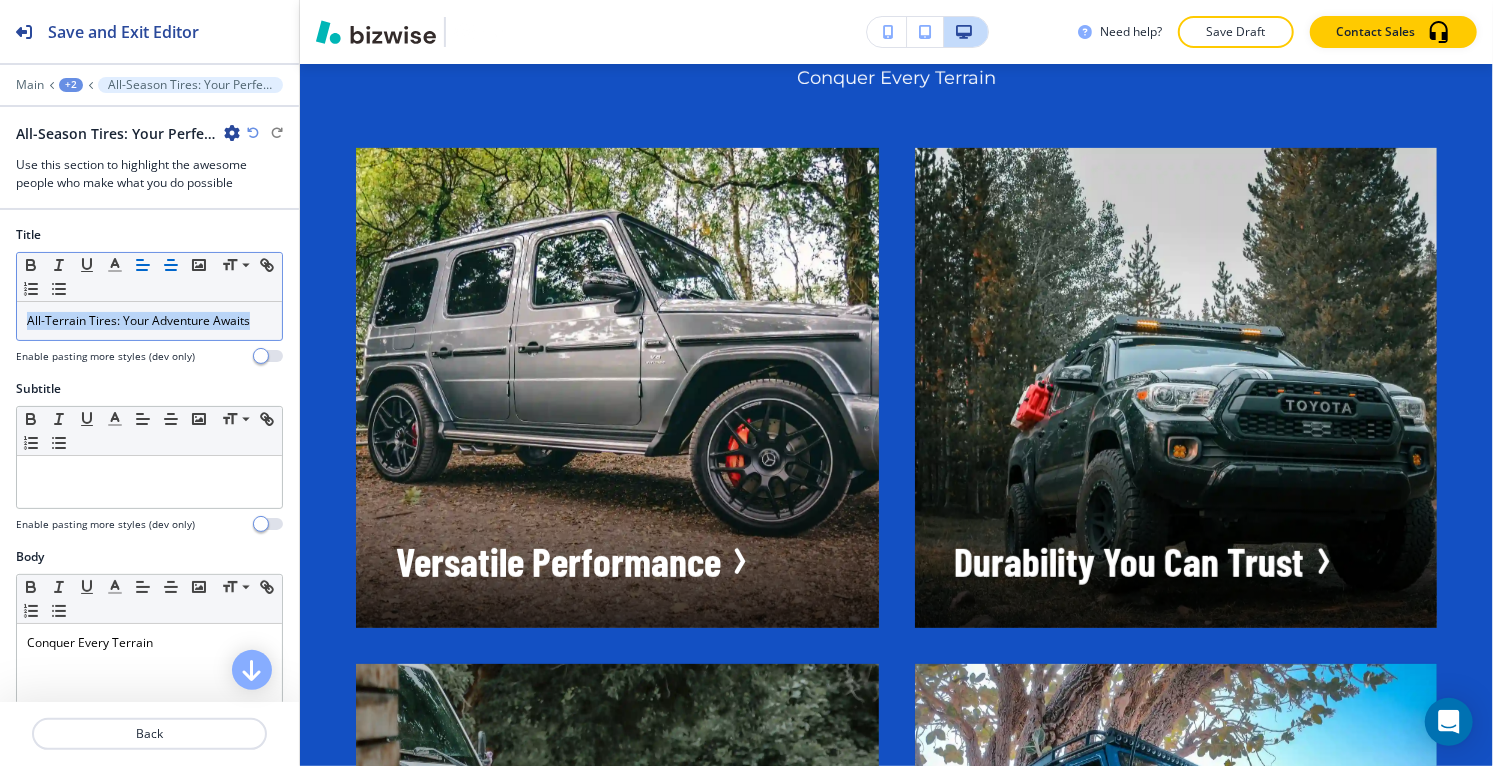 click 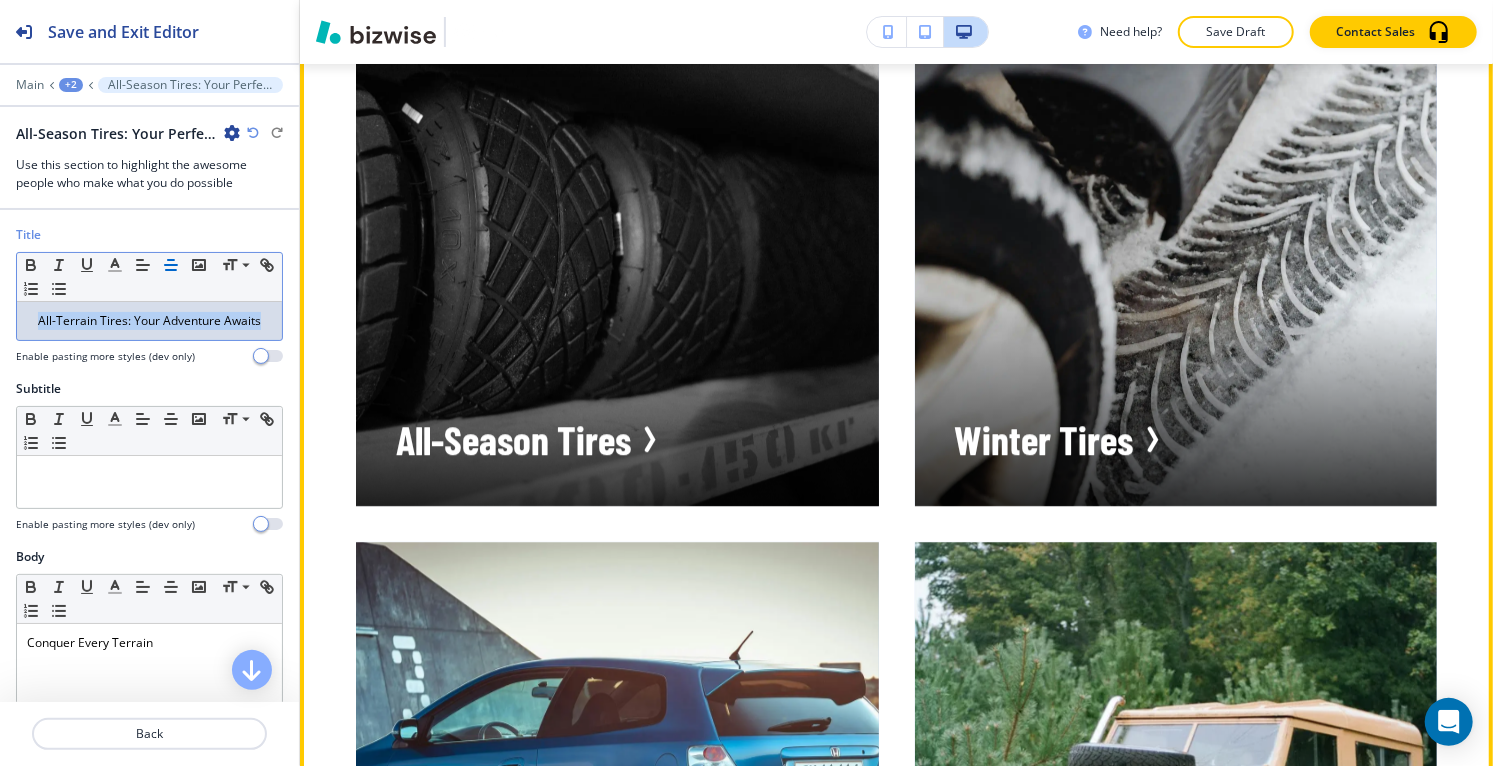 scroll, scrollTop: 25726, scrollLeft: 0, axis: vertical 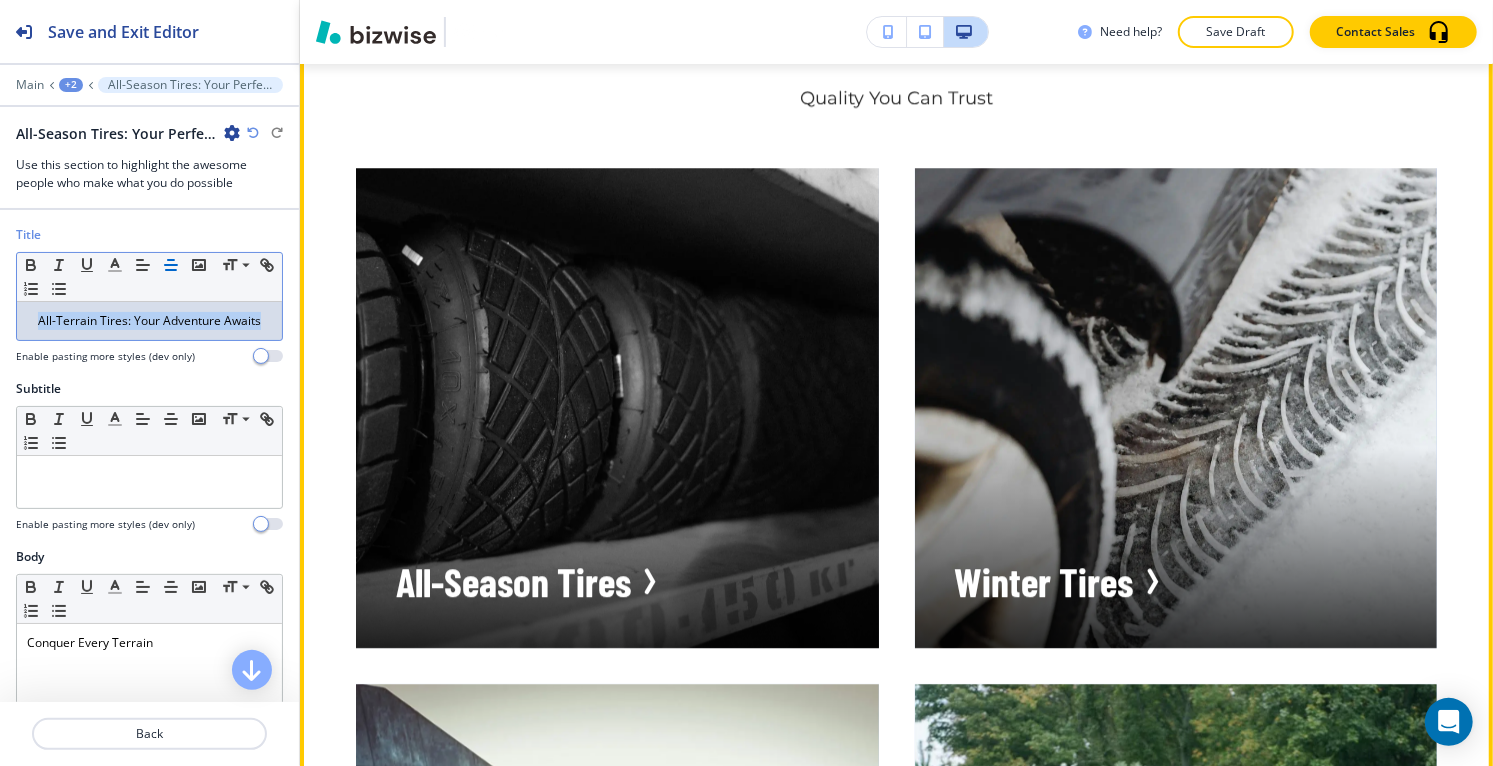 click on "Edit This Section" at bounding box center (379, -35) 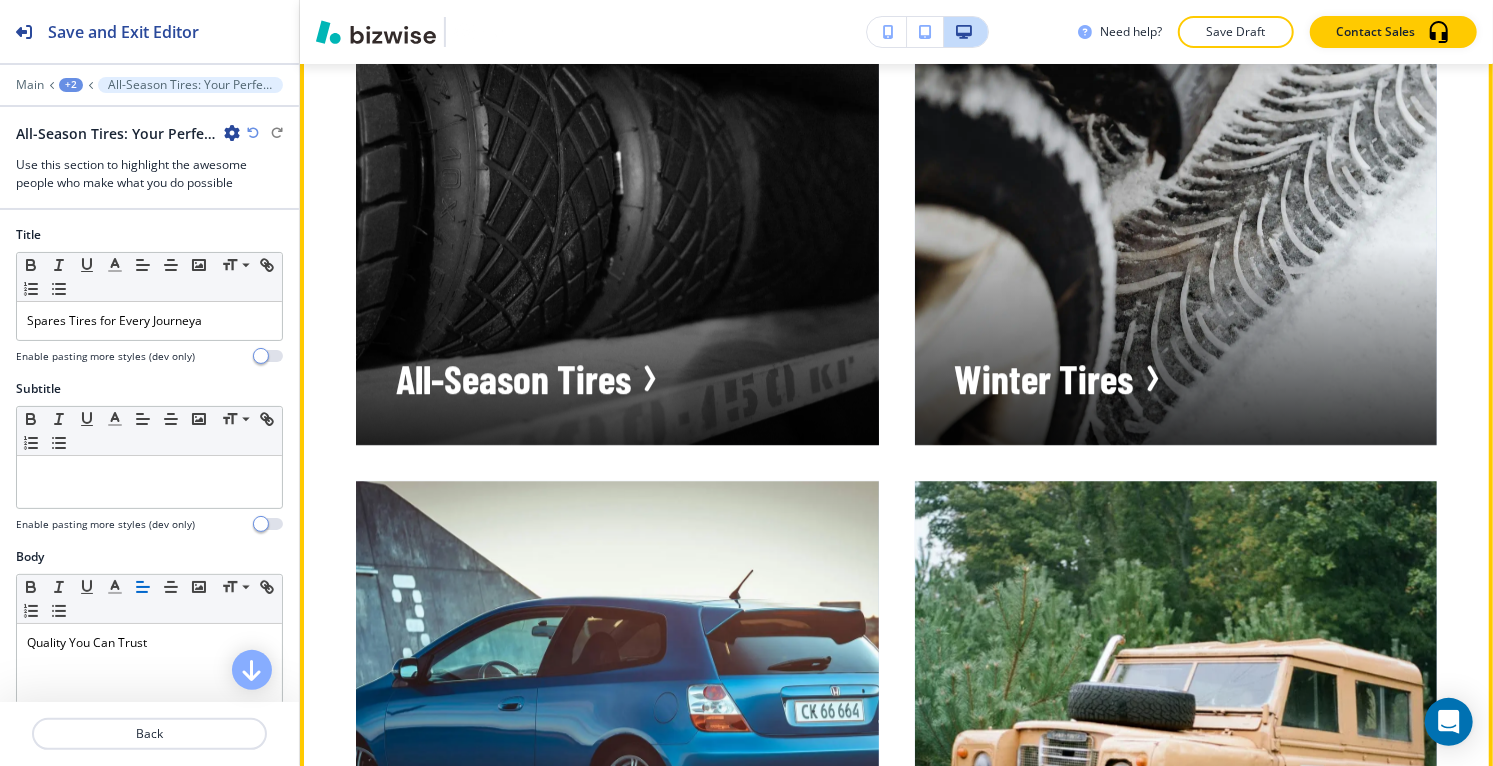 scroll, scrollTop: 25965, scrollLeft: 0, axis: vertical 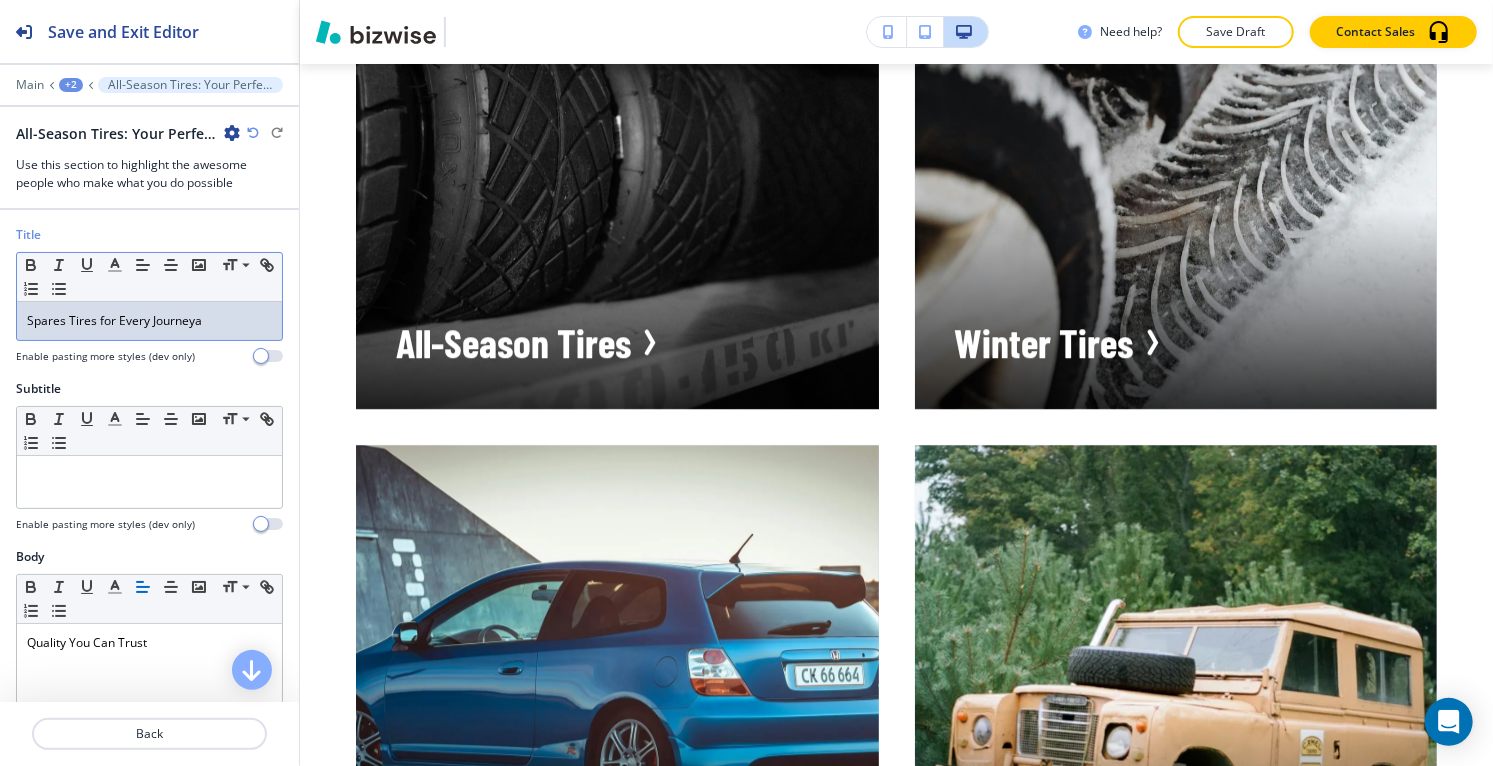 click on "Spares Tires for Every Journeya" at bounding box center (149, 321) 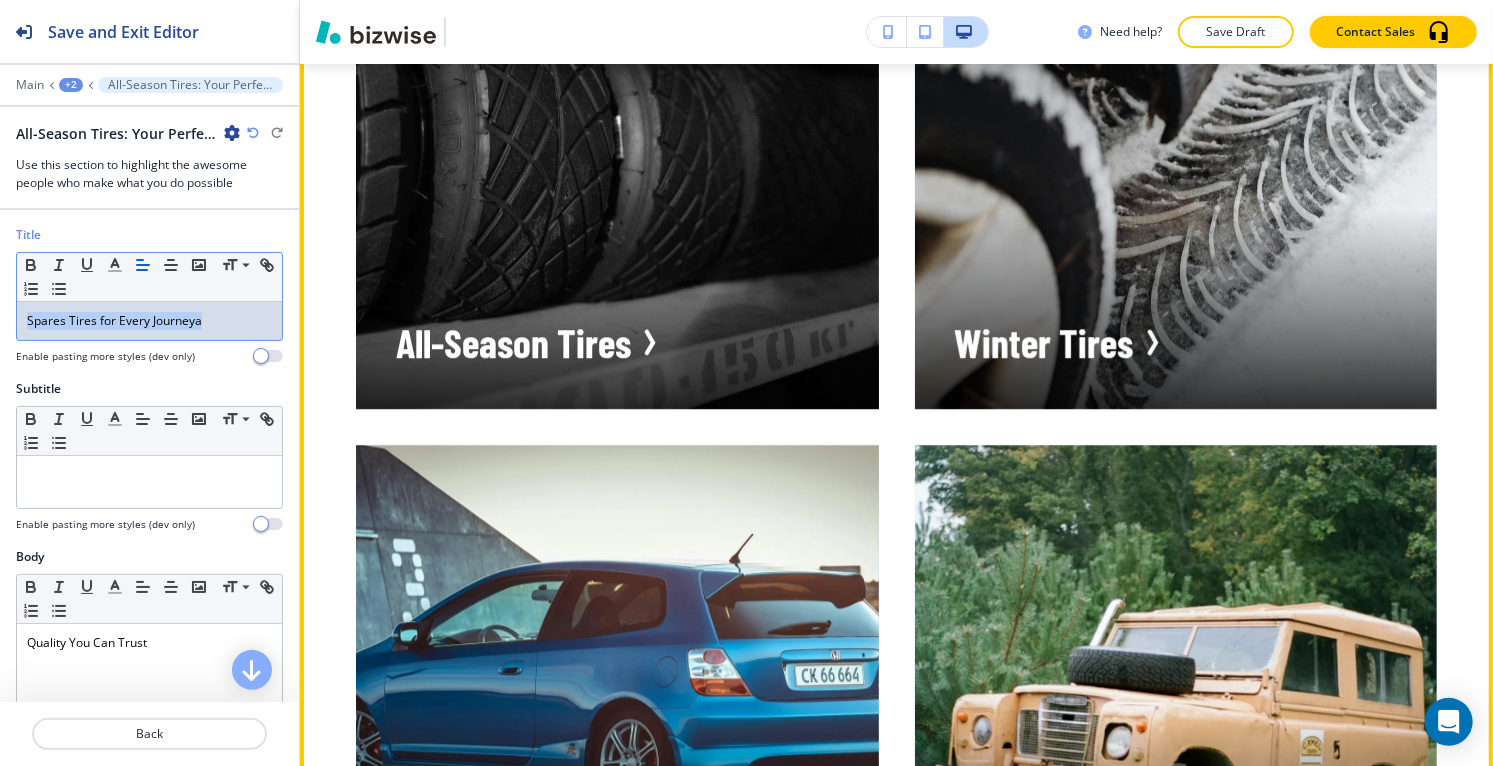 copy on "Spares Tires for Every Journeya" 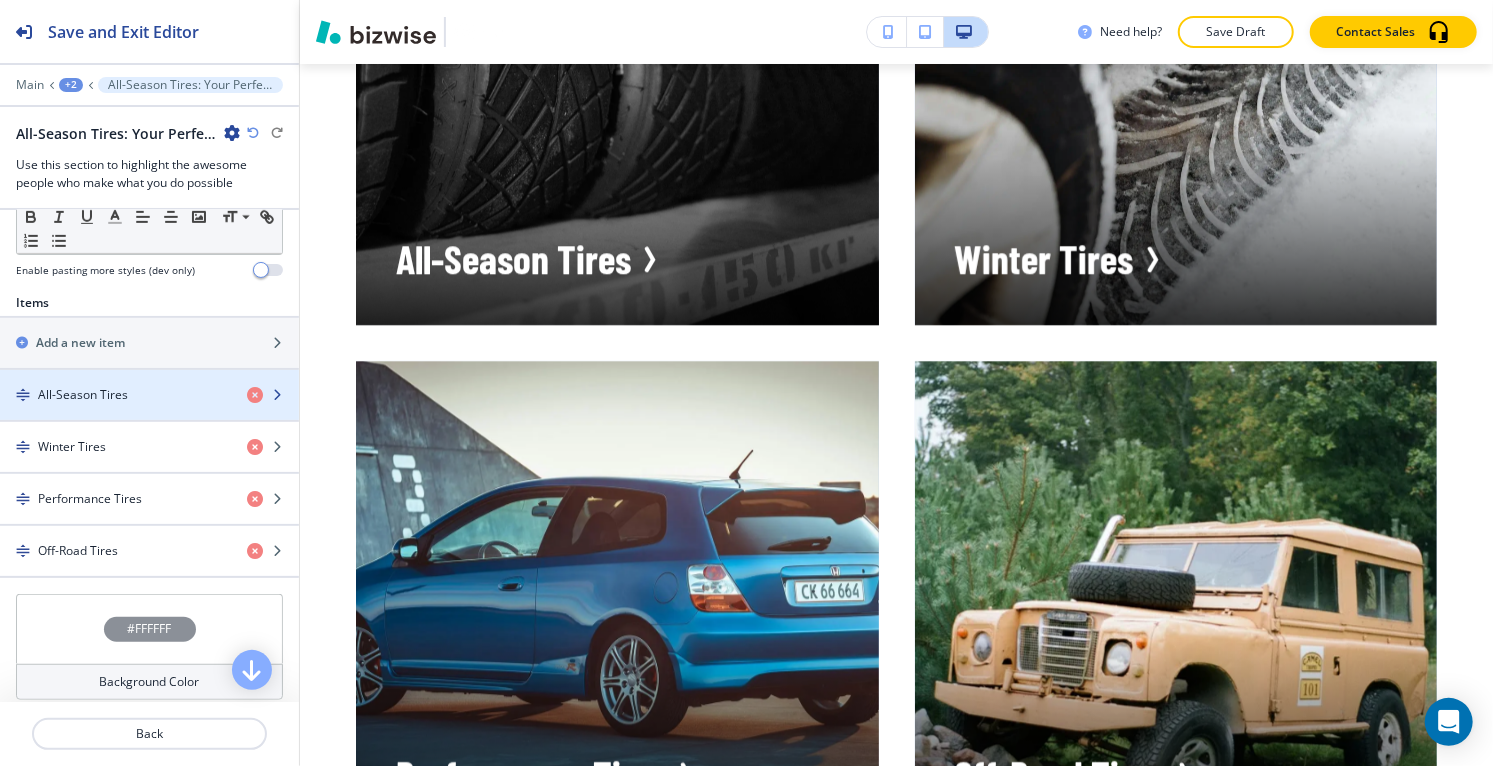 scroll, scrollTop: 737, scrollLeft: 0, axis: vertical 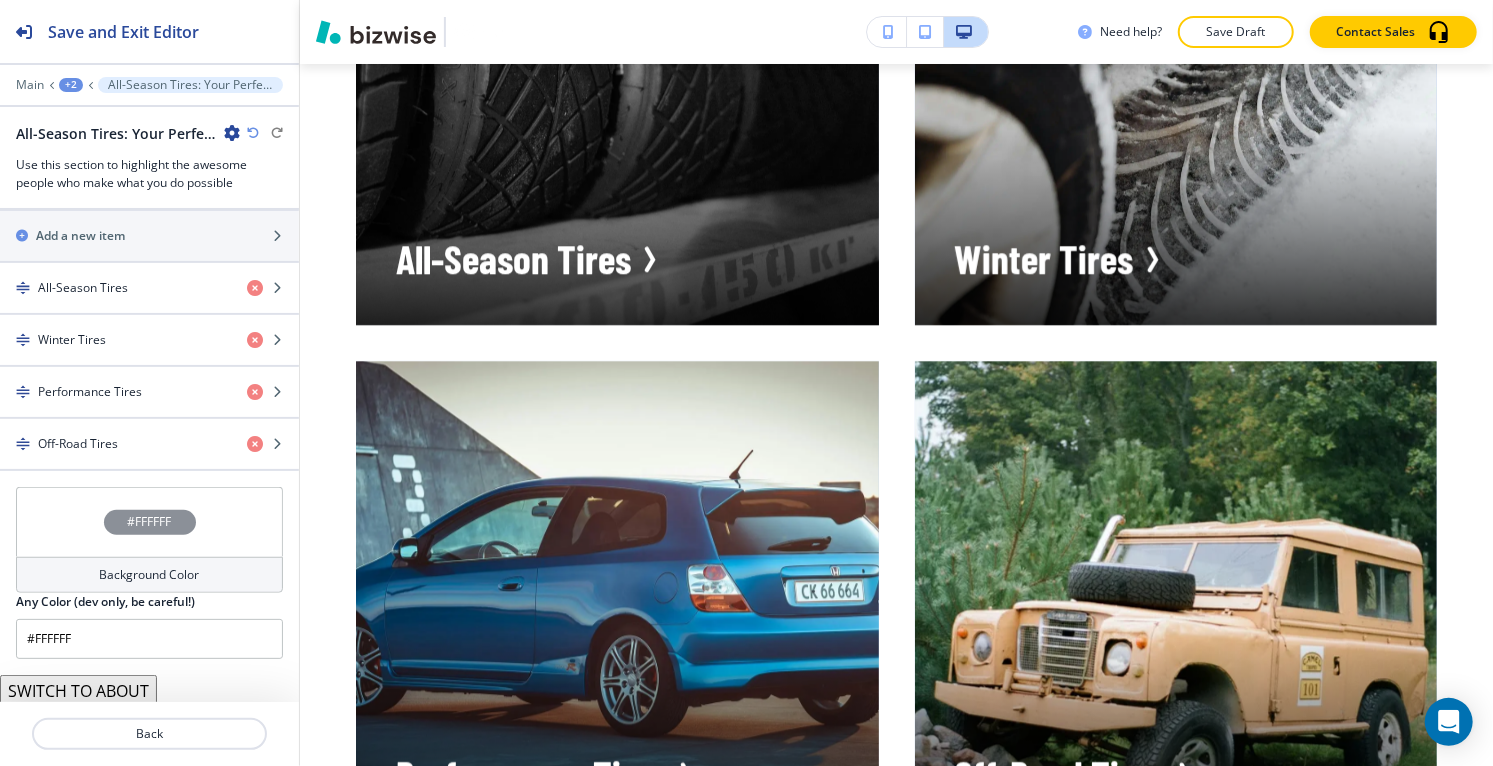 click on "#FFFFFF" at bounding box center [150, 522] 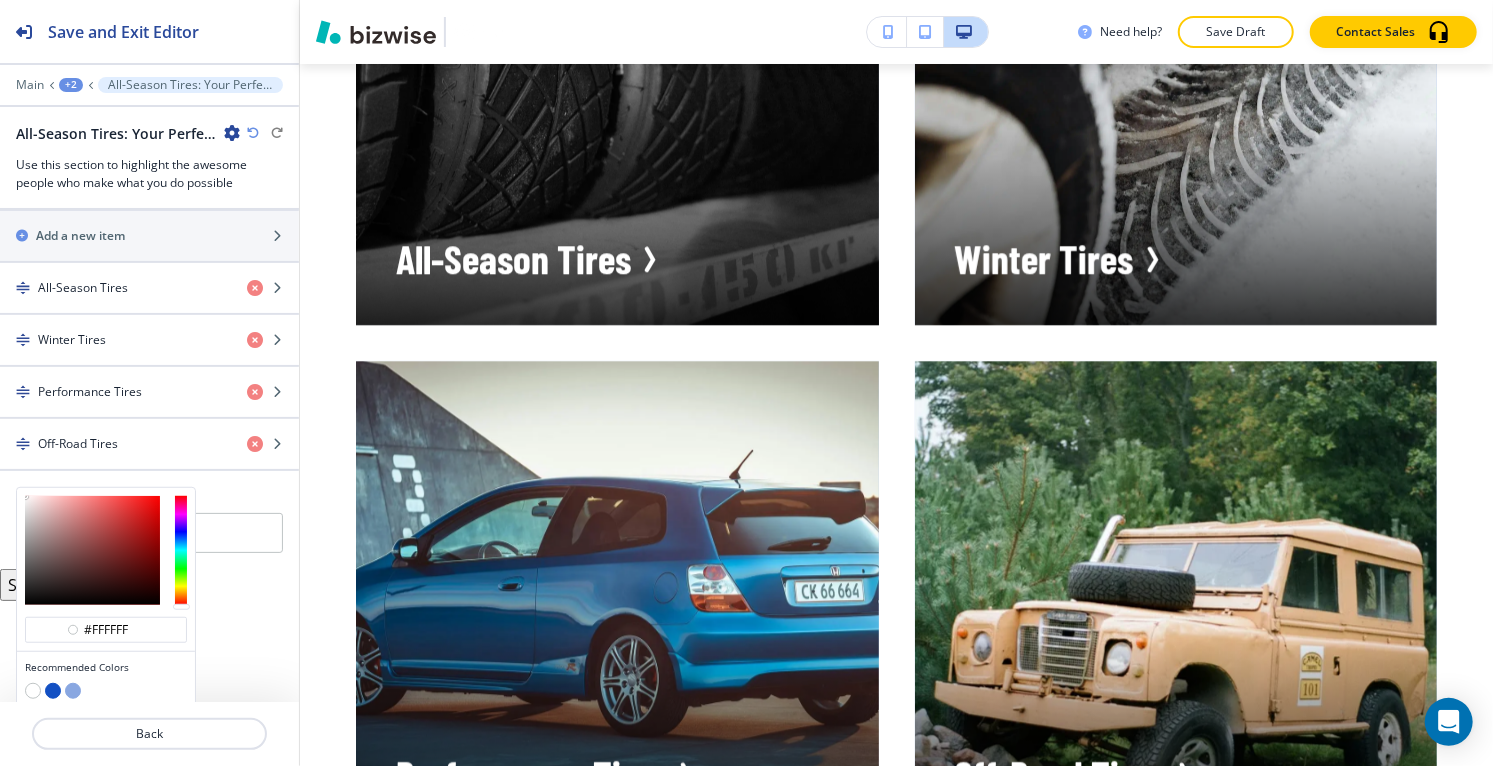 click at bounding box center (53, 691) 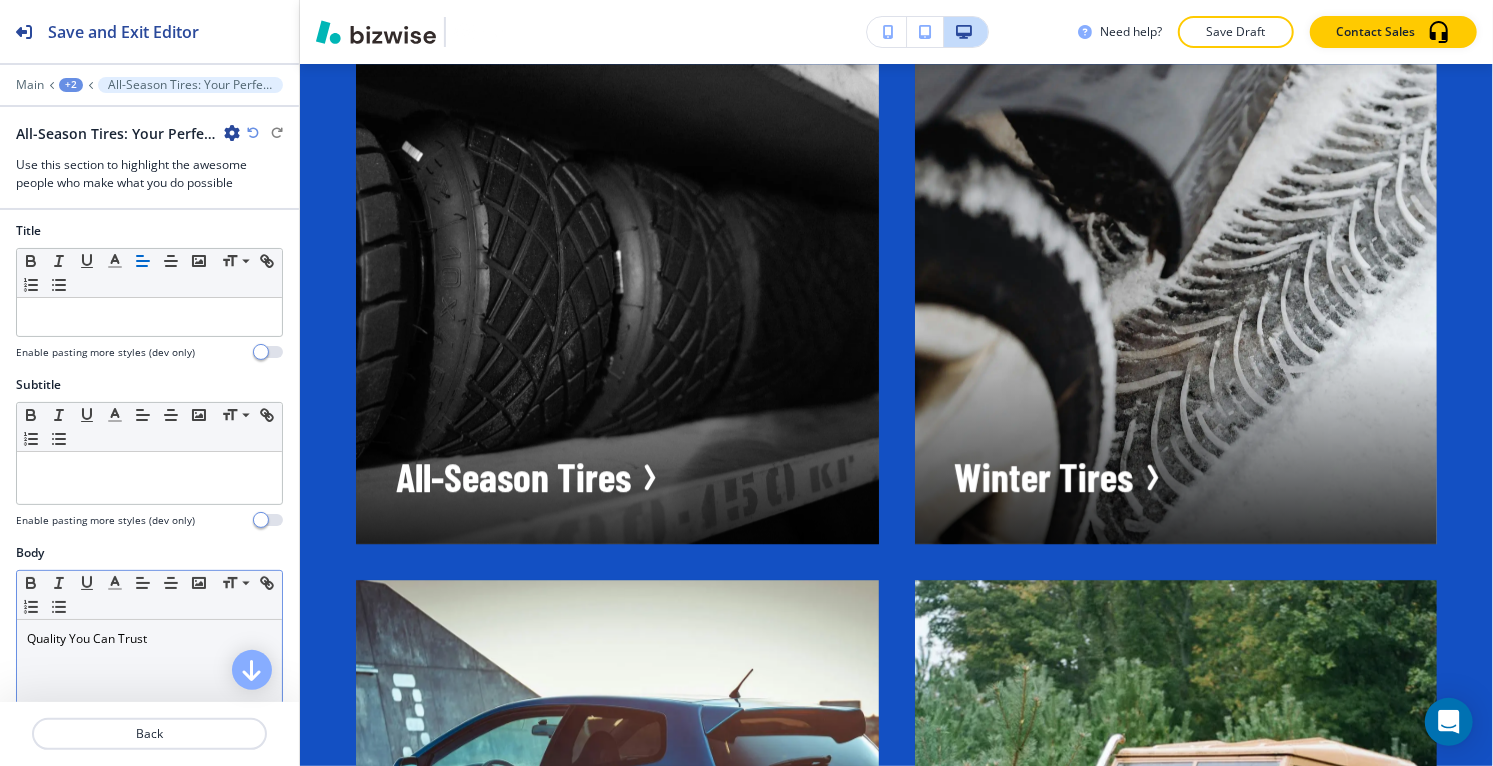 scroll, scrollTop: 0, scrollLeft: 0, axis: both 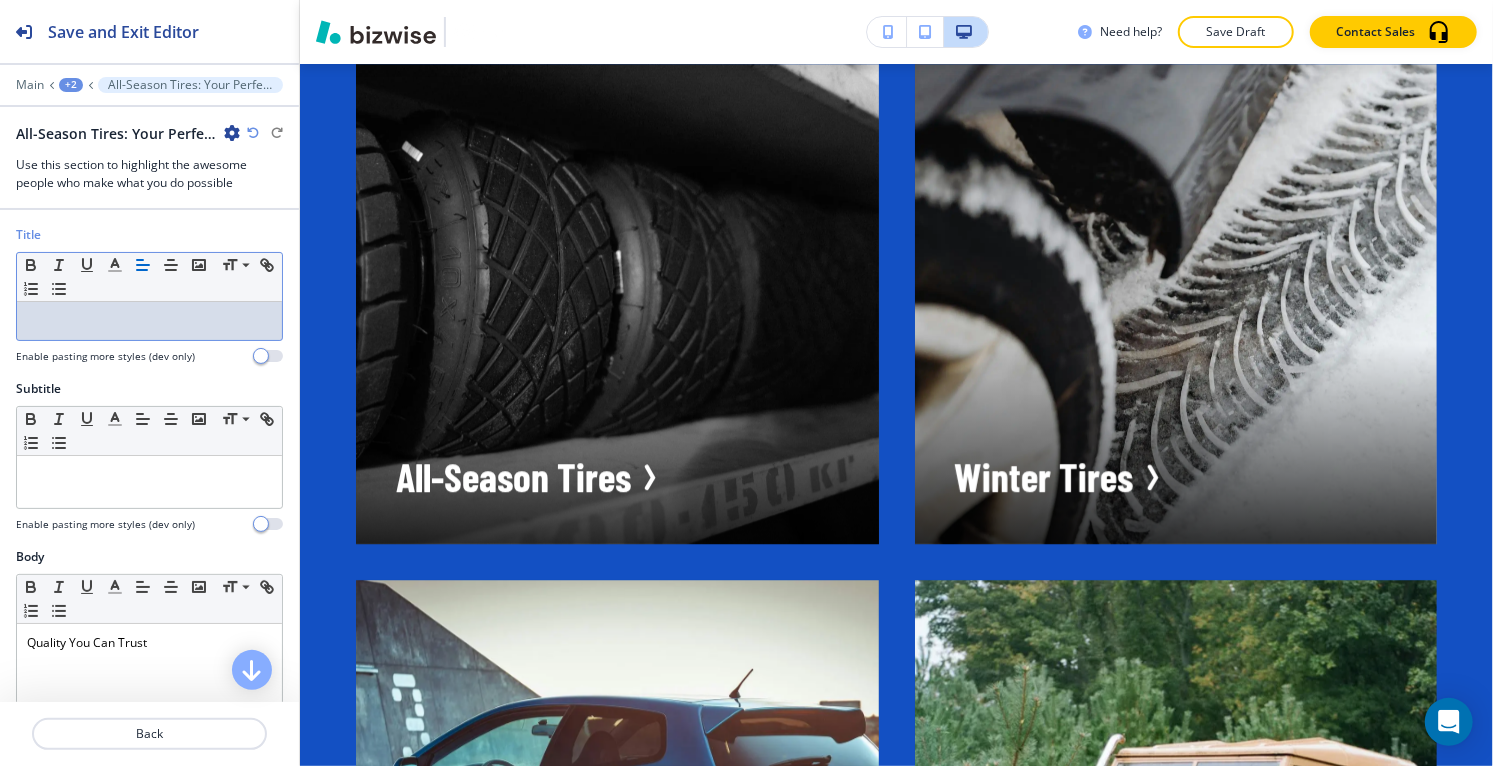 click at bounding box center (149, 321) 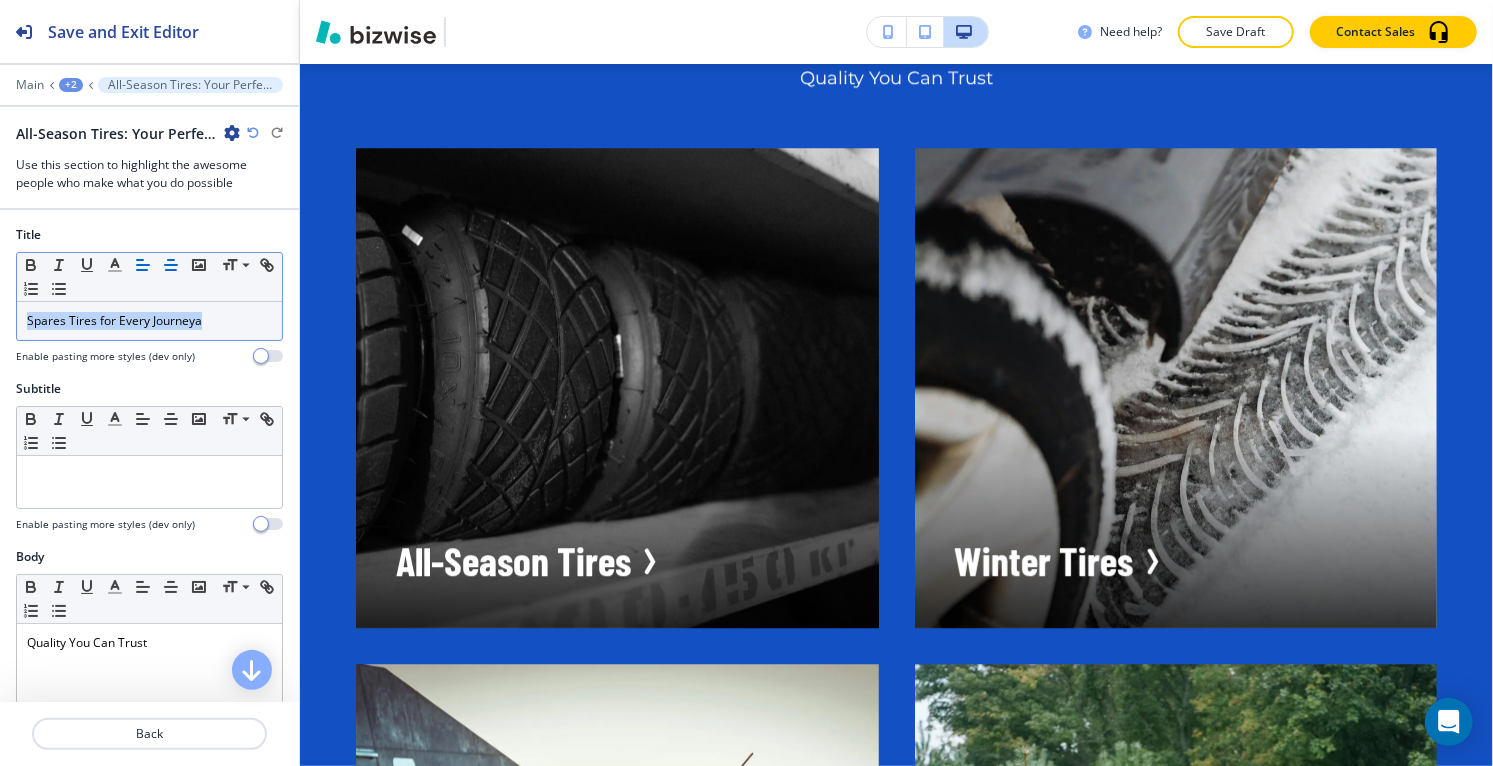 click 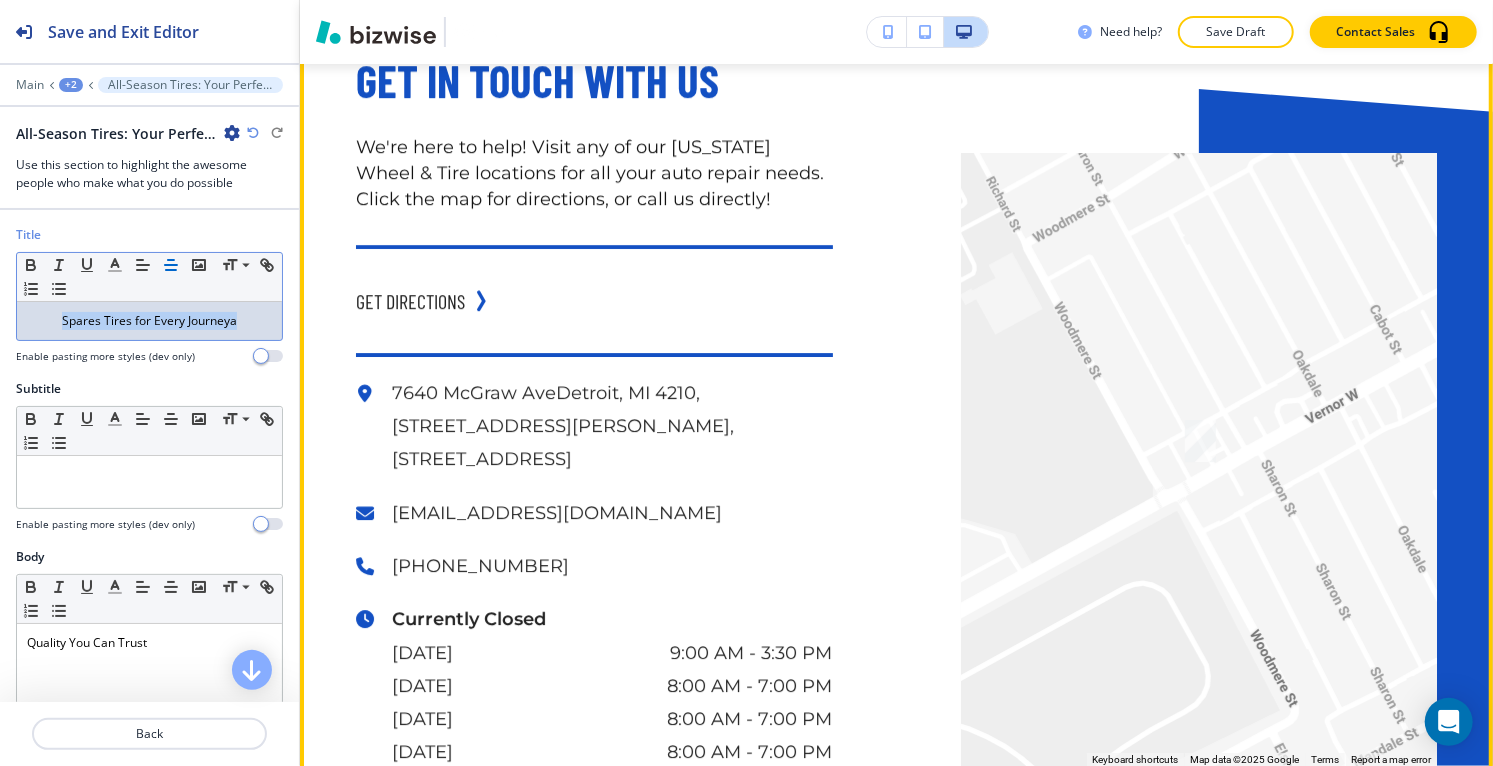 scroll, scrollTop: 30743, scrollLeft: 0, axis: vertical 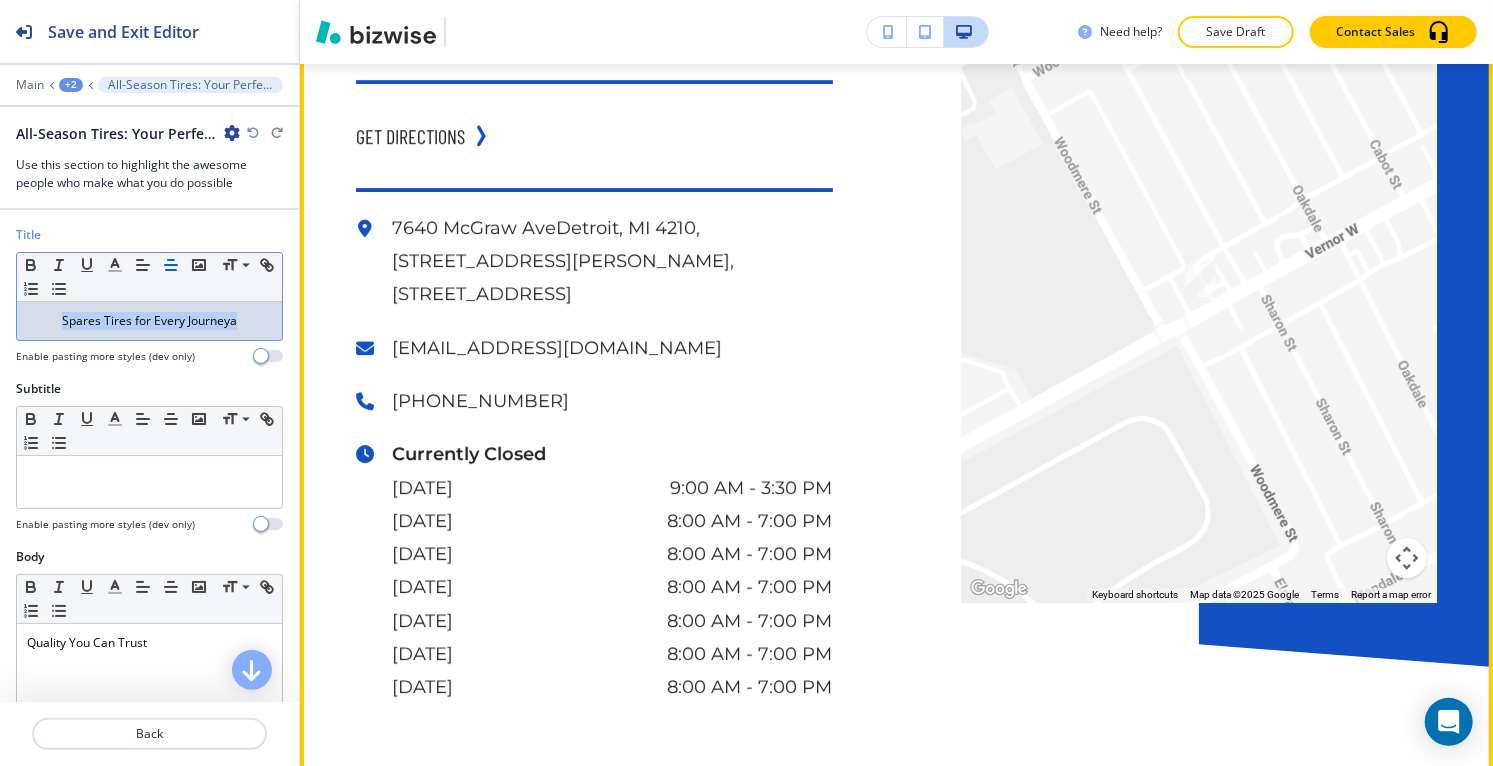 click on "Edit This Section" at bounding box center [379, -215] 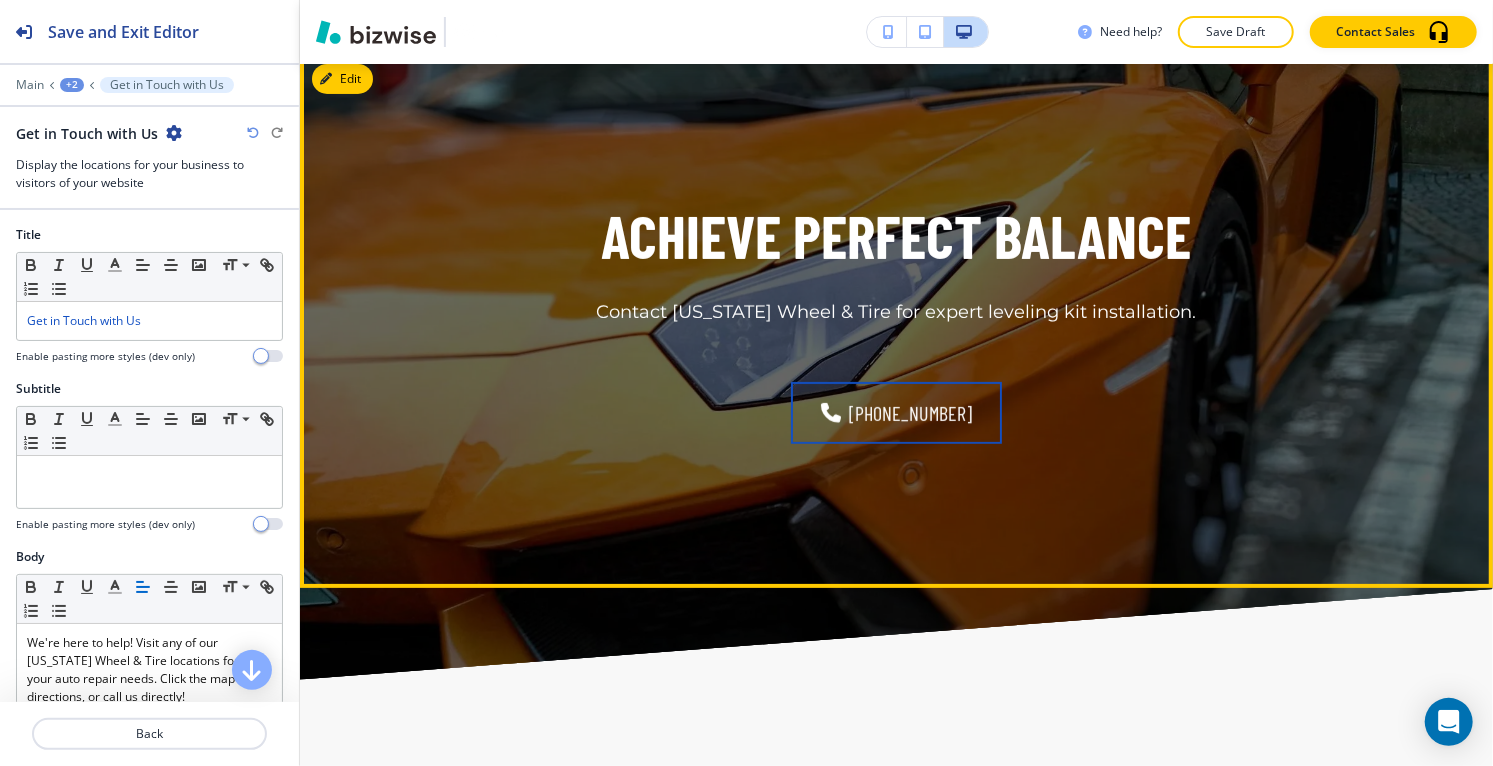 scroll, scrollTop: 31578, scrollLeft: 0, axis: vertical 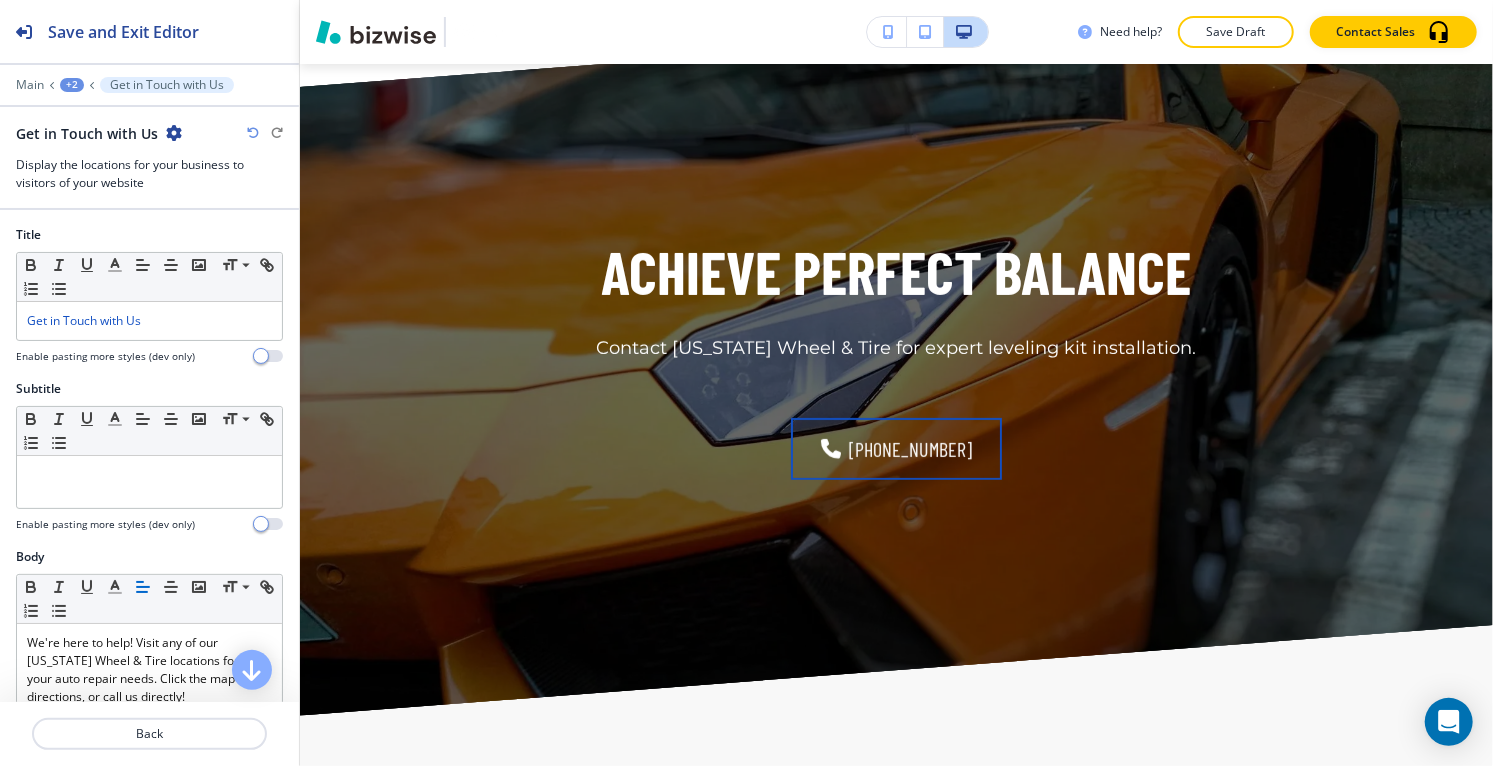 drag, startPoint x: 322, startPoint y: 476, endPoint x: 377, endPoint y: 422, distance: 77.07788 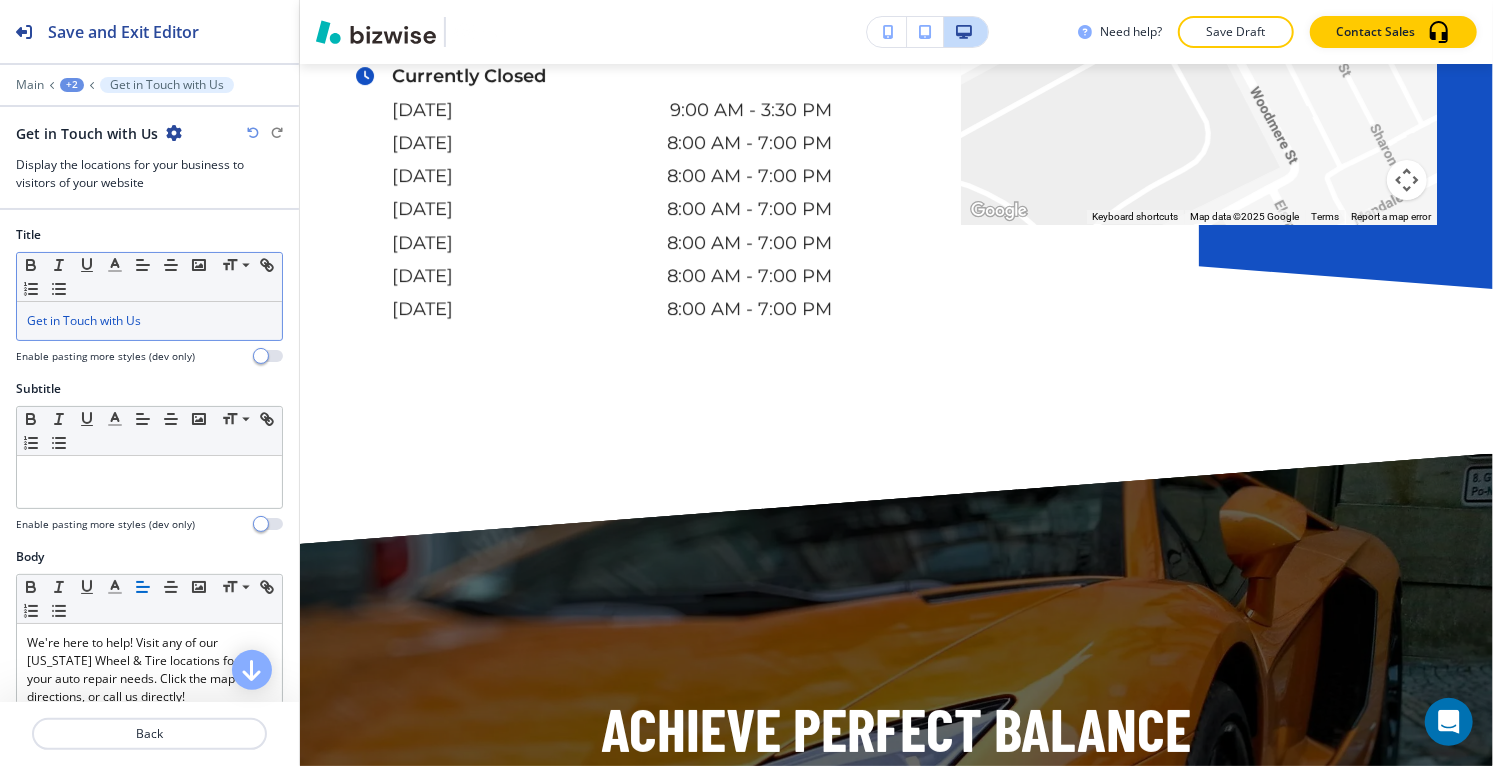 scroll, scrollTop: 31023, scrollLeft: 0, axis: vertical 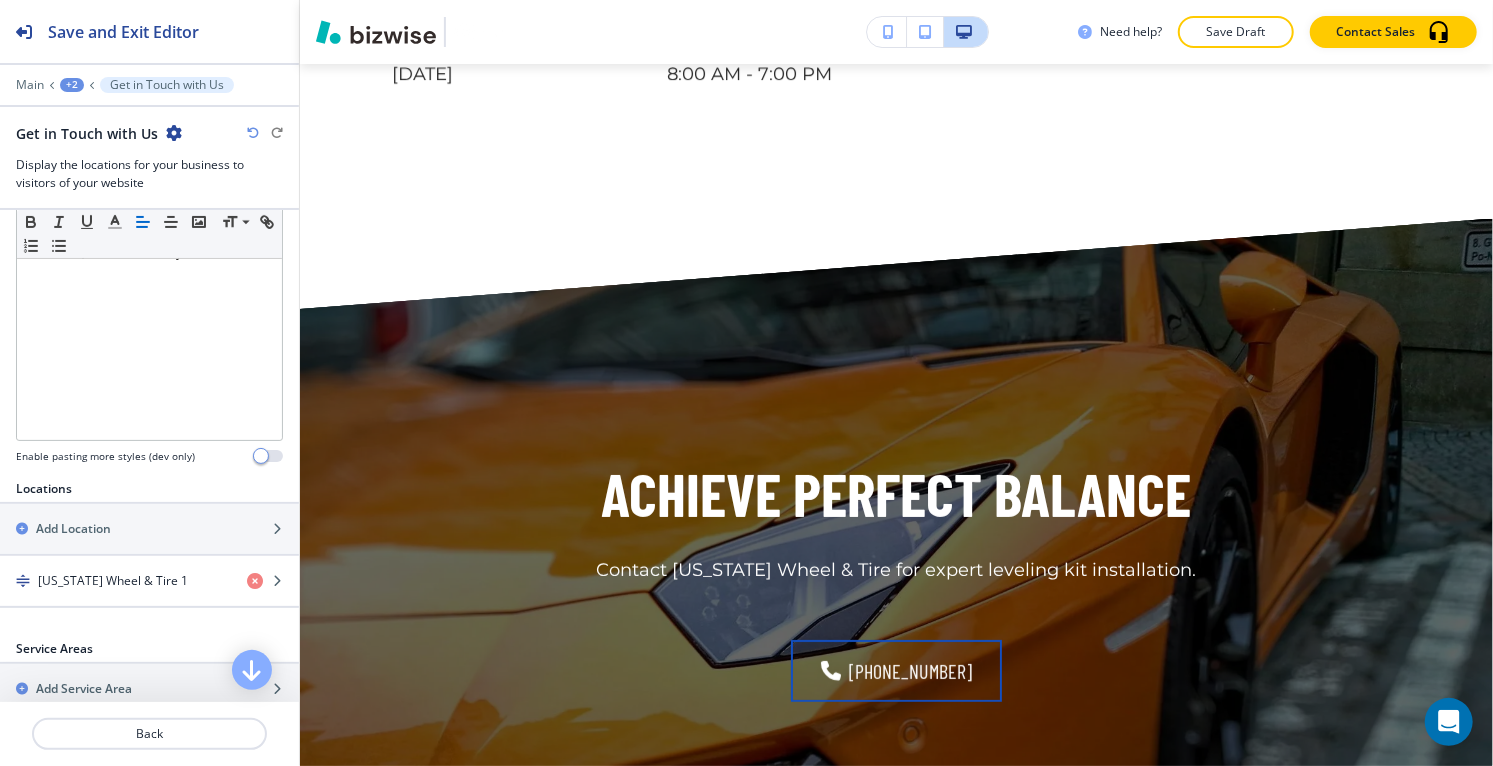 click on "+2" at bounding box center (72, 85) 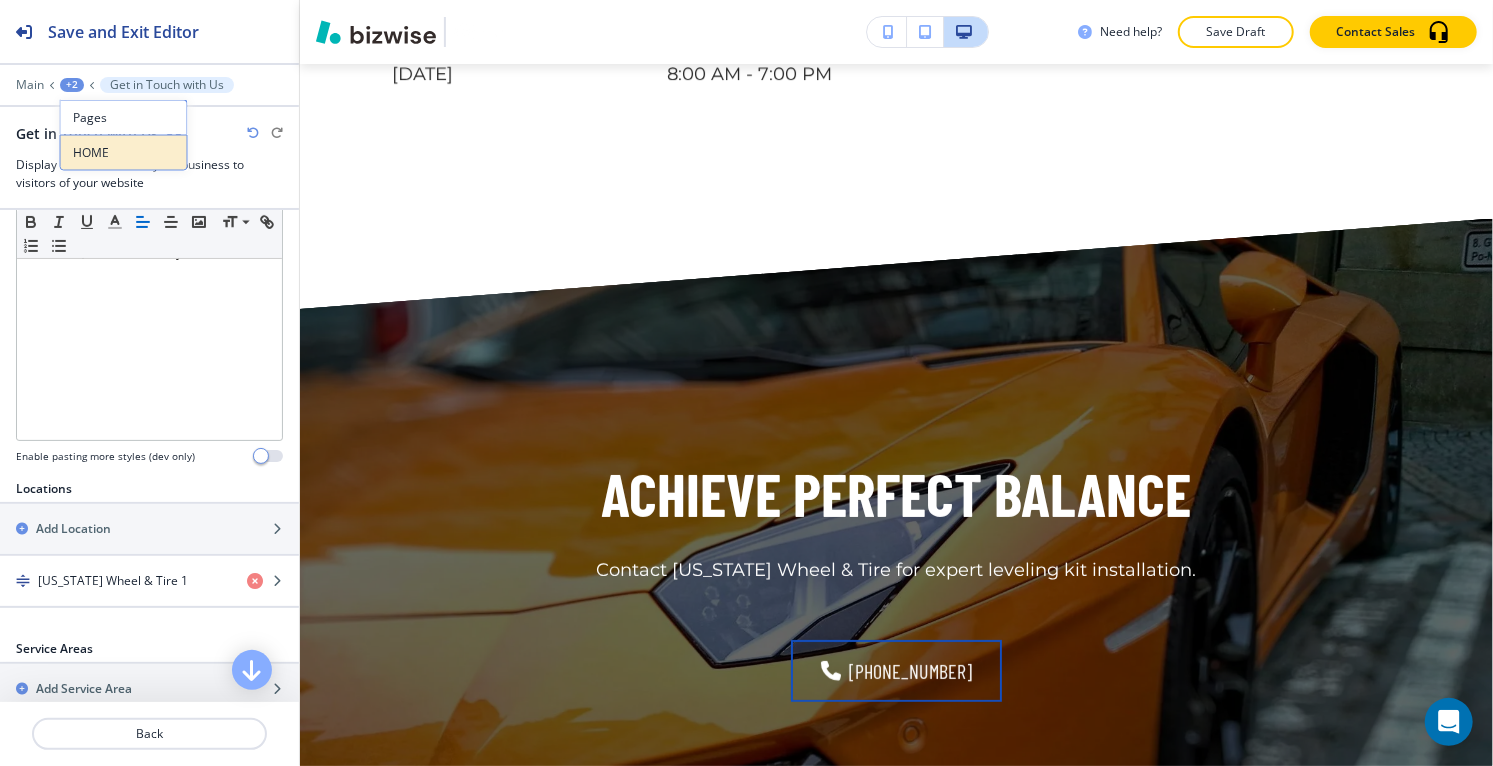 click on "HOME" at bounding box center [124, 153] 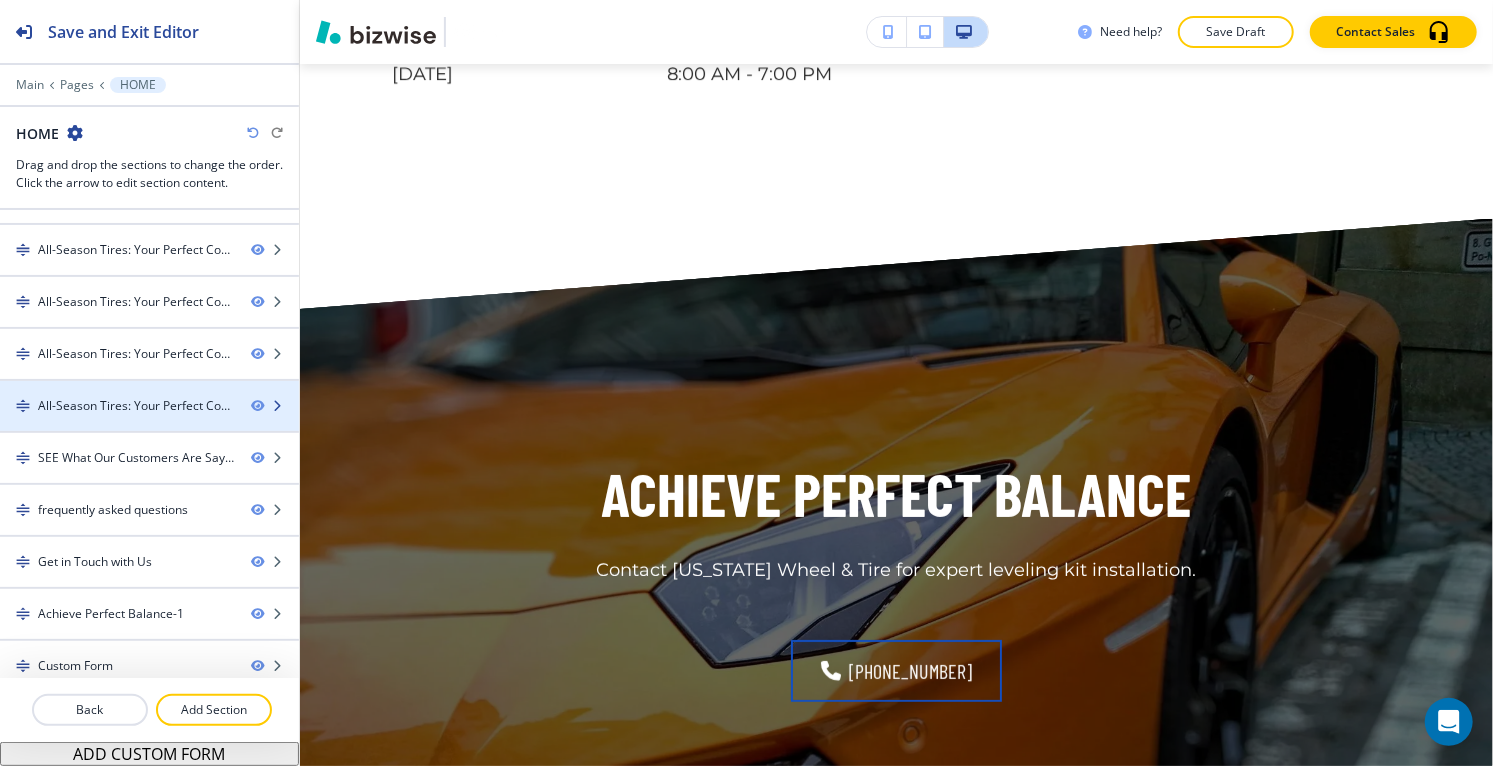 scroll, scrollTop: 1032, scrollLeft: 0, axis: vertical 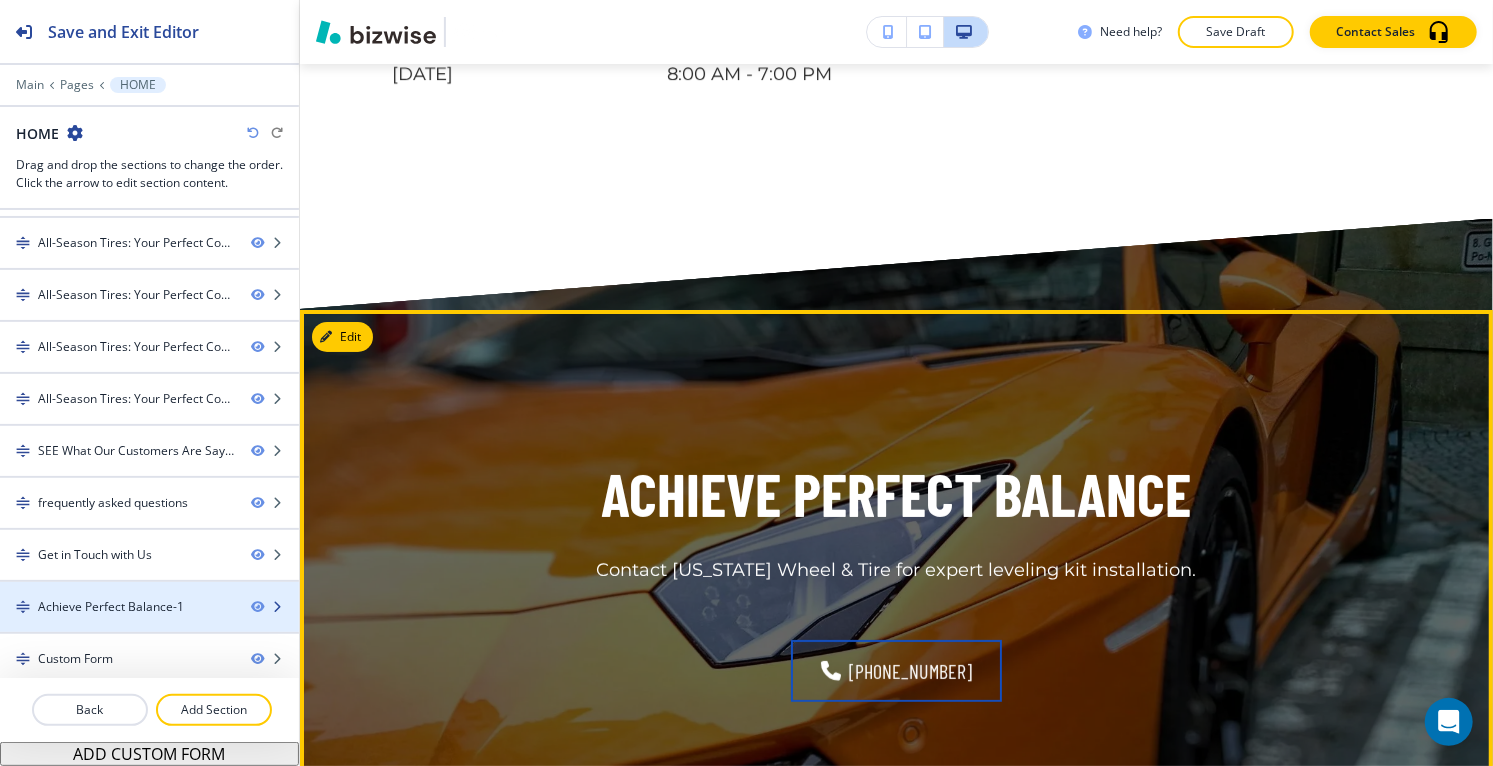 type 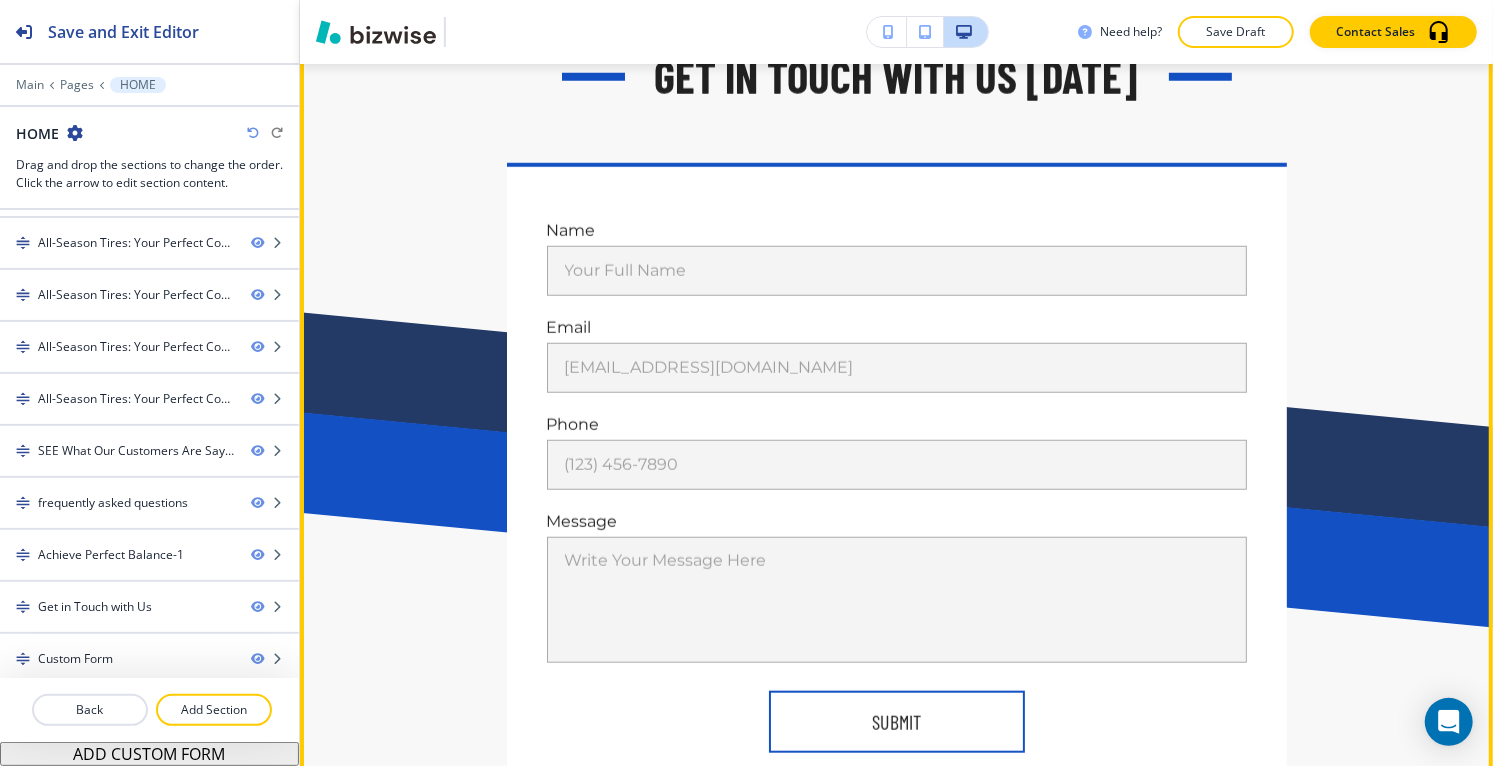 scroll, scrollTop: 32400, scrollLeft: 0, axis: vertical 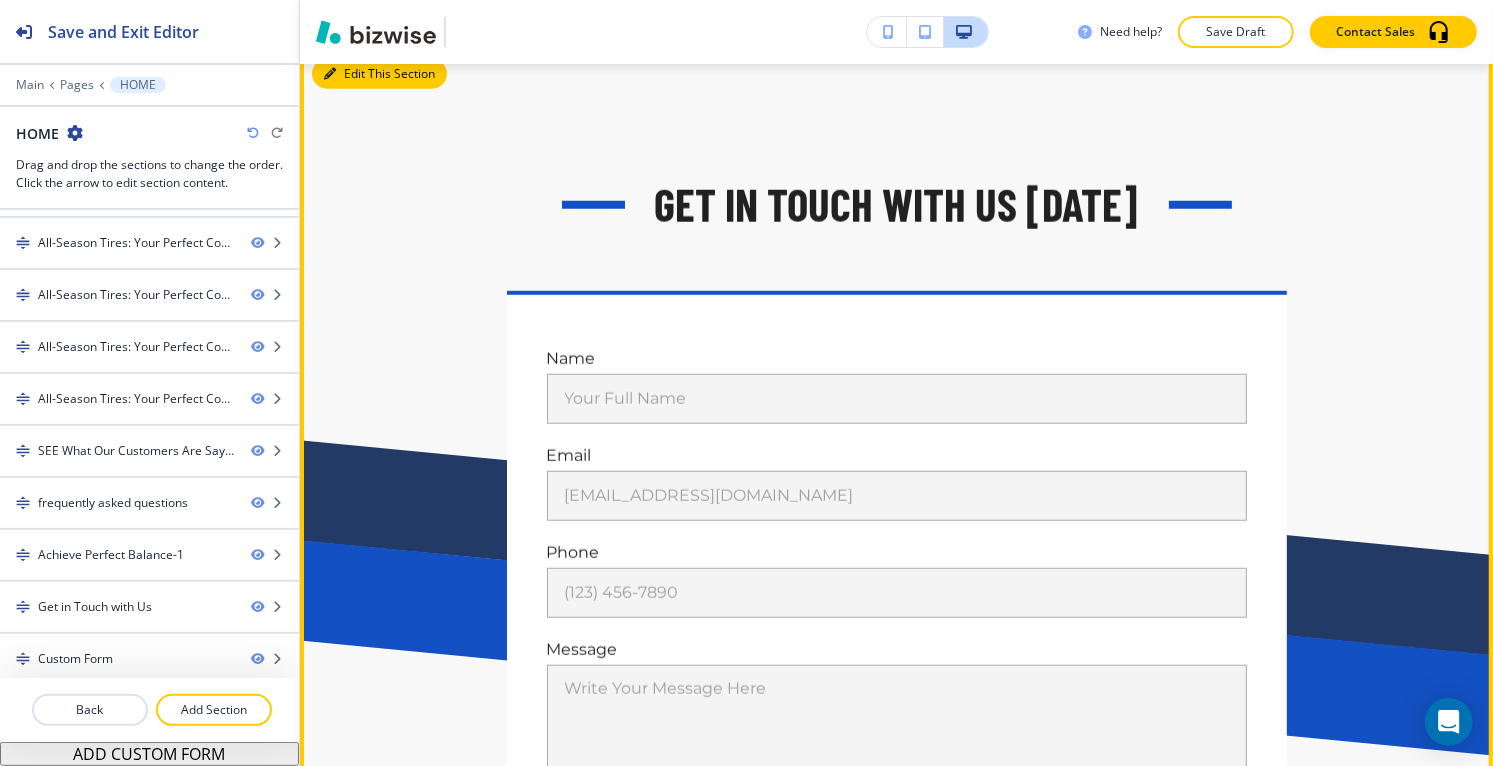 click on "Edit This Section" at bounding box center (379, 74) 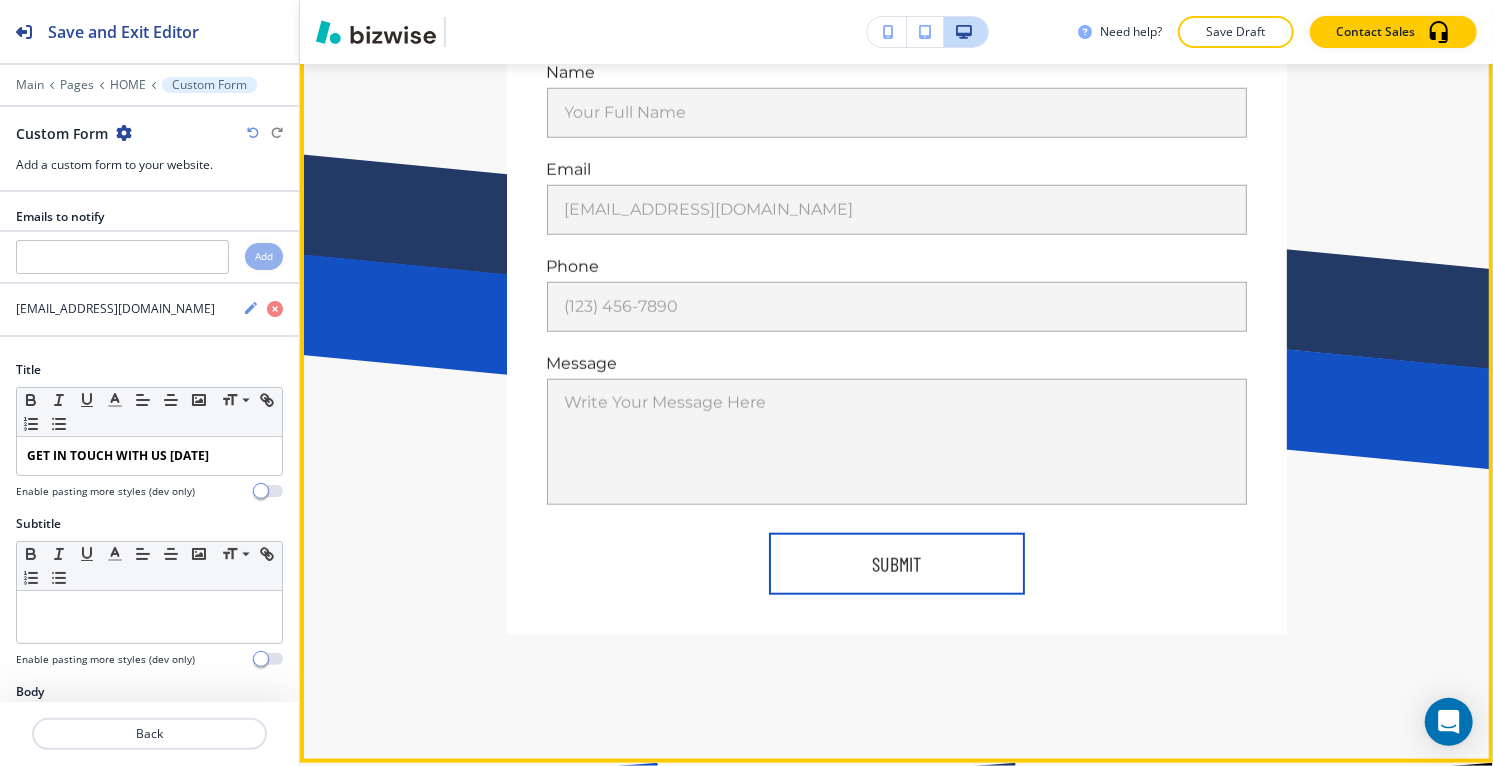 scroll, scrollTop: 32747, scrollLeft: 0, axis: vertical 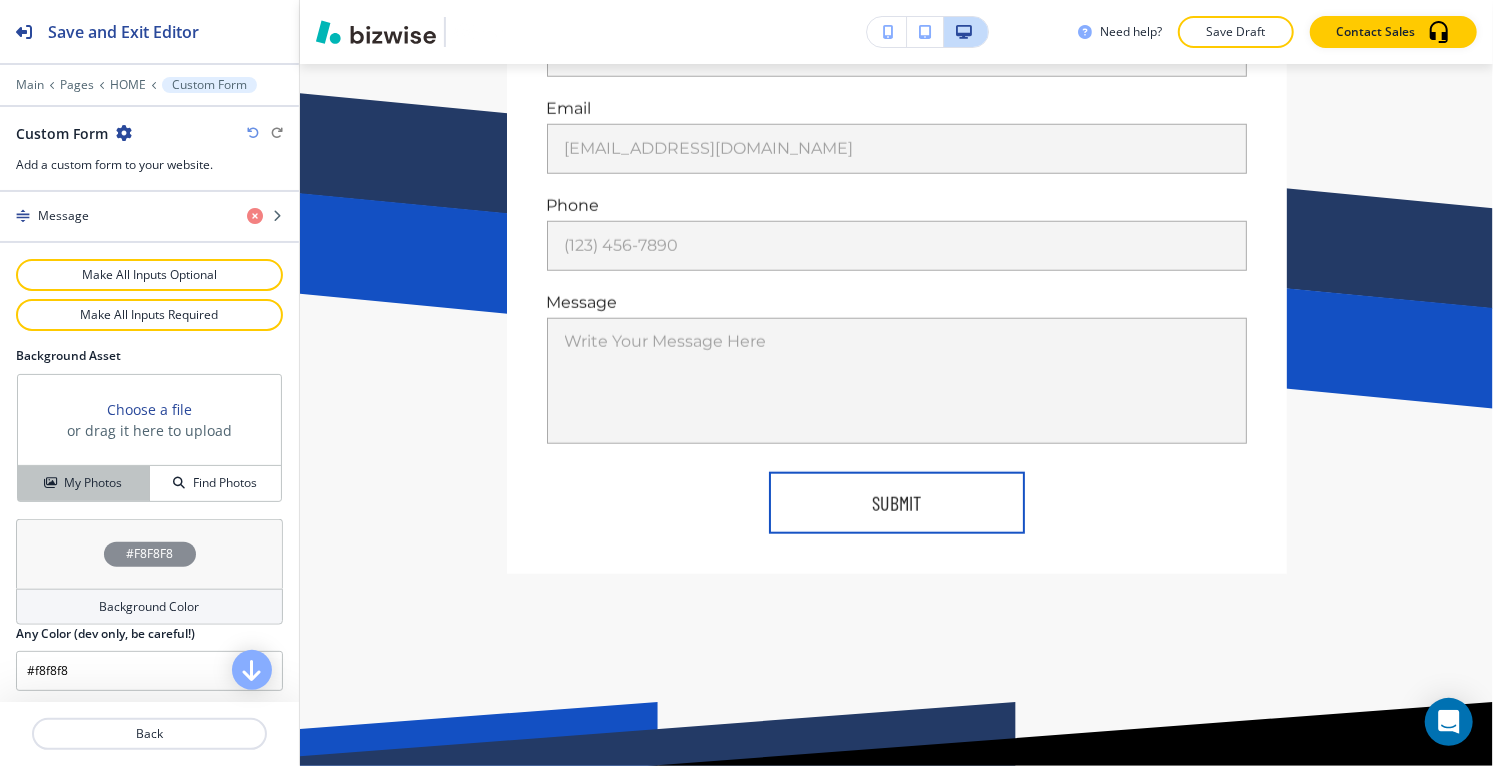 click on "My Photos" at bounding box center [93, 483] 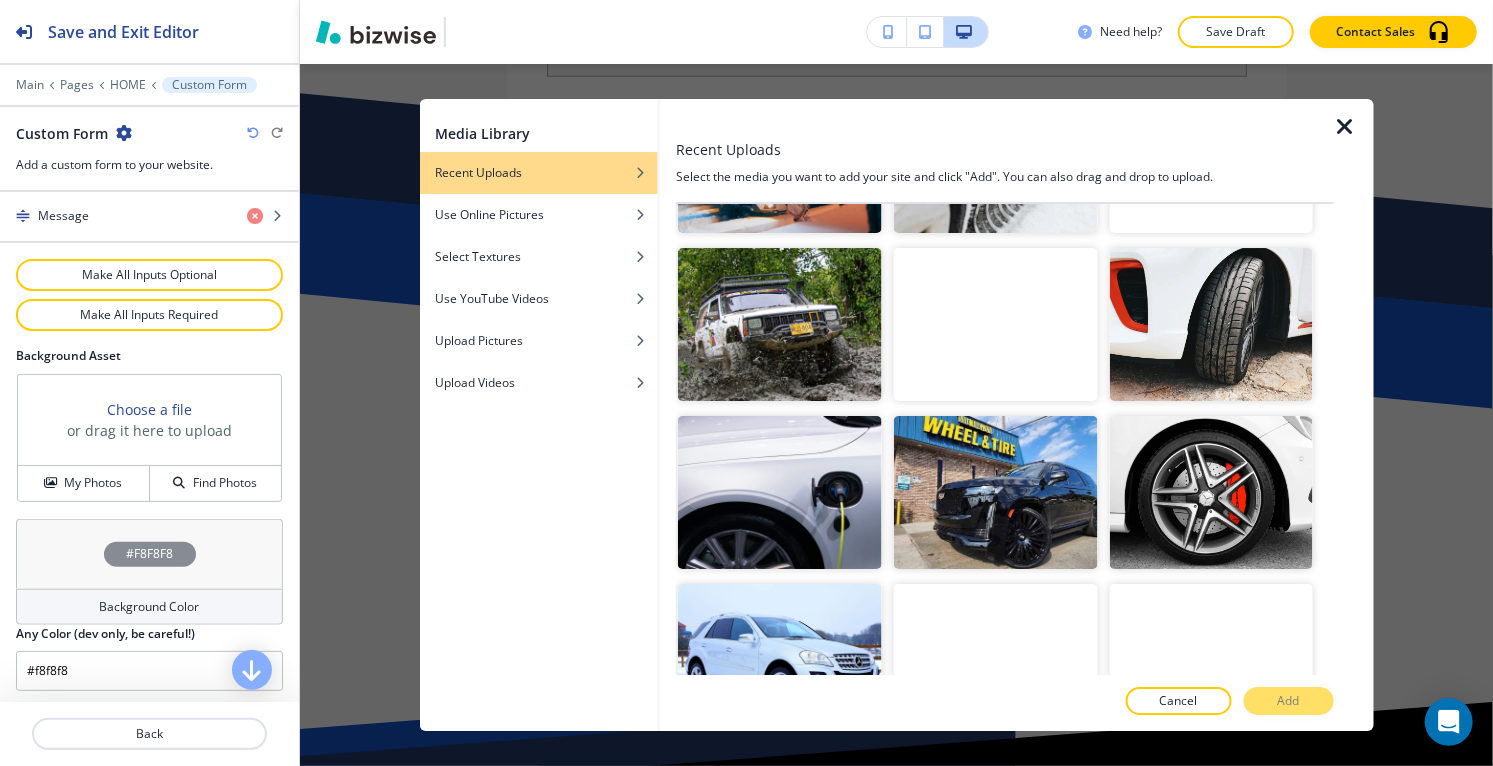 scroll, scrollTop: 9354, scrollLeft: 0, axis: vertical 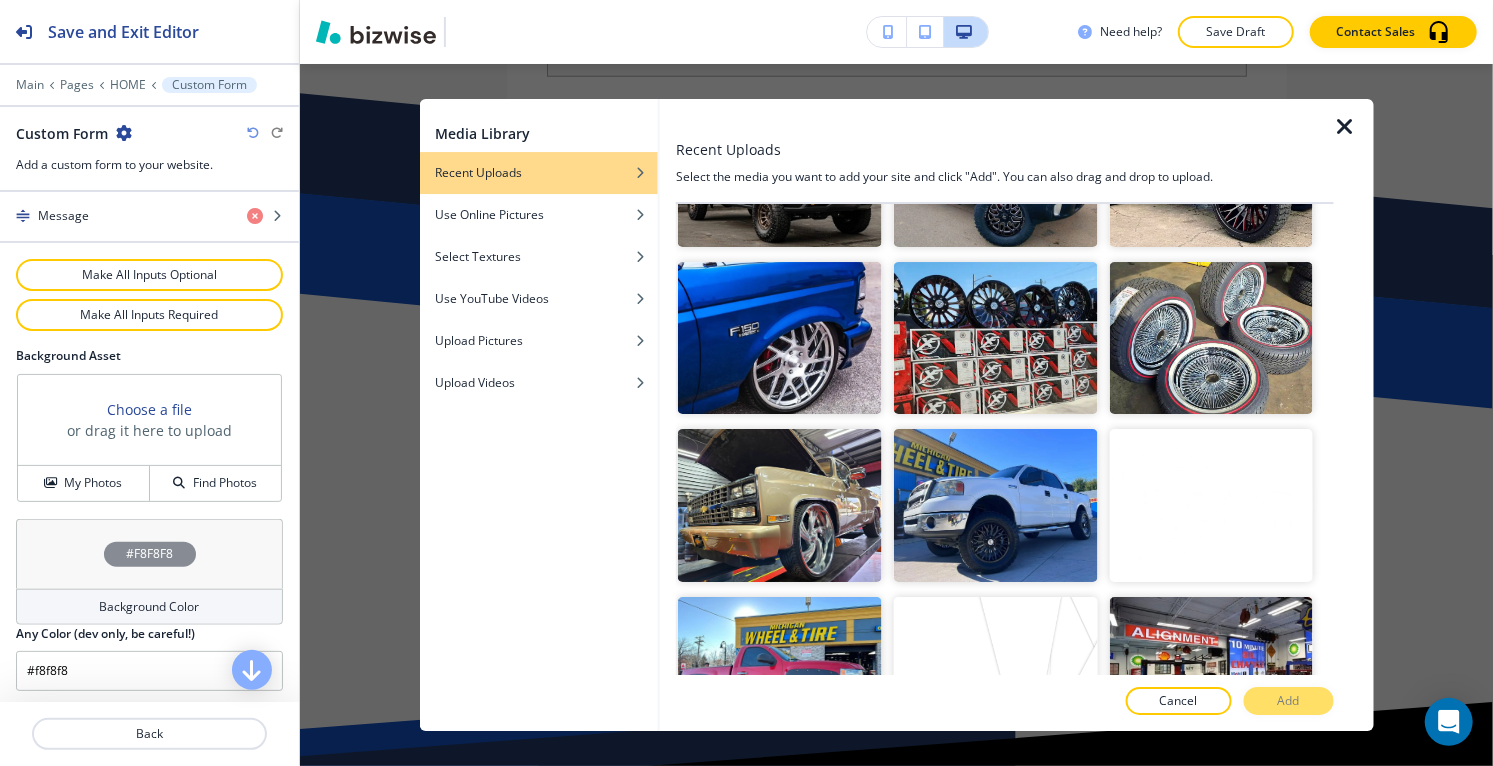 click on "Media Library Recent Uploads Use Online Pictures Select Textures Use YouTube Videos Upload Pictures Upload Videos Recent Uploads Select the media you want to add your site and click "Add". You can also drag and drop to upload. Upload Media Crop Crop Crop Crop Crop Crop Crop Crop Crop Crop Crop Crop Crop Crop Crop Crop Crop Crop Crop Crop Crop Crop Crop Crop Crop Crop Crop Crop Crop Crop Crop Crop Crop Crop Crop Crop Crop Crop Crop Crop Crop Crop Crop Crop Crop Crop Crop Crop Crop Crop Crop Crop Crop Crop Crop Crop Crop Crop Crop Crop Crop Crop Crop Crop Crop Crop Crop Crop Crop Crop Crop Crop Crop Crop Crop Crop Crop Crop Crop Crop Crop Crop Crop Crop Crop Crop Crop Crop Crop Crop Crop Crop Crop Crop Crop Crop Crop Crop Crop Crop Crop Crop Crop Crop Crop Crop Crop Crop Crop Crop Crop Crop Crop Crop Crop Crop Crop Crop Crop Crop Crop Crop Crop Crop Crop Crop Crop Crop Crop Crop Crop Crop Crop Crop Crop Crop Crop Crop Crop Crop Crop Crop Crop Crop Crop Crop Crop Crop Crop Crop Crop Crop Crop Crop Crop Crop Crop" at bounding box center [896, 415] 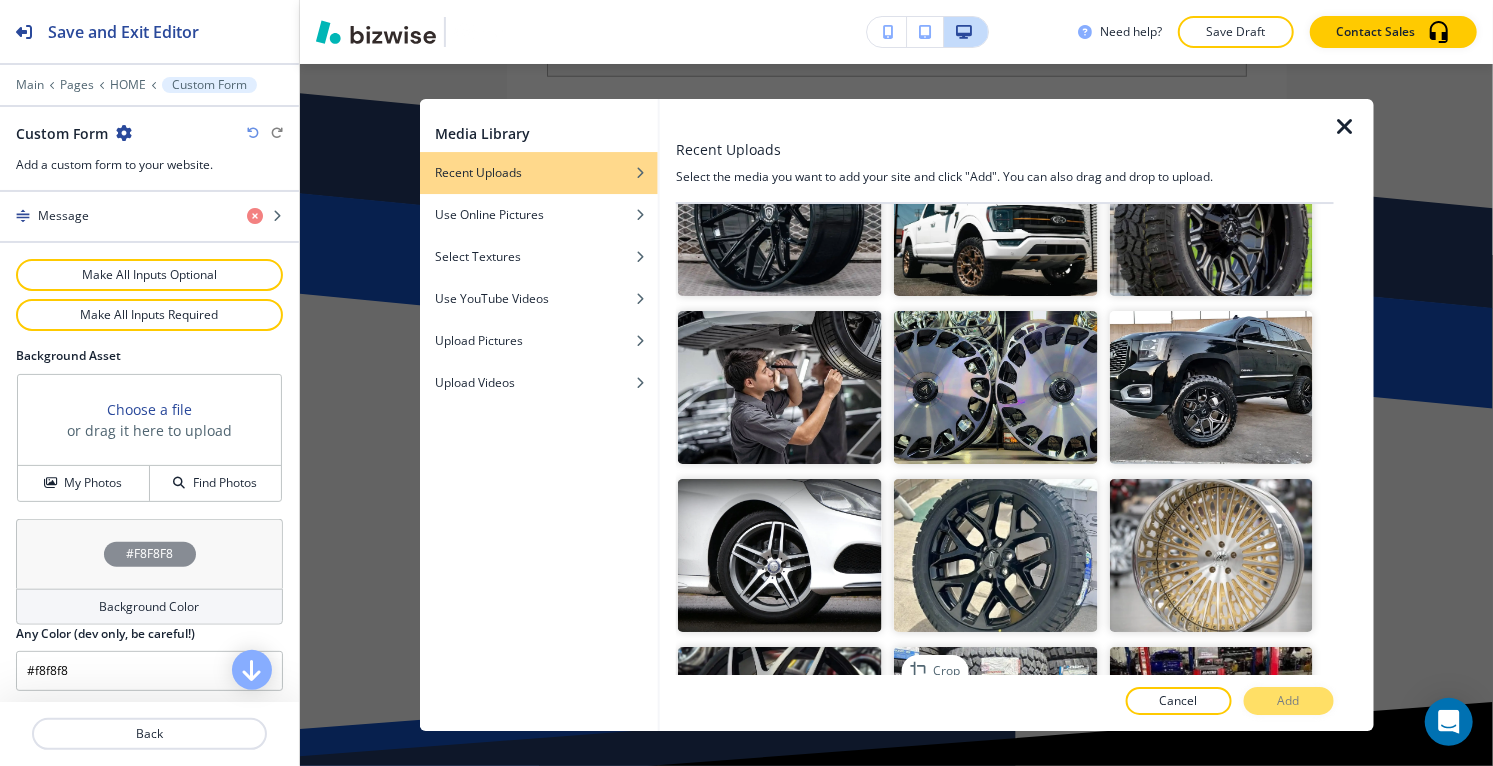 scroll, scrollTop: 8354, scrollLeft: 0, axis: vertical 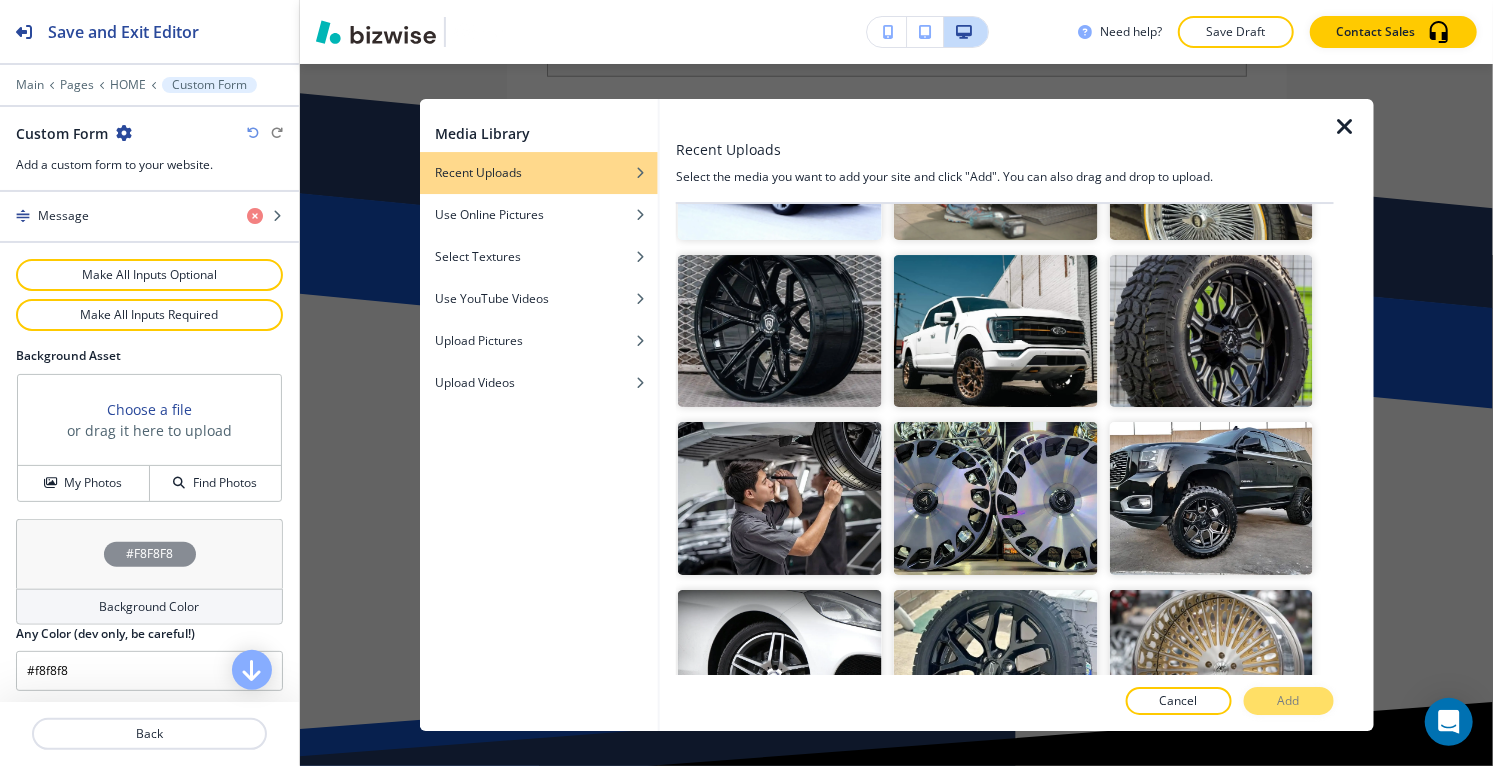 click at bounding box center (996, 834) 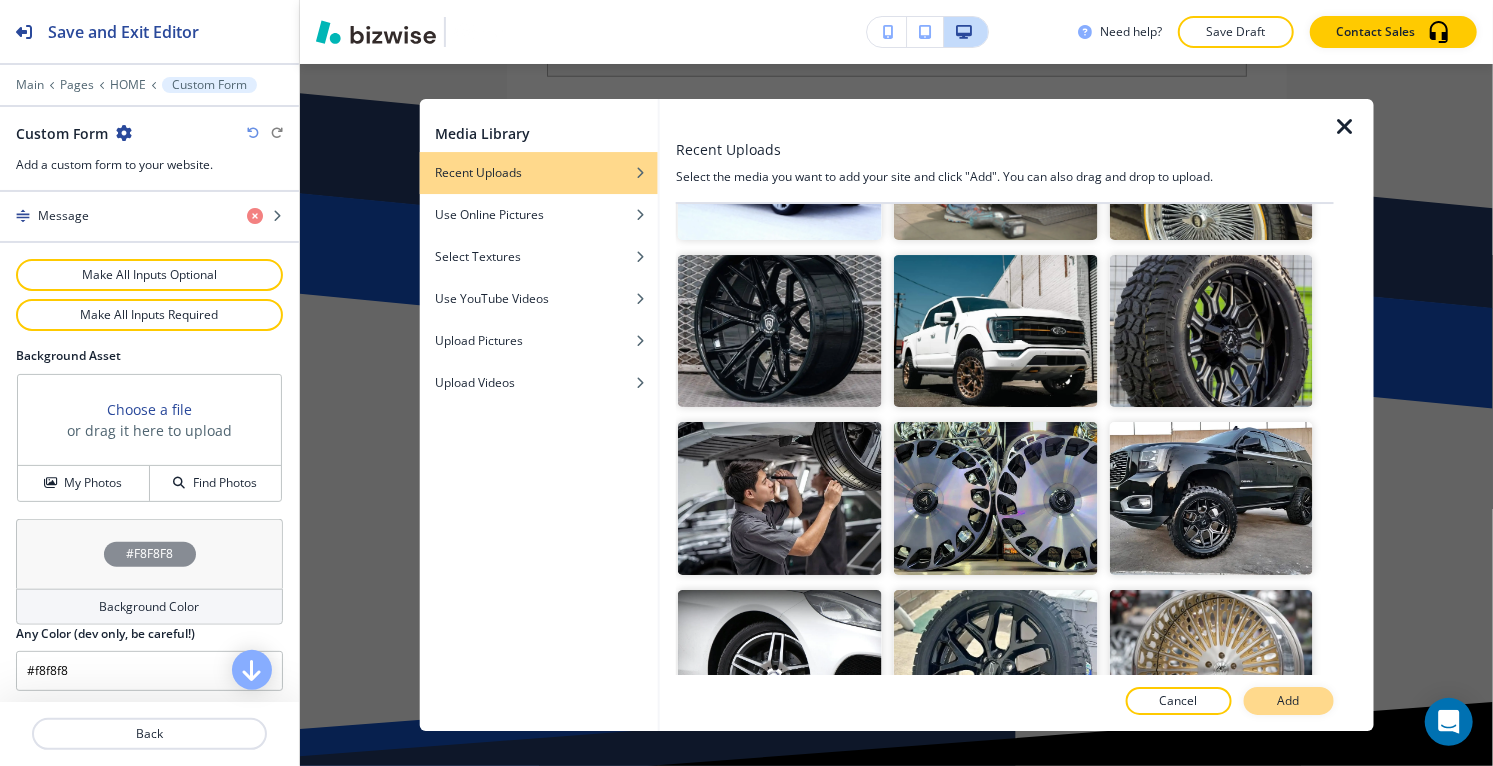 click on "Add" at bounding box center (1289, 701) 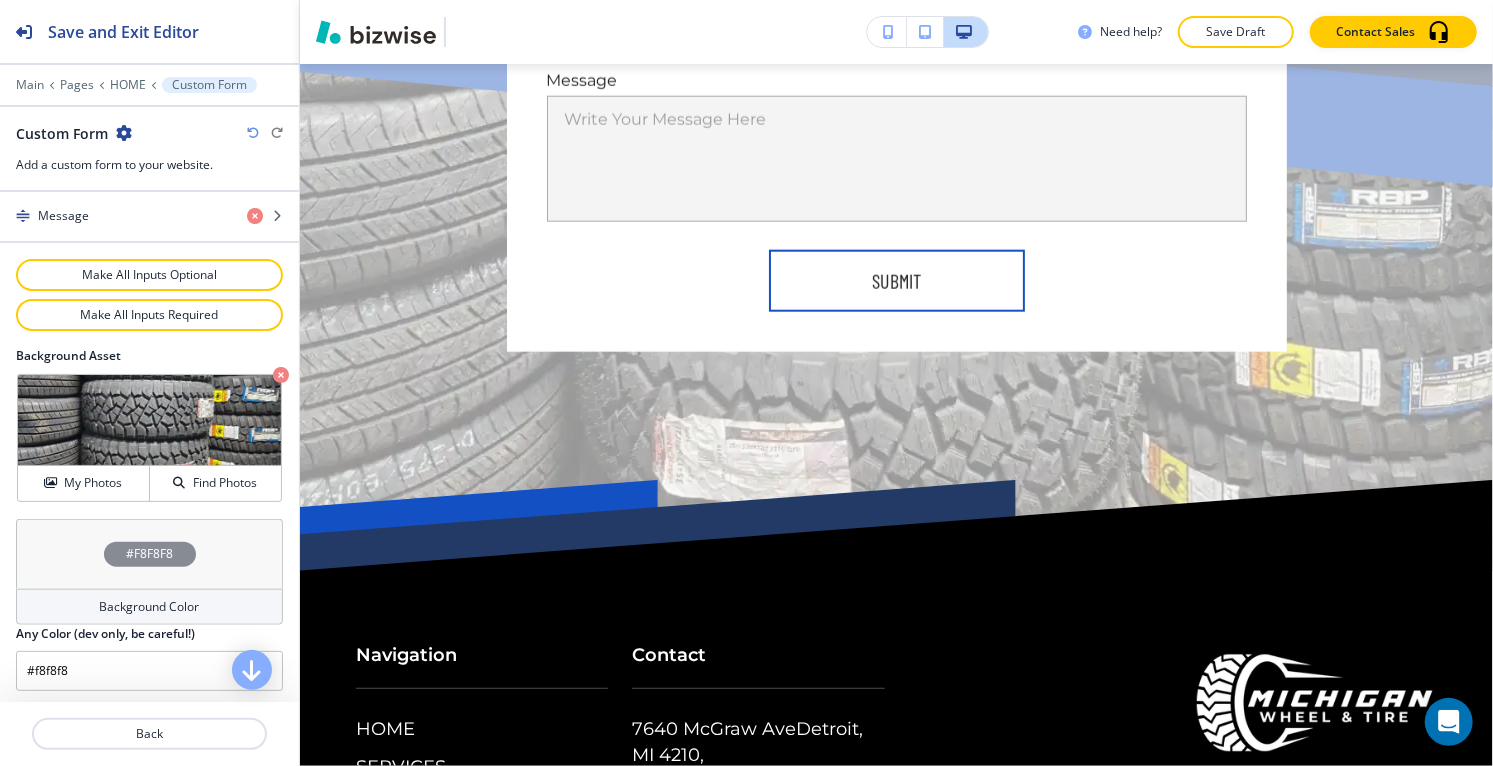 scroll, scrollTop: 33303, scrollLeft: 0, axis: vertical 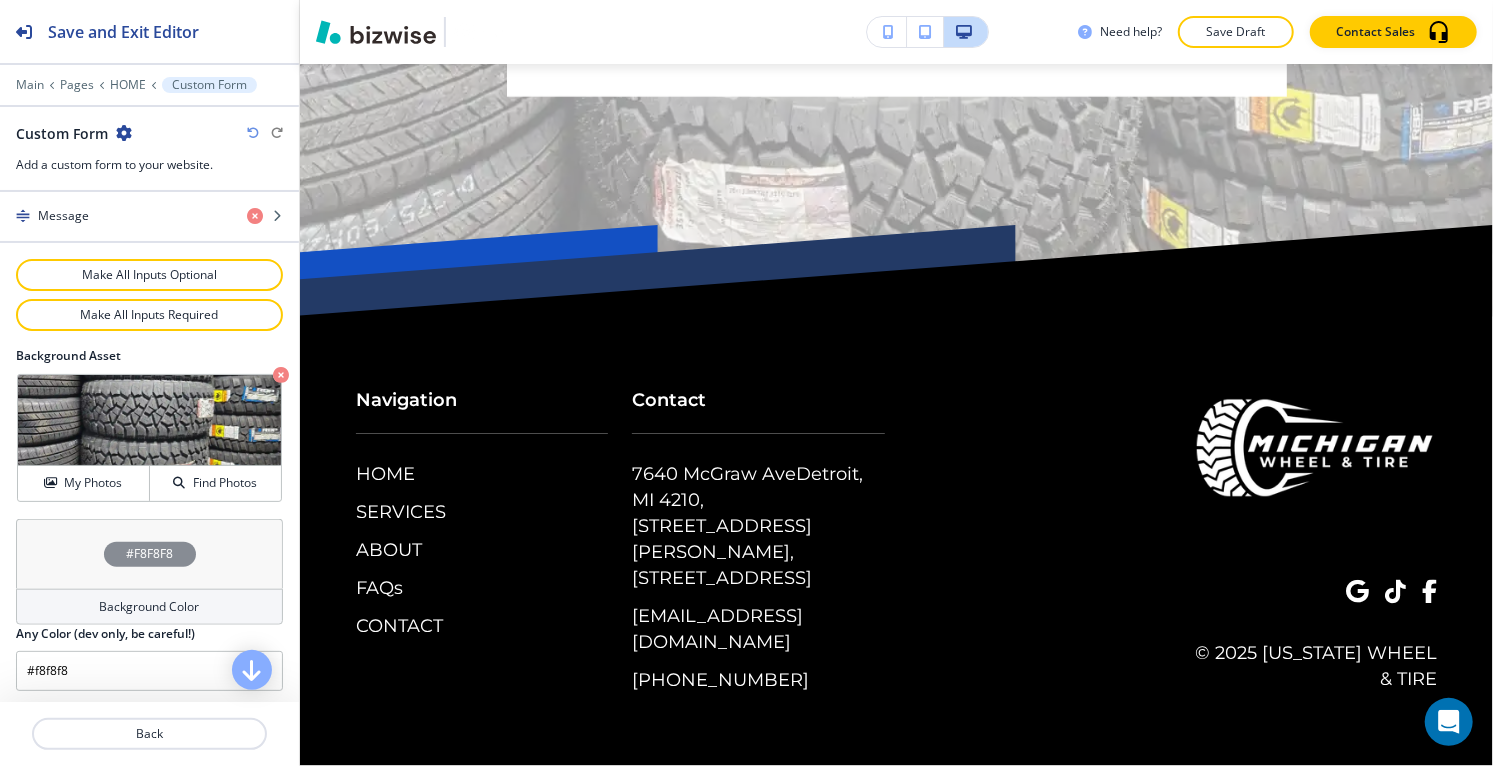 click on "#F8F8F8" at bounding box center (150, 554) 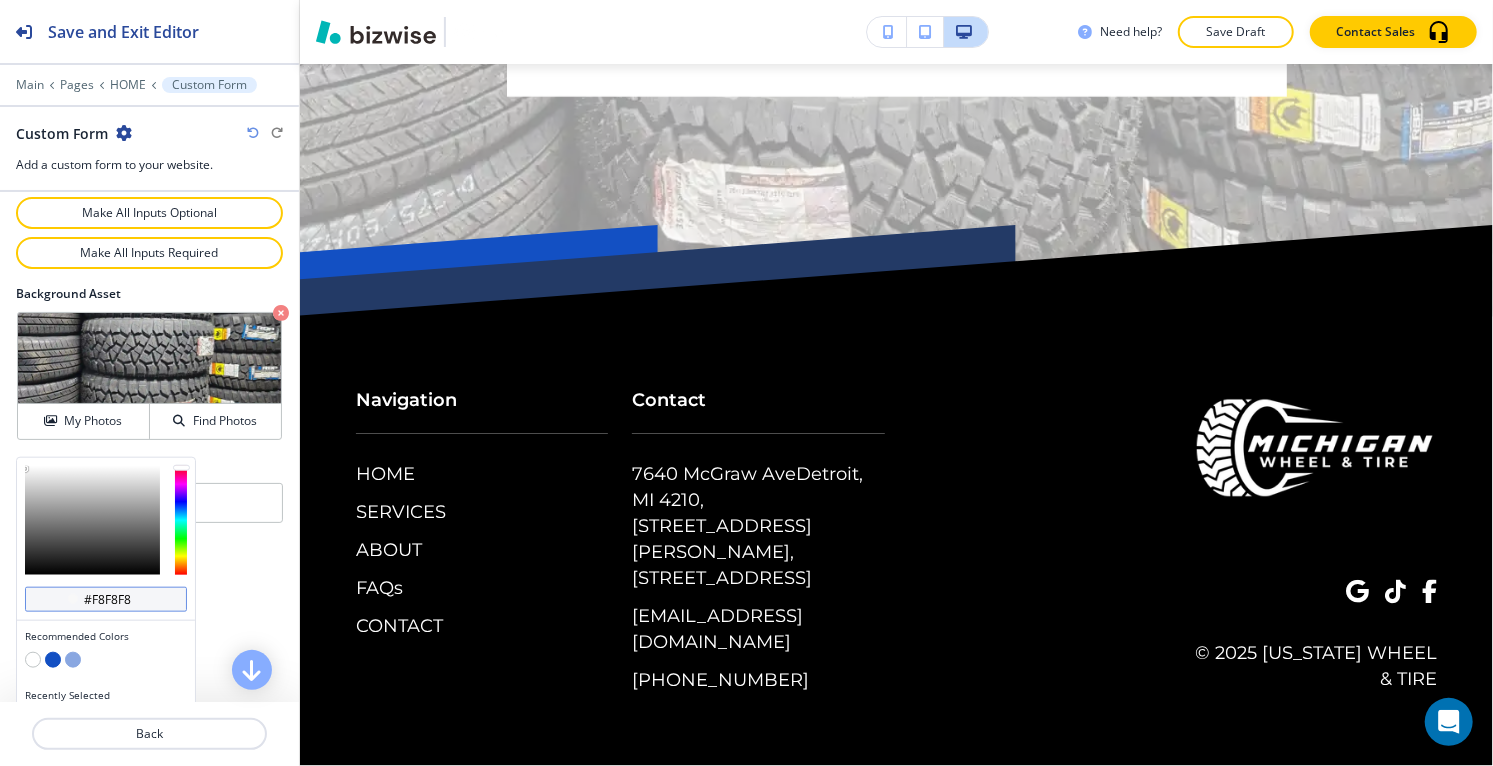 scroll, scrollTop: 1174, scrollLeft: 0, axis: vertical 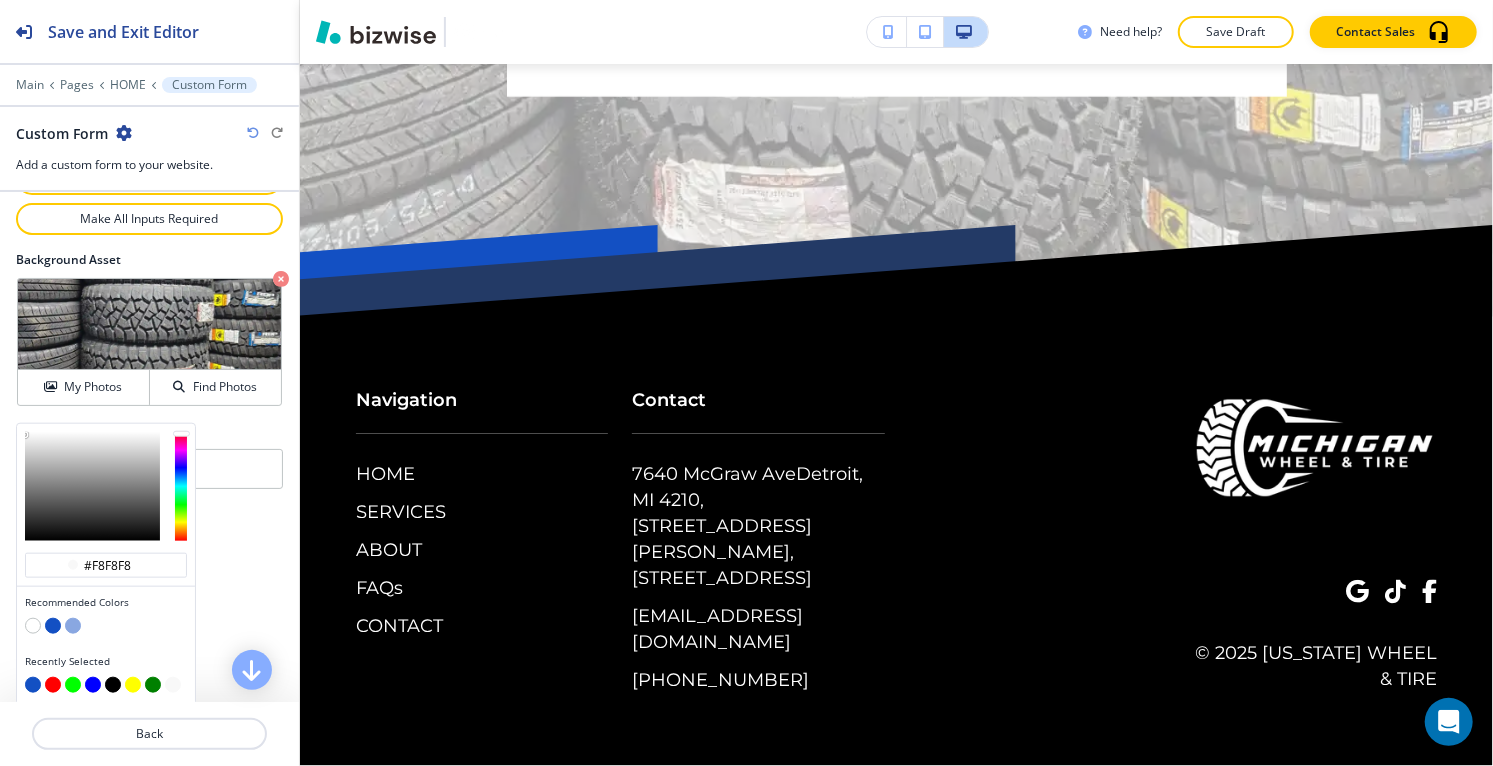 click at bounding box center [53, 626] 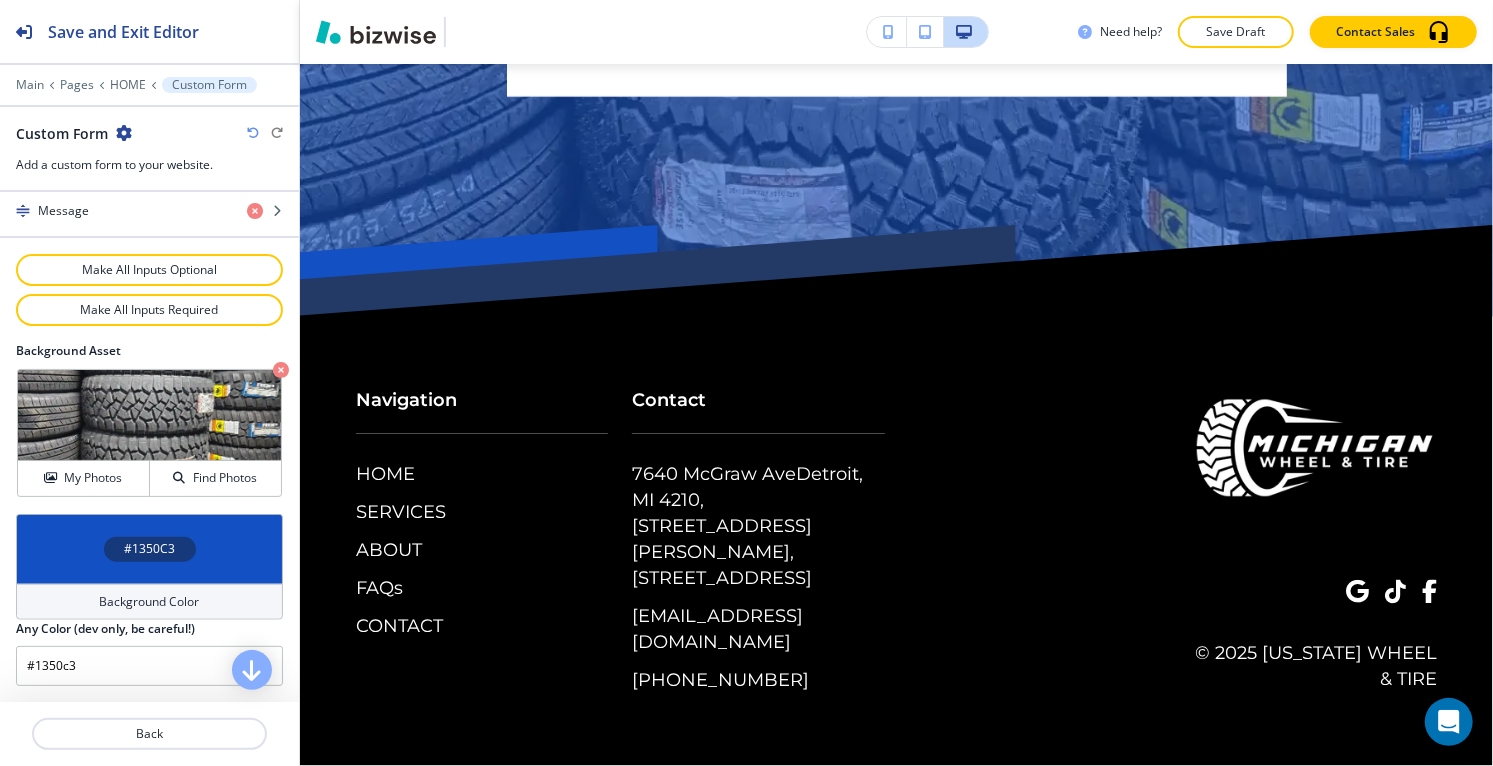 scroll, scrollTop: 1078, scrollLeft: 0, axis: vertical 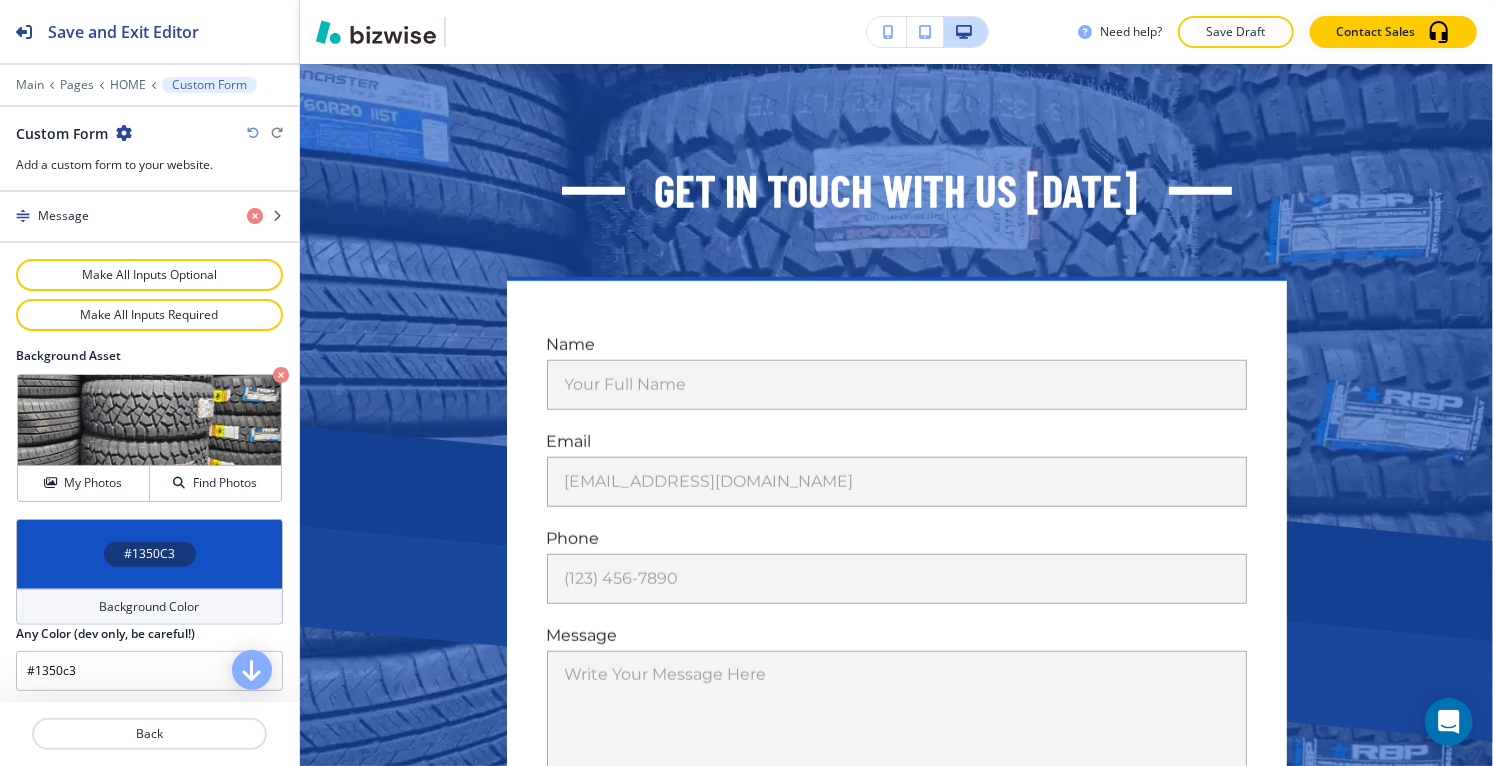 click on "#1350C3" at bounding box center (149, 554) 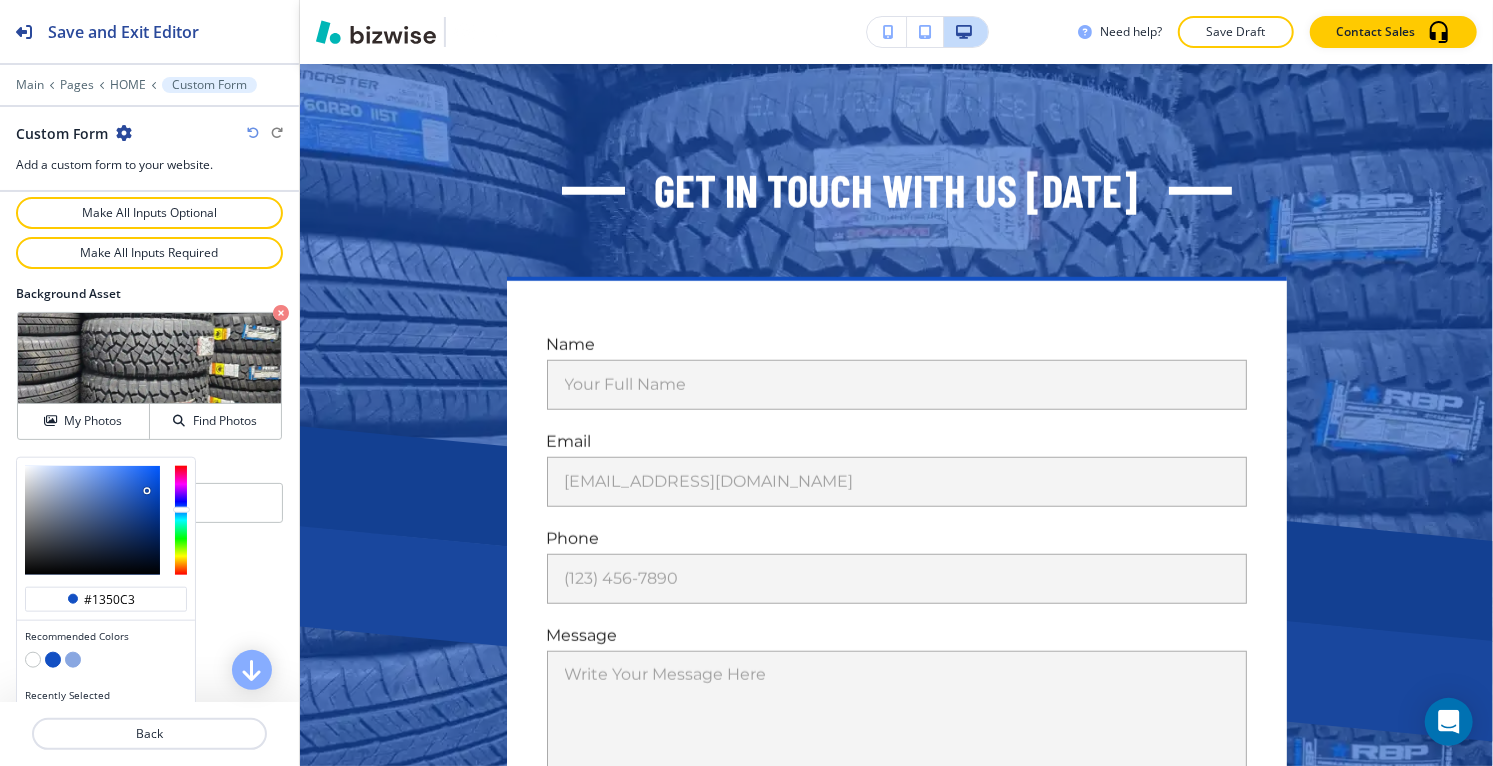 scroll, scrollTop: 1174, scrollLeft: 0, axis: vertical 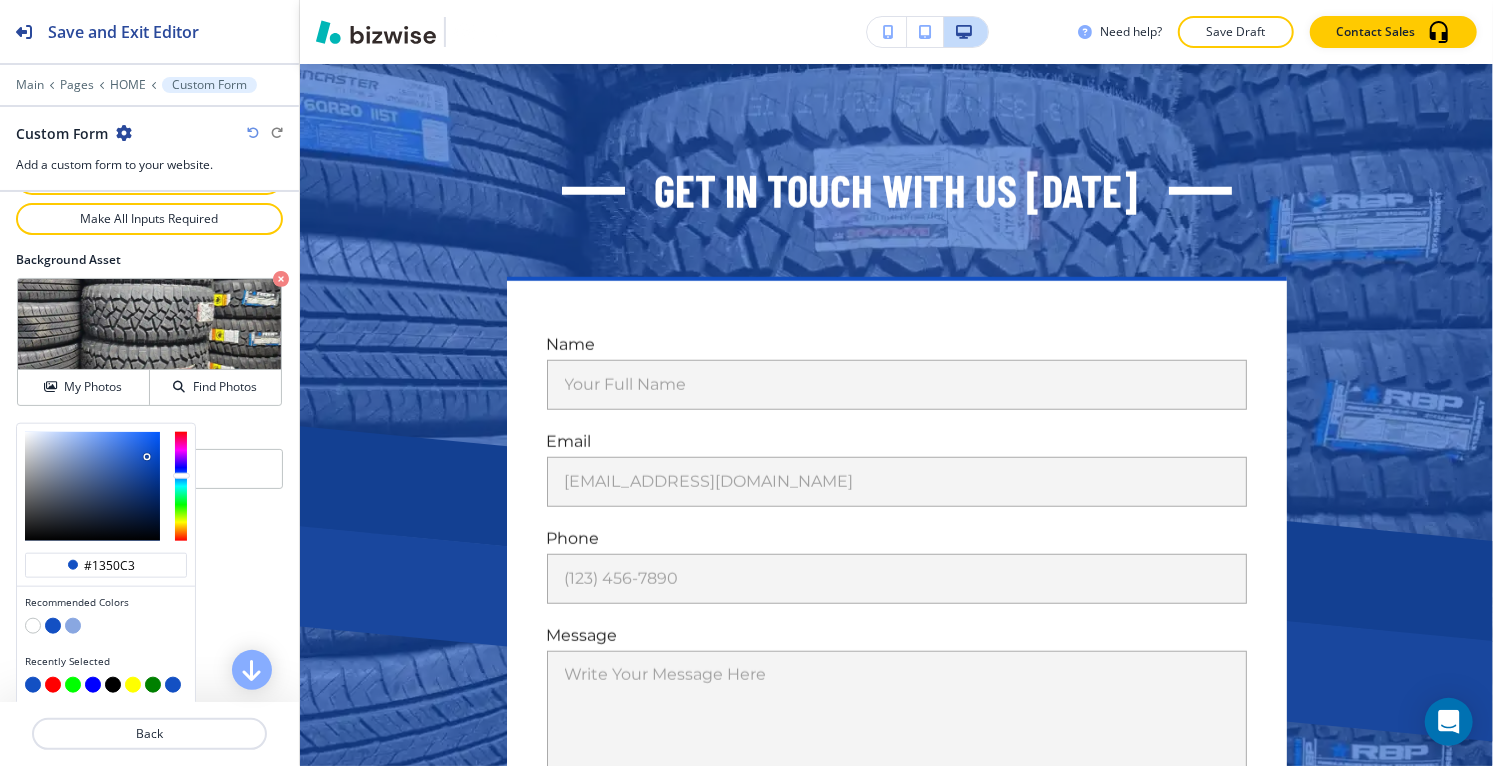 click at bounding box center [113, 685] 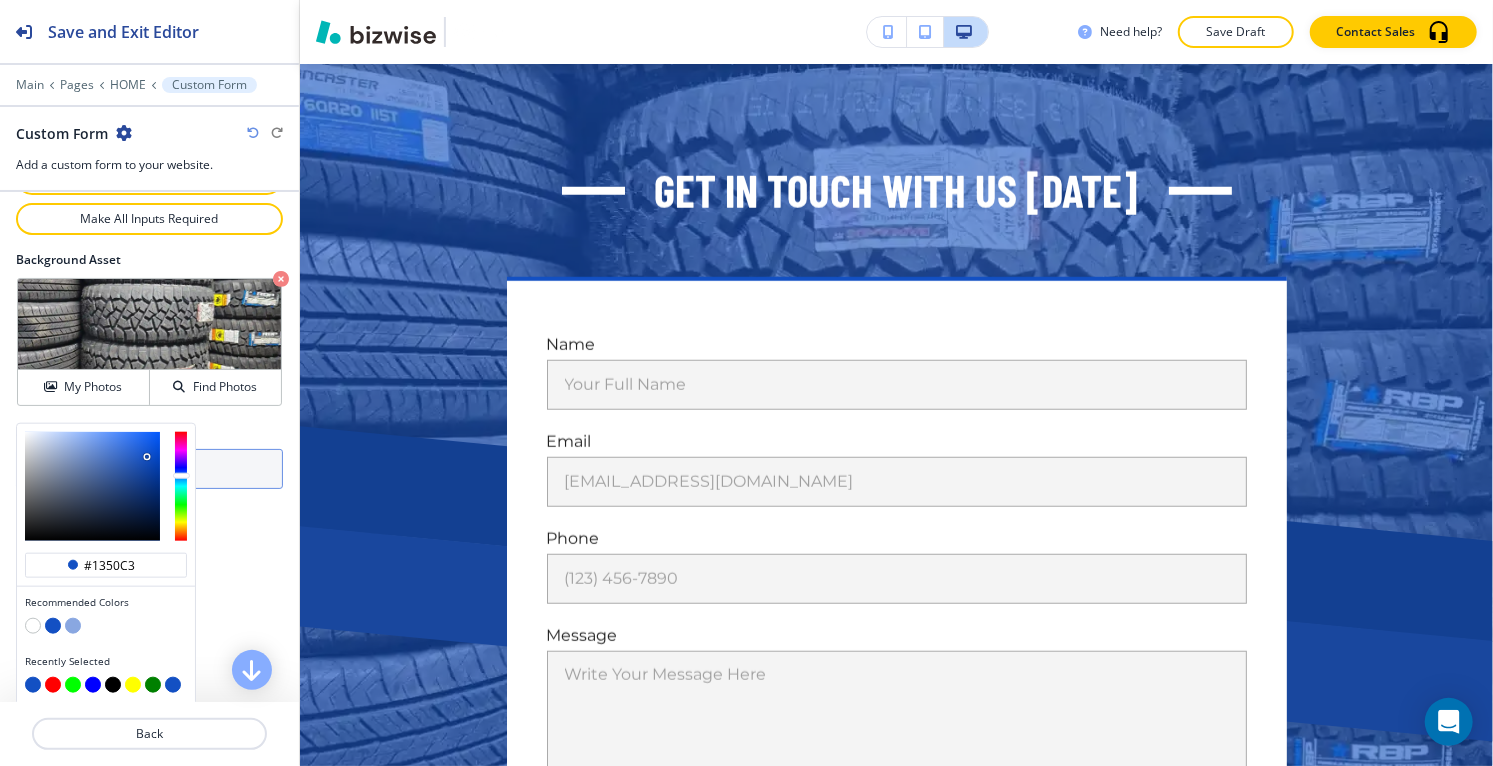 type on "#000000" 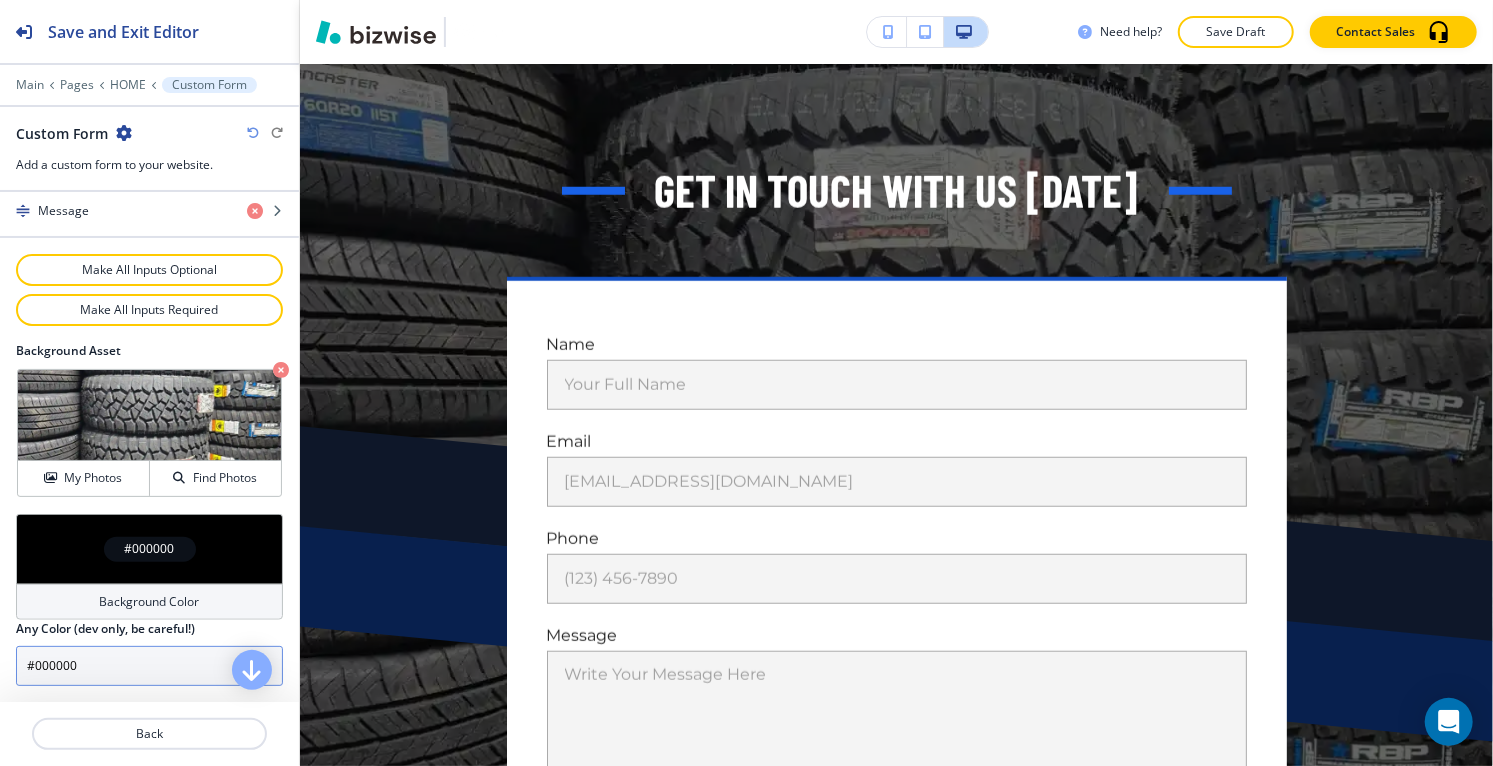 scroll, scrollTop: 1078, scrollLeft: 0, axis: vertical 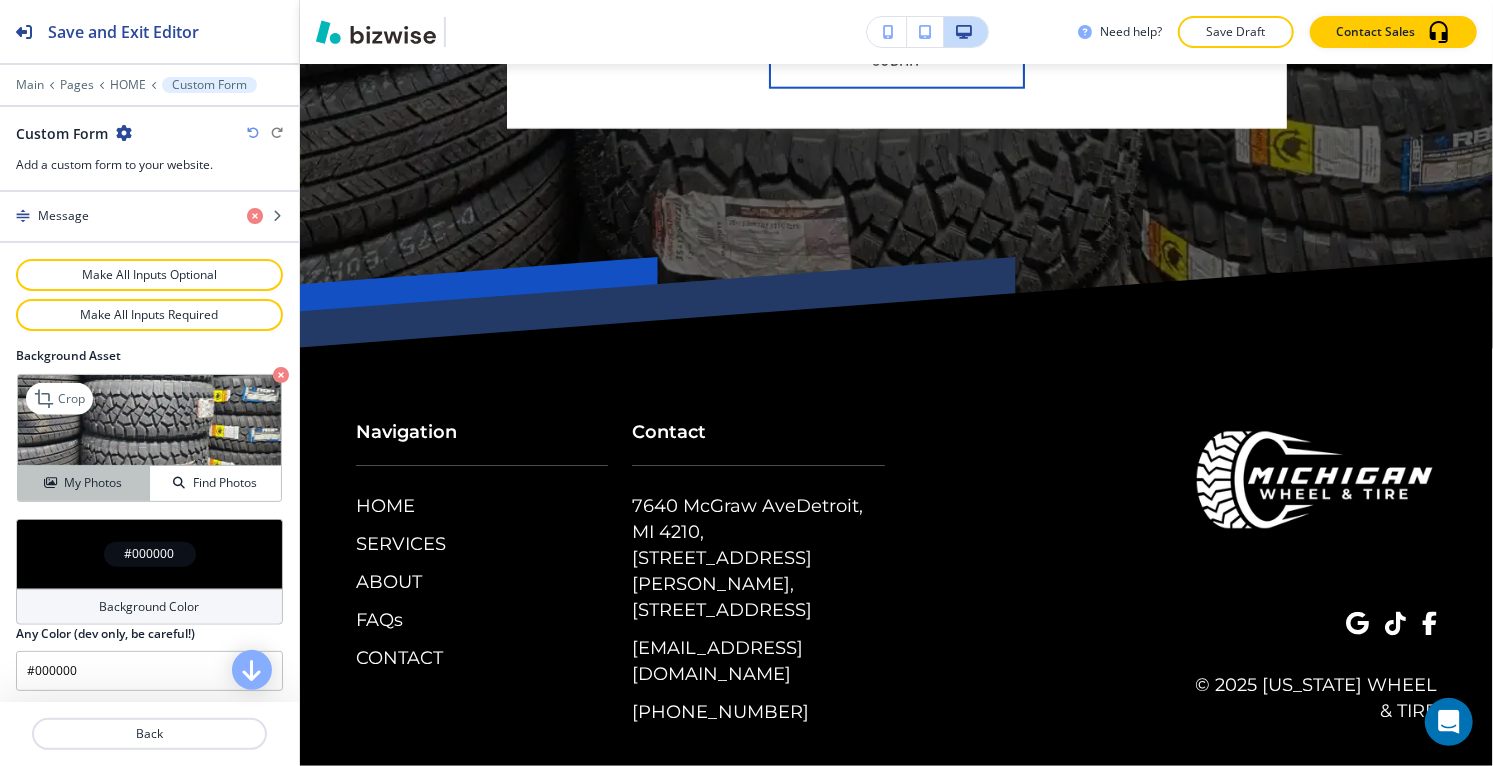 click on "My Photos" at bounding box center [93, 483] 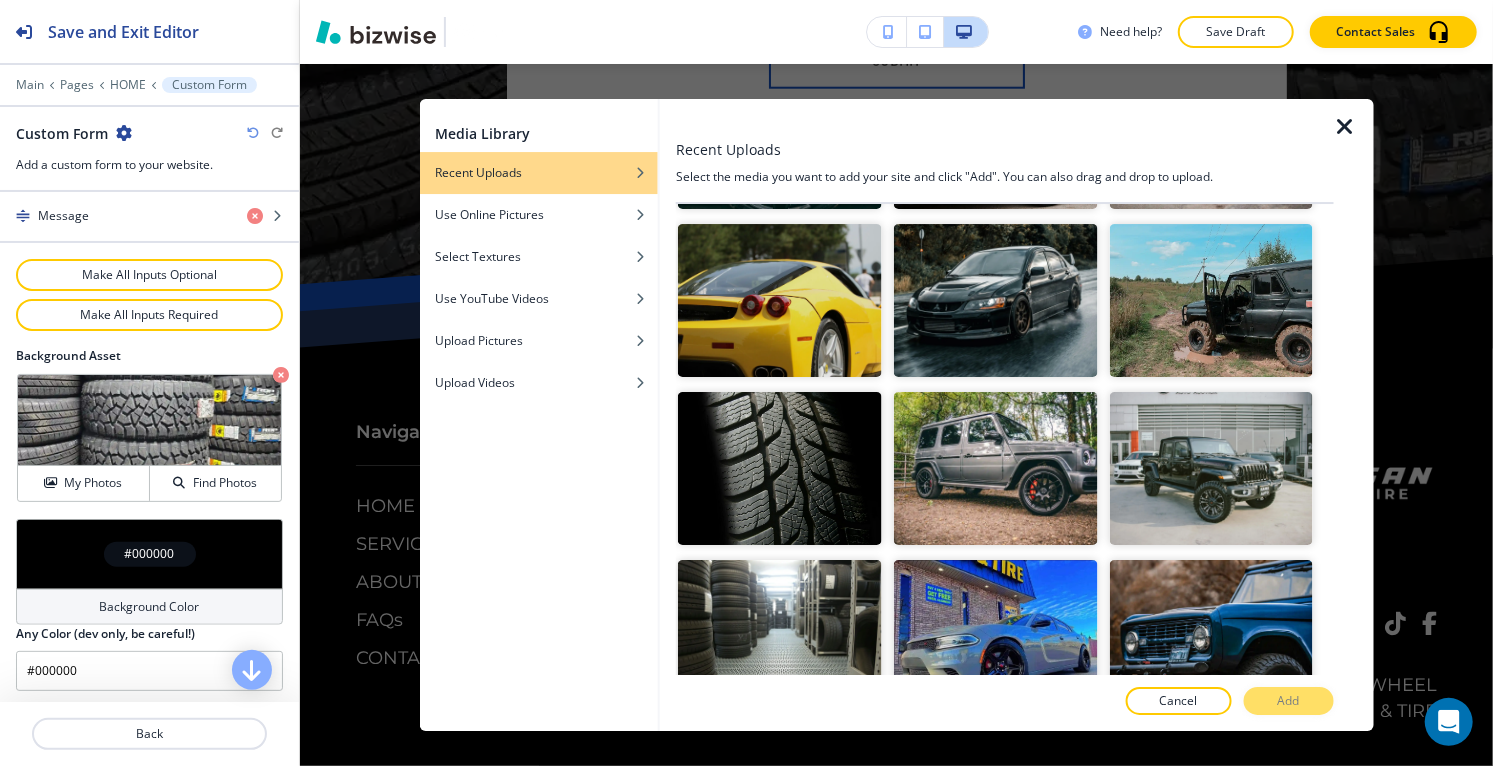 scroll, scrollTop: 7243, scrollLeft: 0, axis: vertical 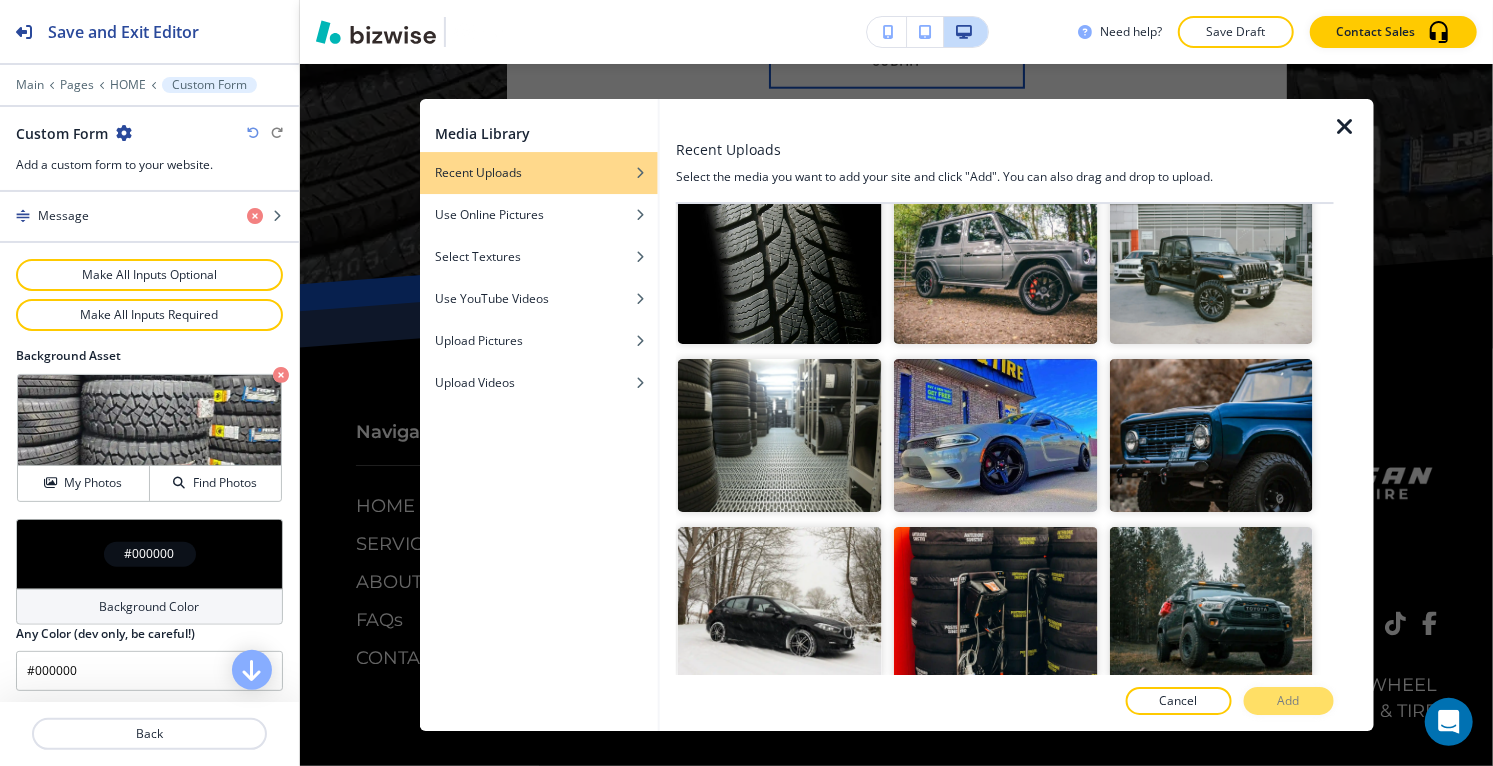 click at bounding box center [780, 770] 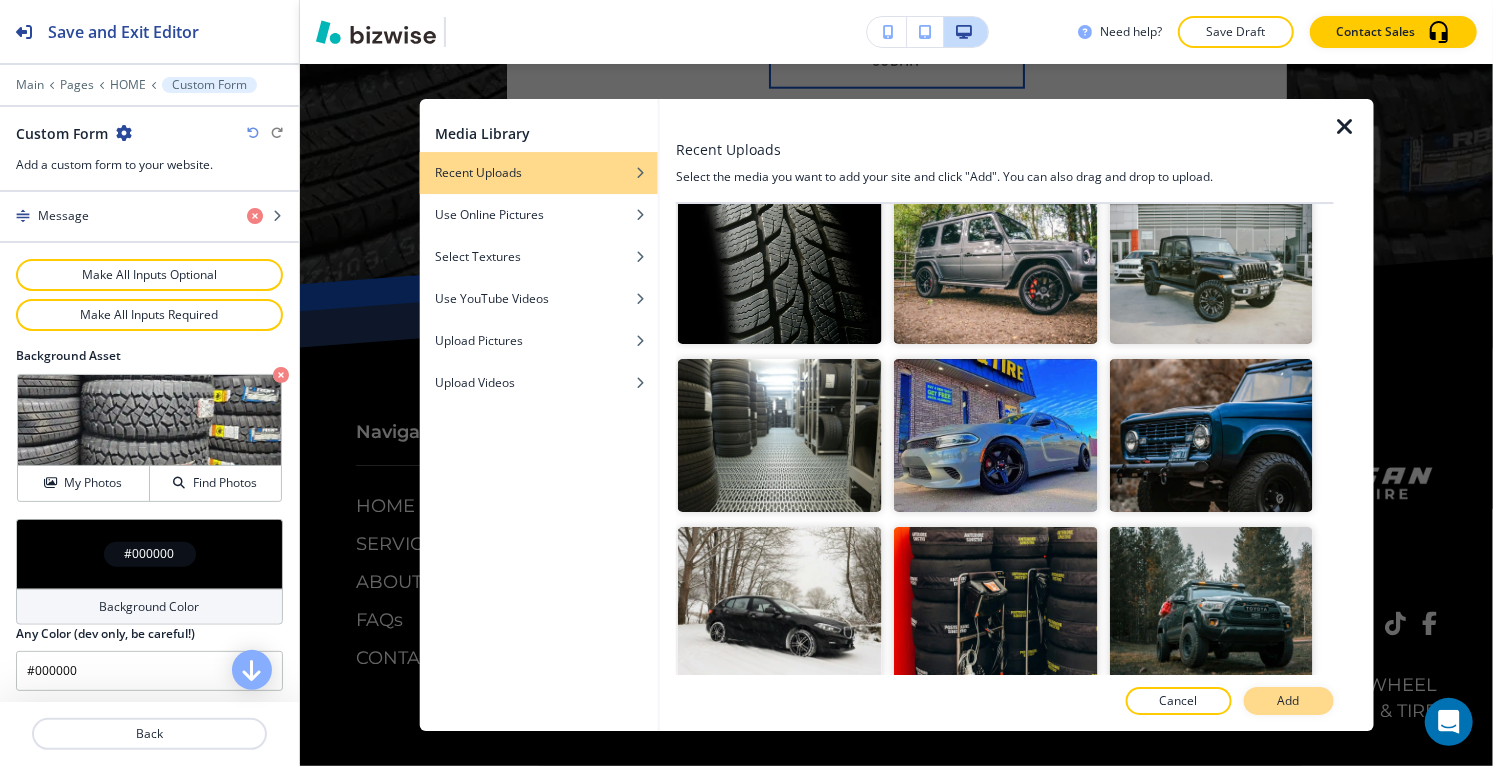 click on "Add" at bounding box center (1289, 701) 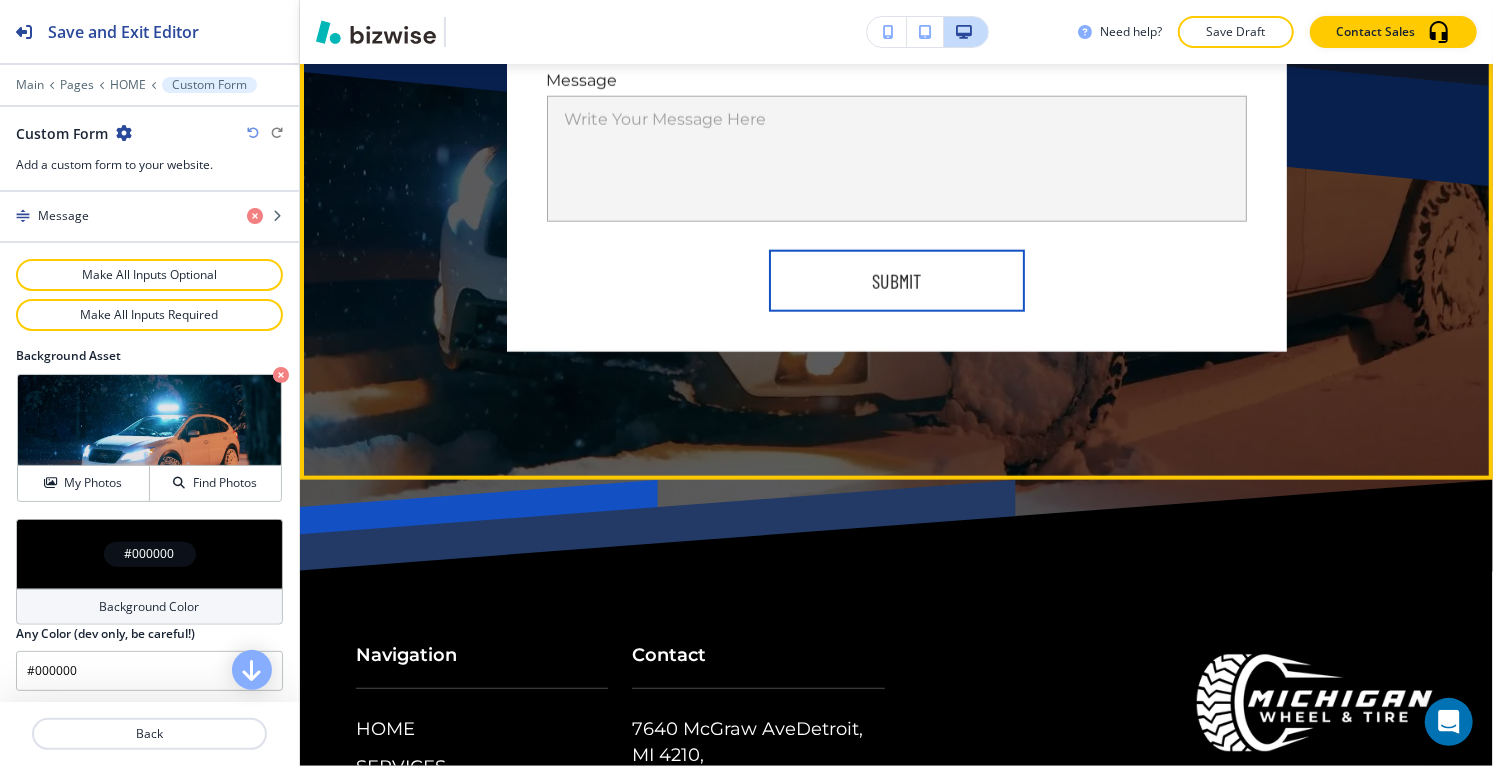 scroll, scrollTop: 33080, scrollLeft: 0, axis: vertical 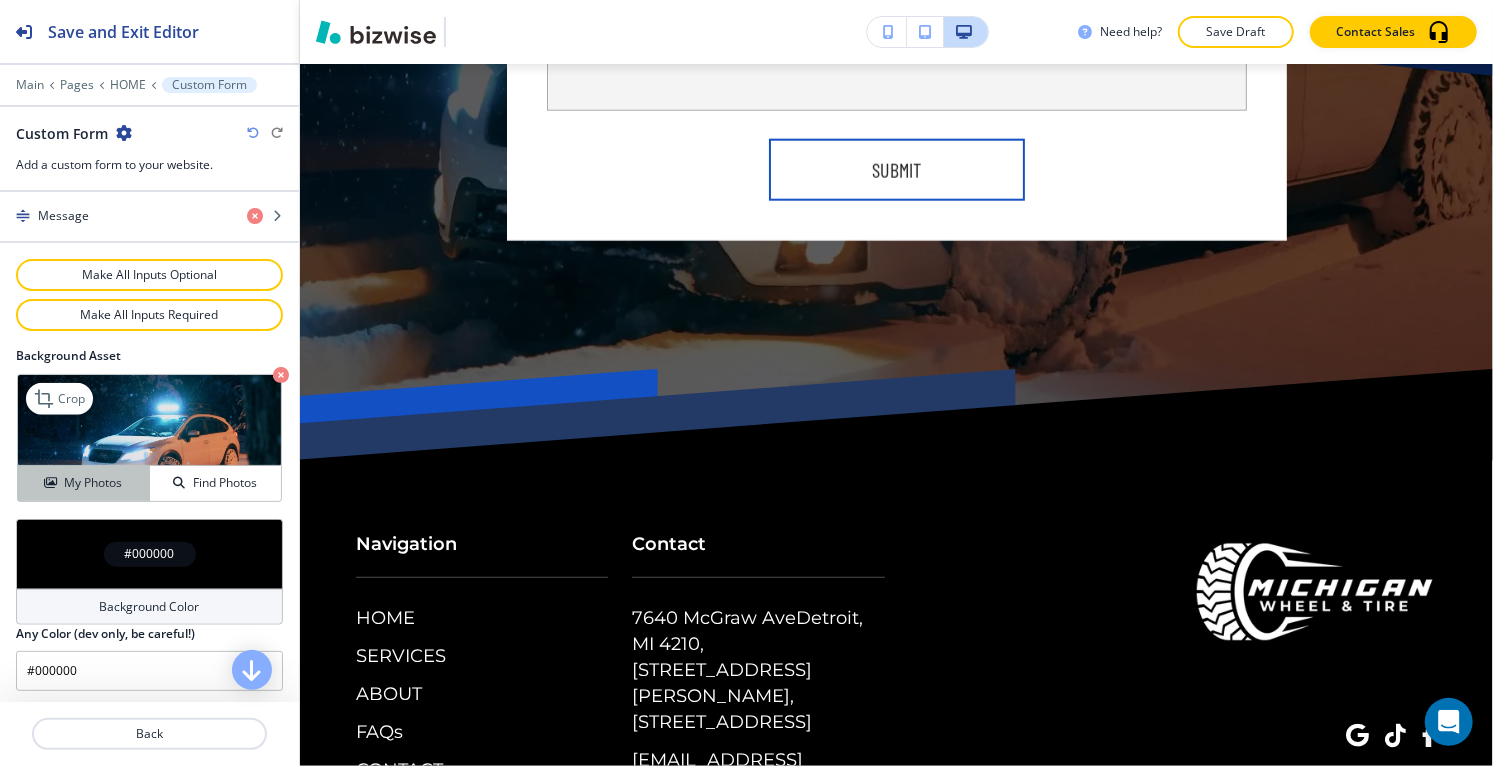 click at bounding box center [50, 483] 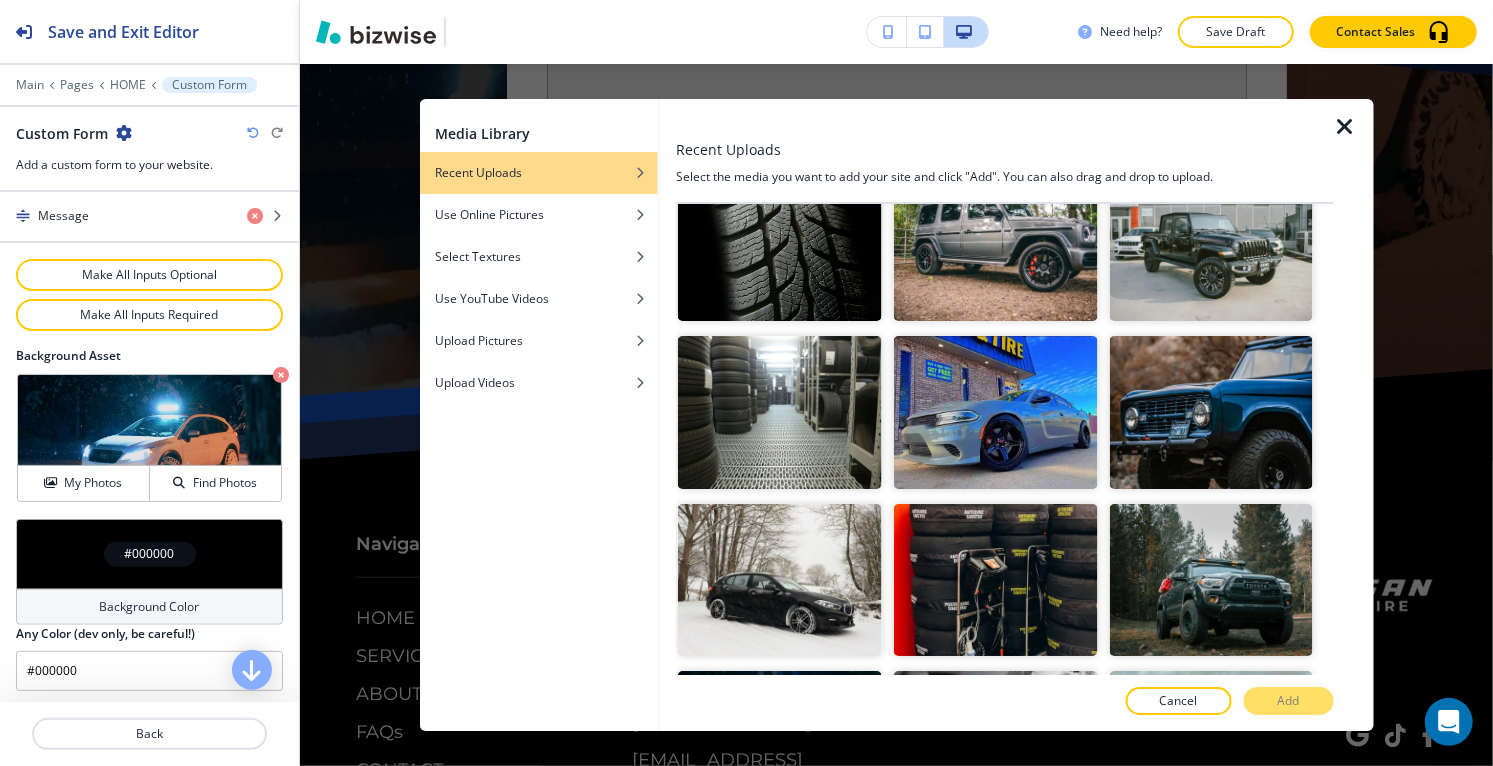 scroll, scrollTop: 7243, scrollLeft: 0, axis: vertical 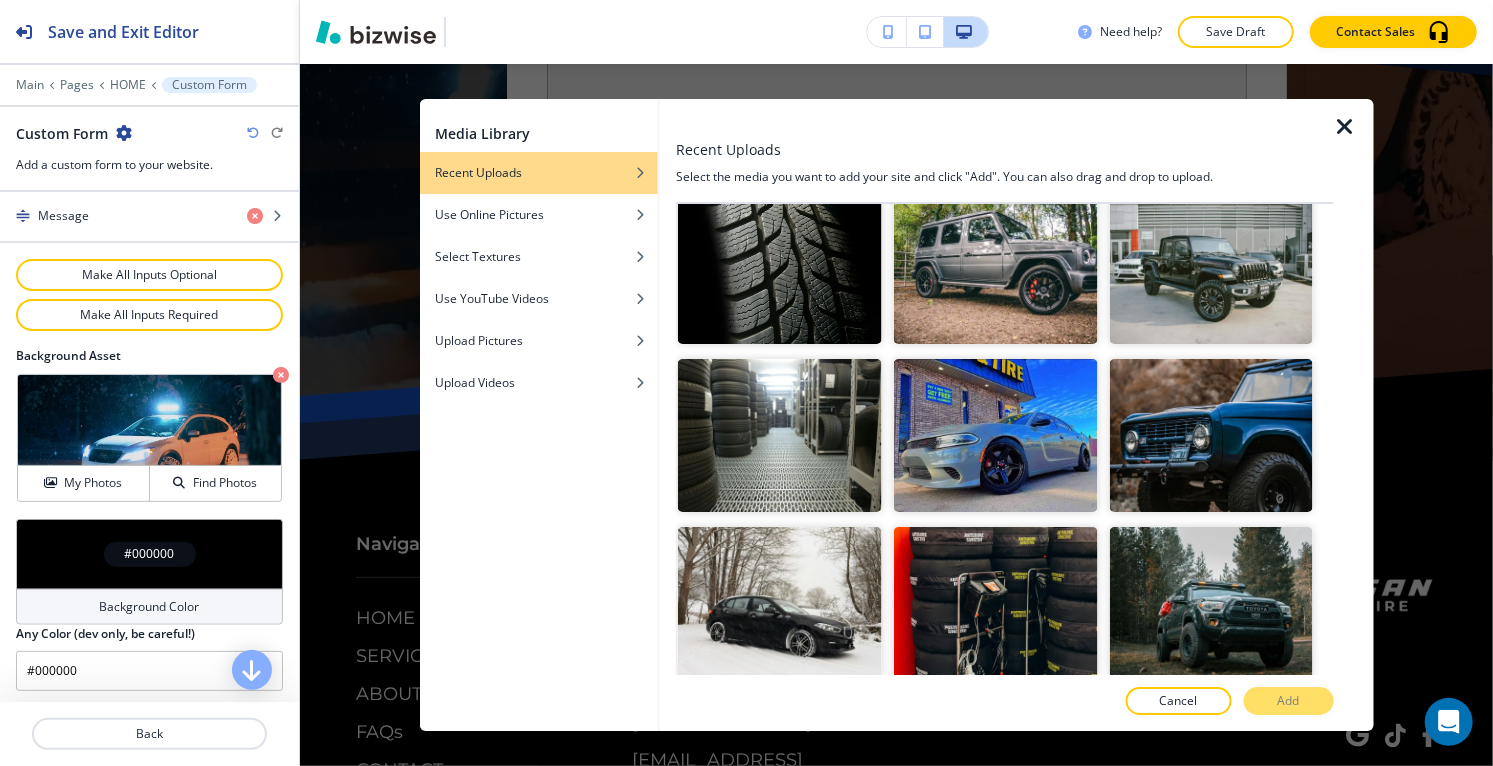 click at bounding box center (780, 770) 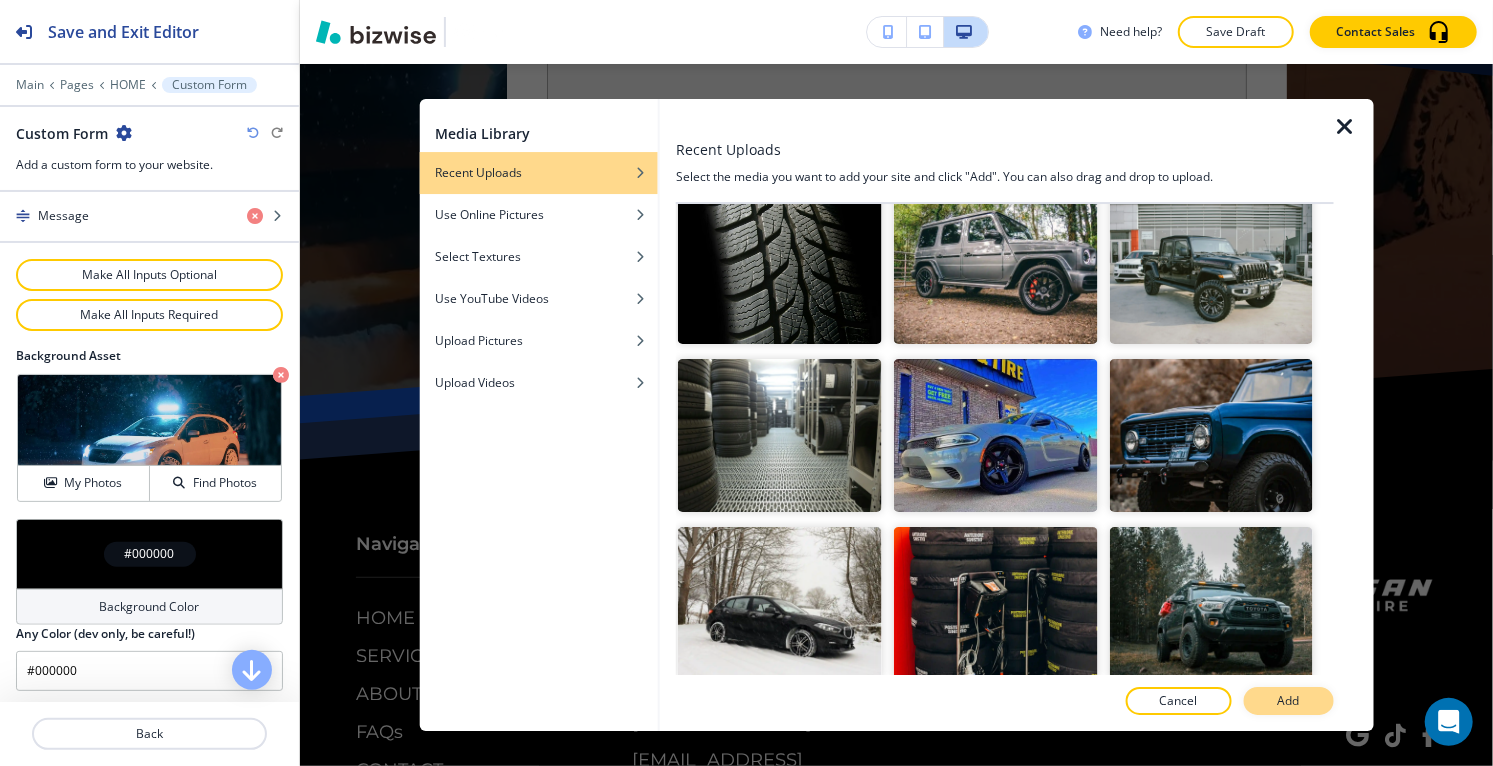click on "Add" at bounding box center [1289, 701] 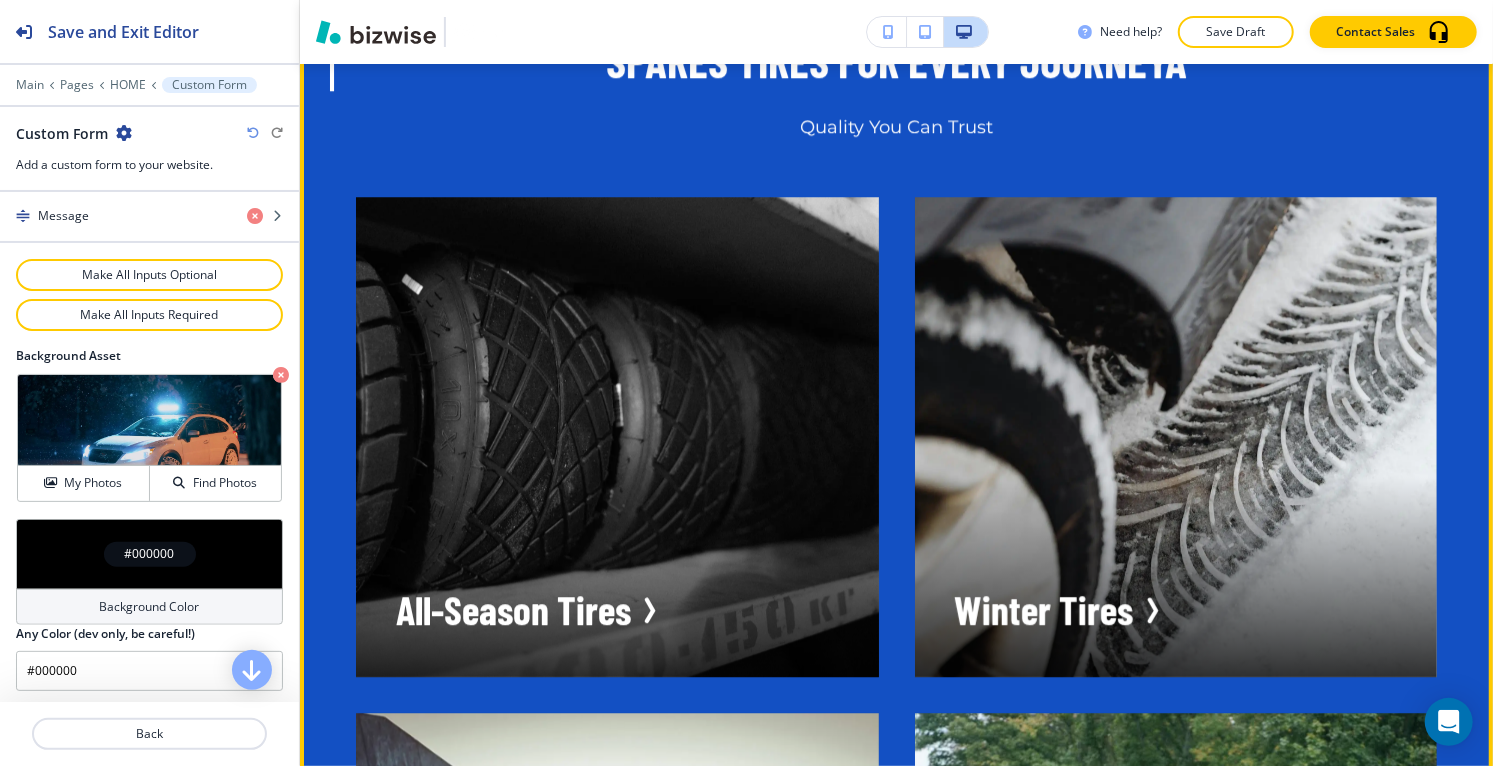 scroll, scrollTop: 25858, scrollLeft: 0, axis: vertical 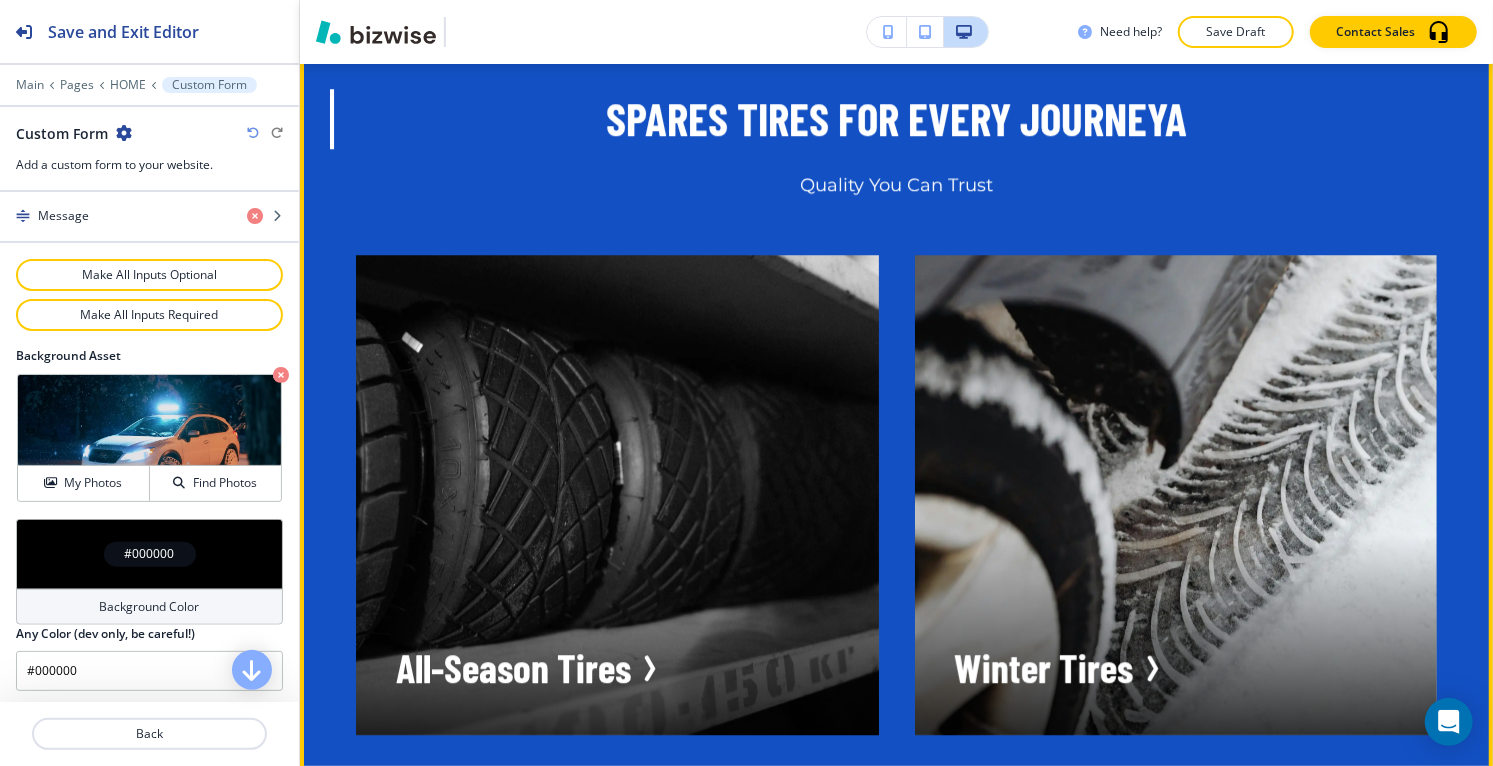 click on "Edit This Section" at bounding box center [379, -12] 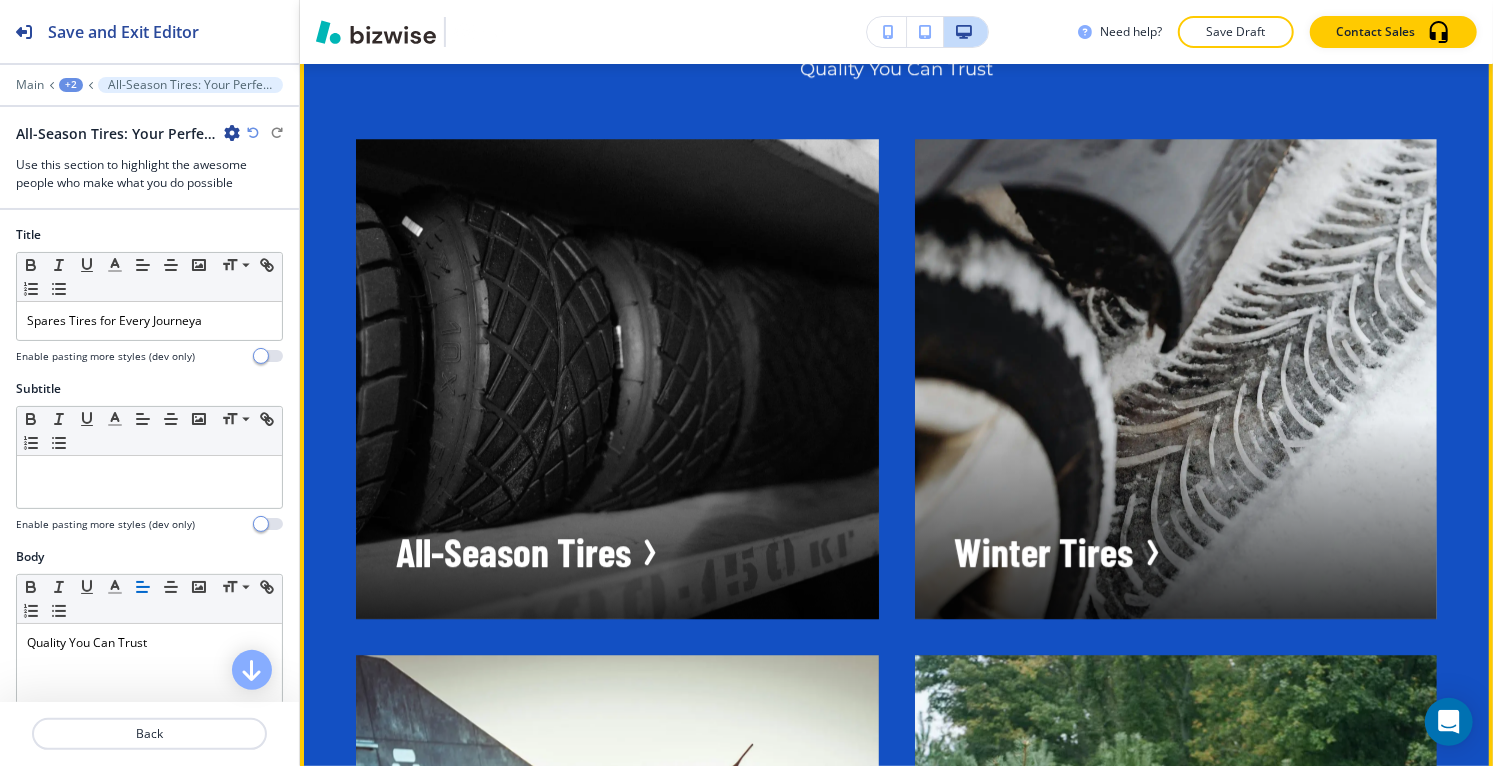 scroll, scrollTop: 26119, scrollLeft: 0, axis: vertical 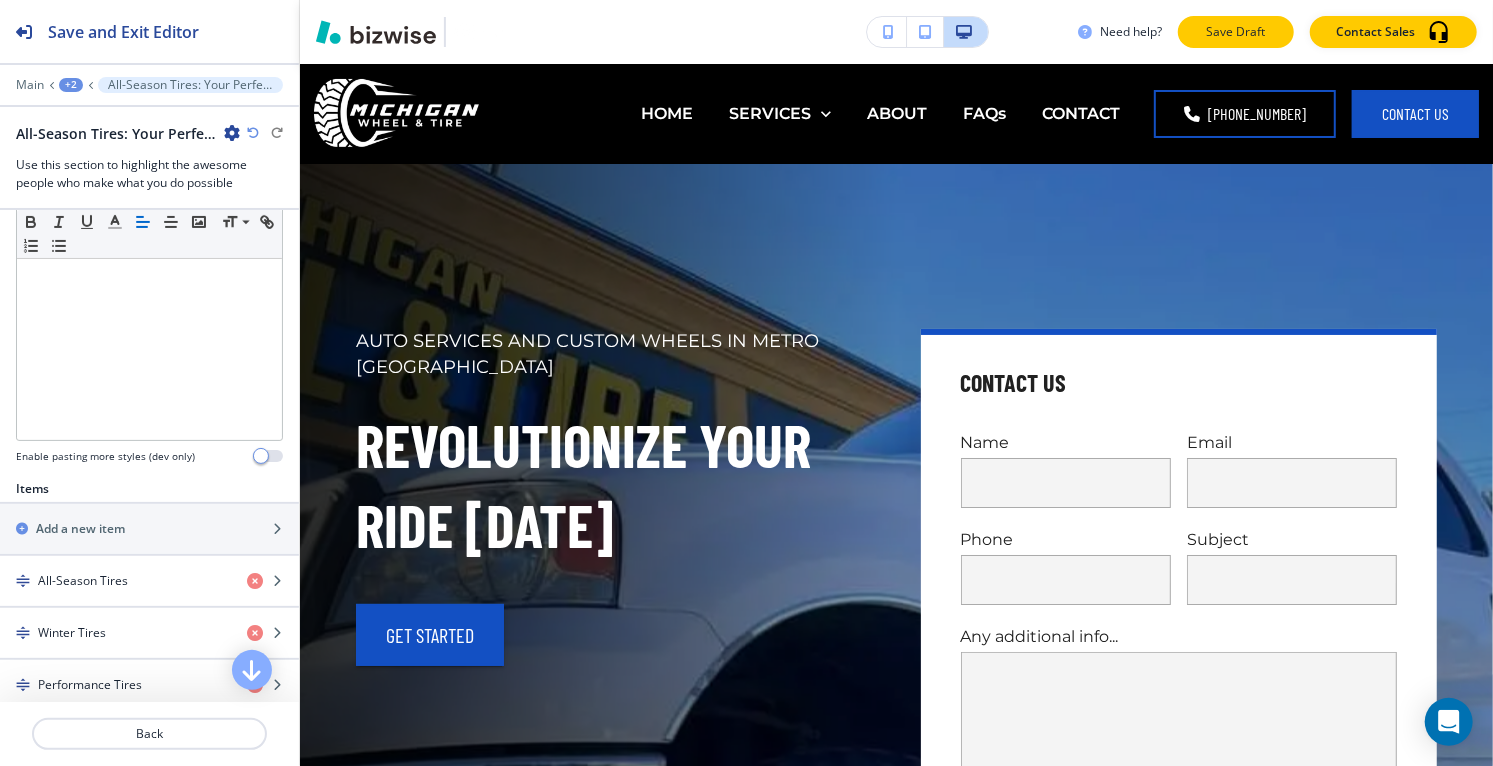 click on "Save Draft" at bounding box center (1236, 32) 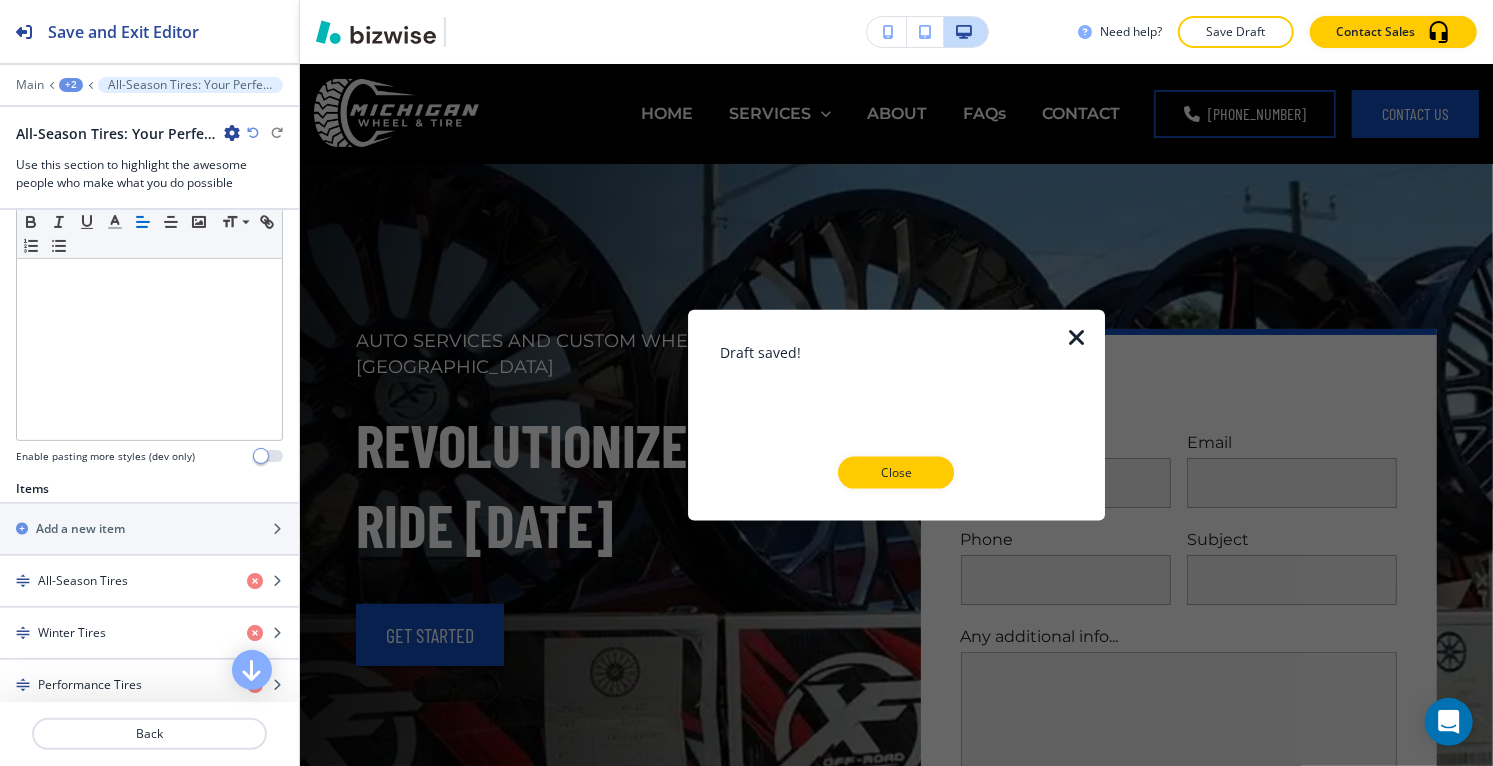 click at bounding box center (1077, 338) 